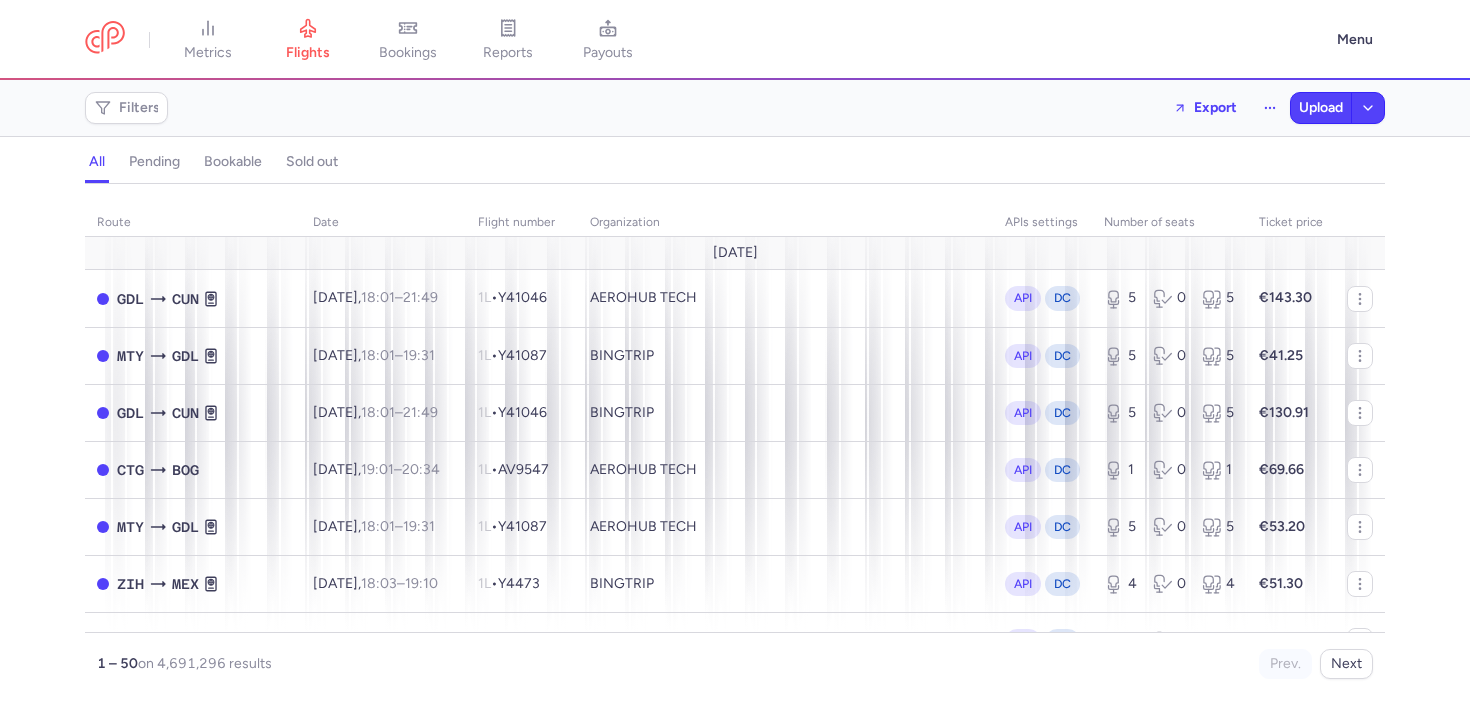 scroll, scrollTop: 0, scrollLeft: 0, axis: both 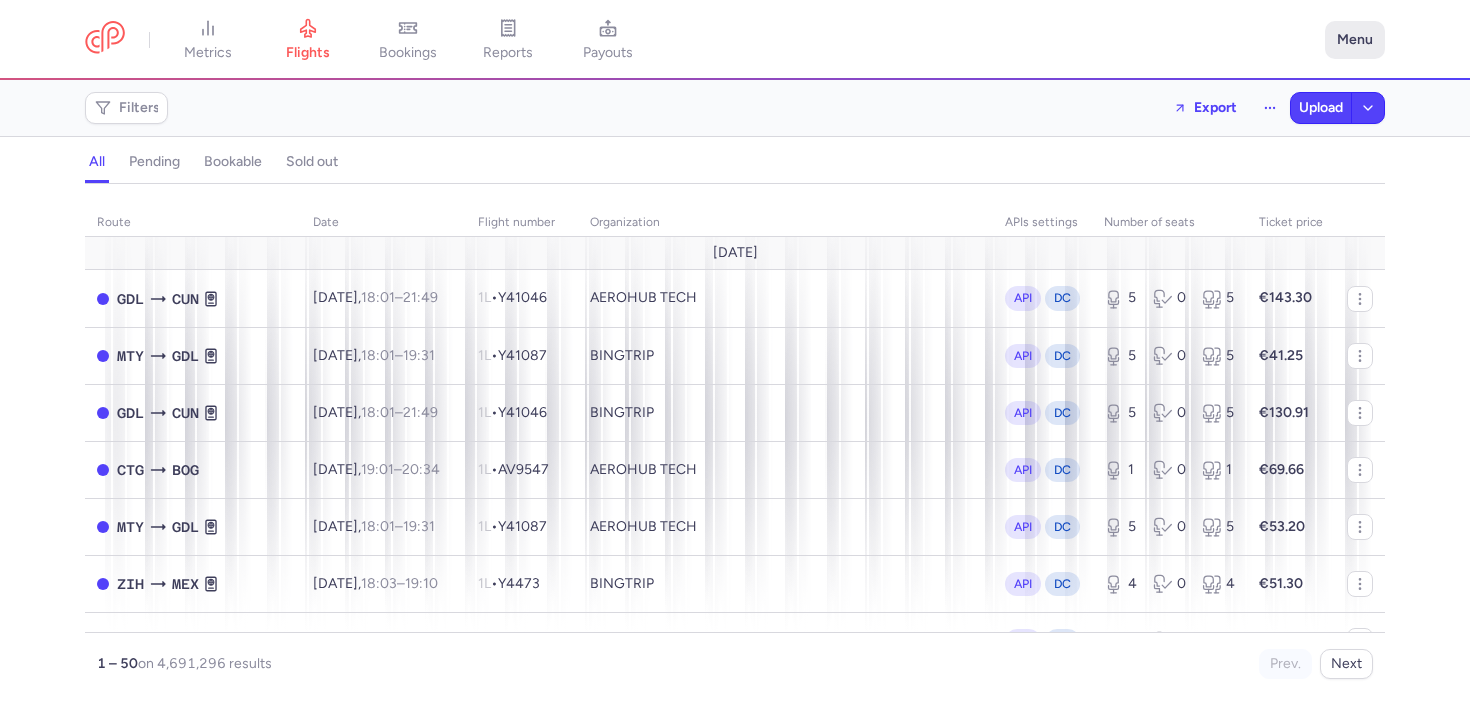 click on "Menu" at bounding box center (1355, 40) 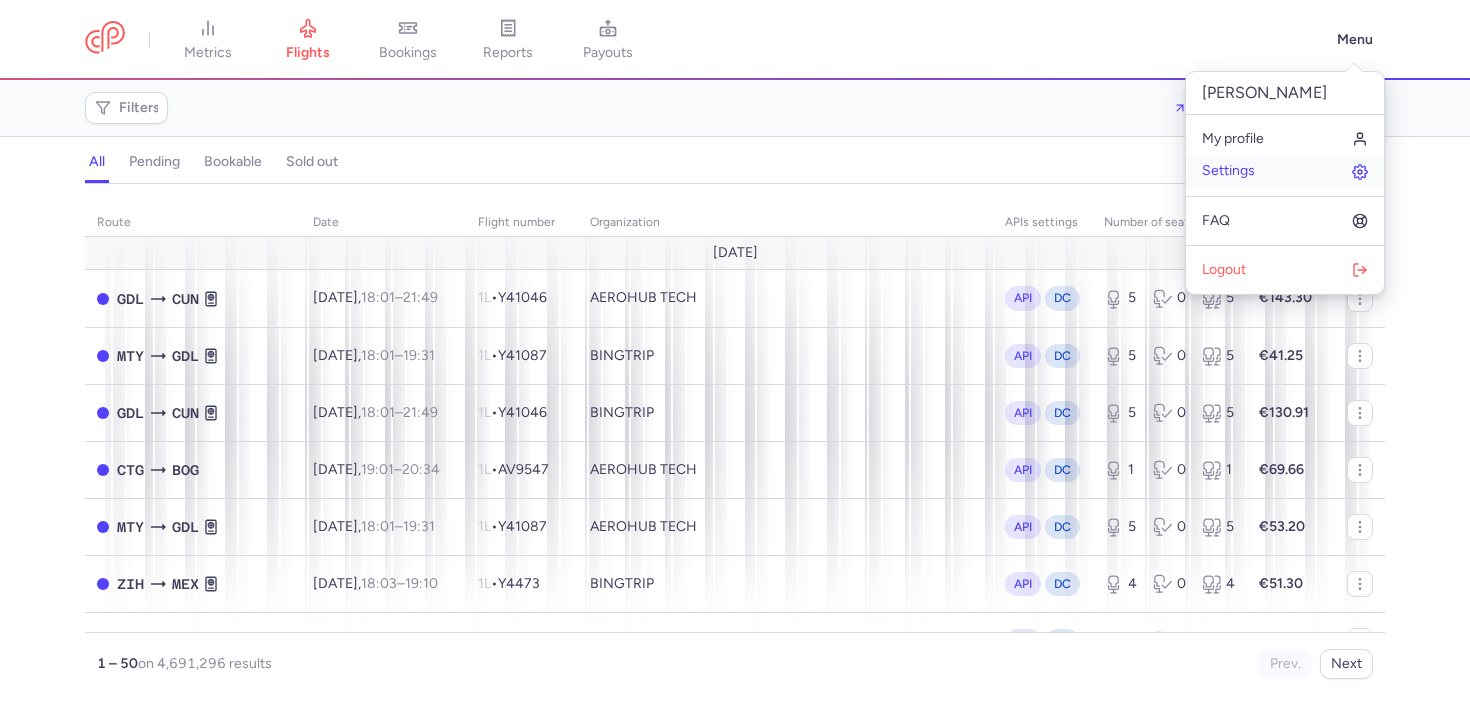 click on "Settings" at bounding box center (1285, 171) 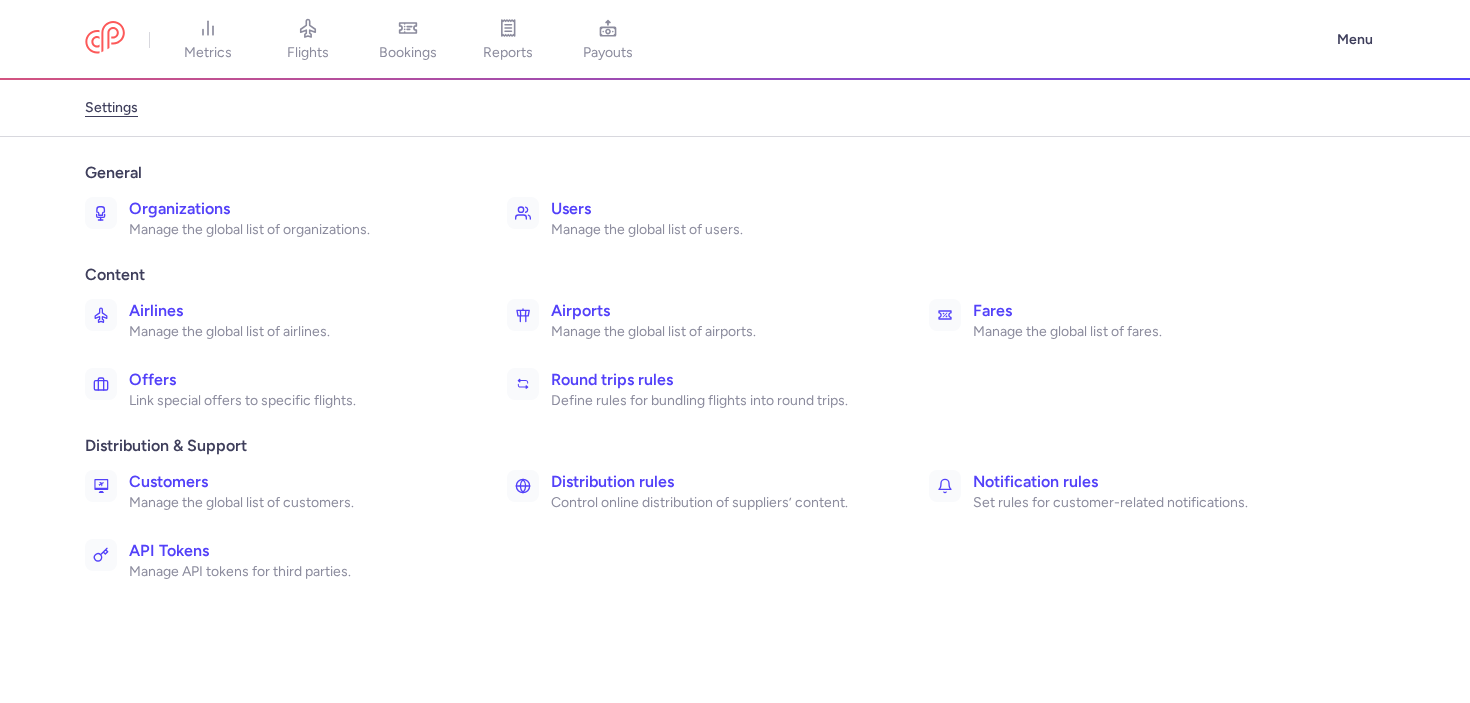 click on "General Organizations Manage the global list of organizations. Users Manage the global list of users." 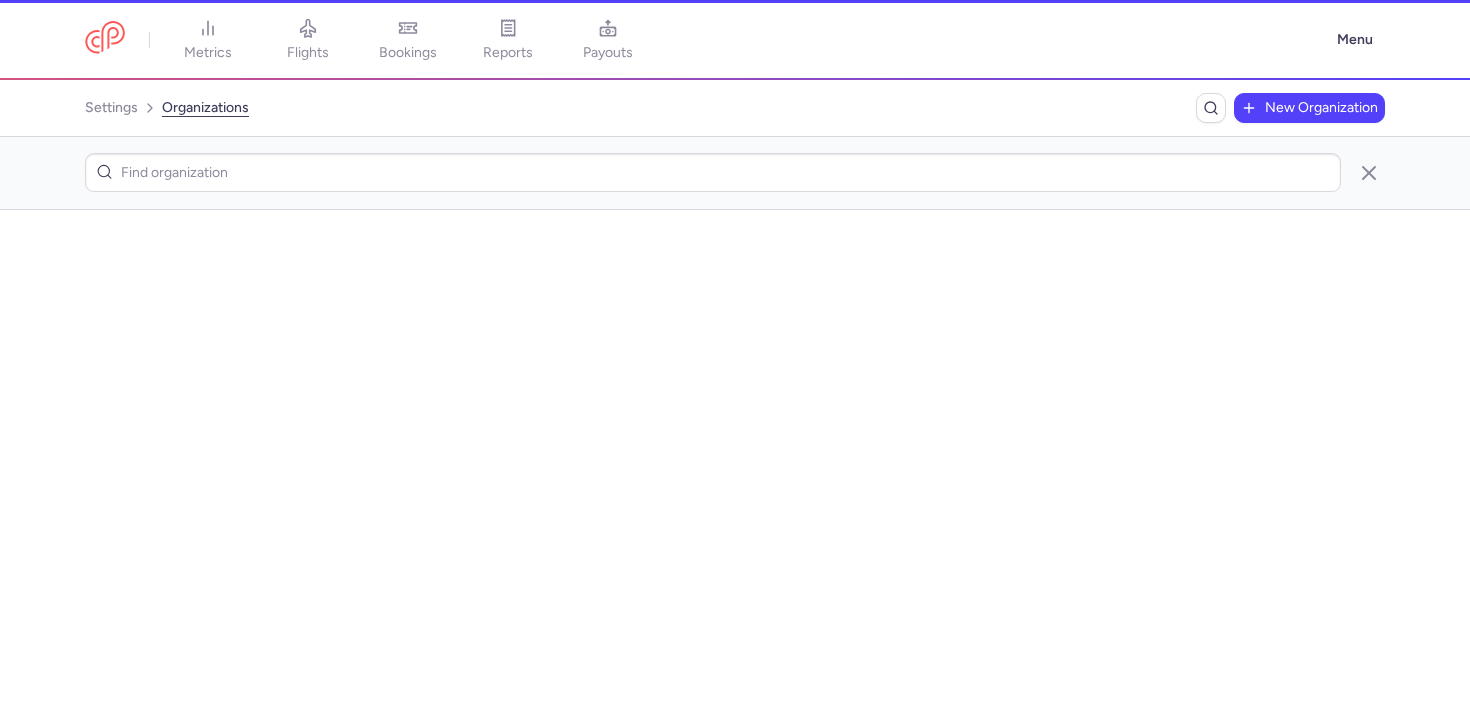 scroll, scrollTop: 0, scrollLeft: 0, axis: both 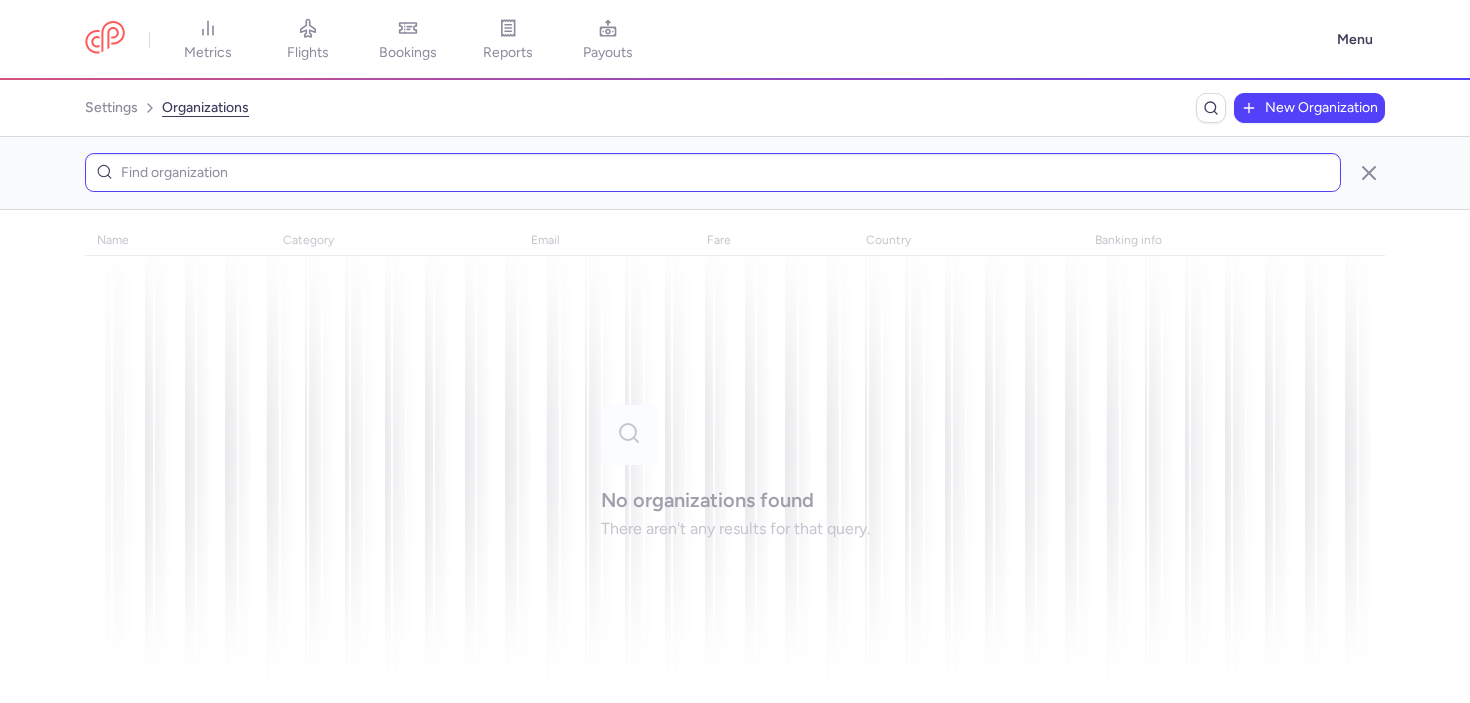 click at bounding box center (735, 173) 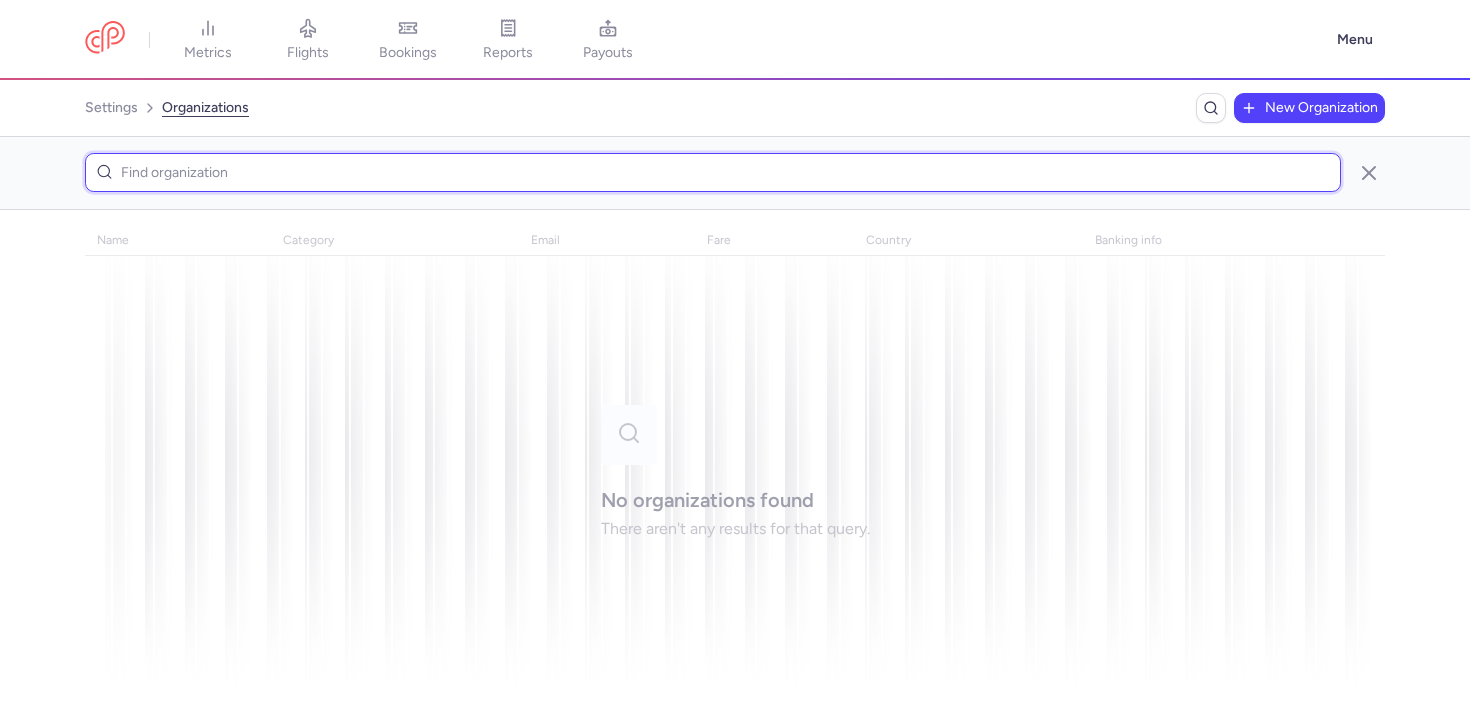 click at bounding box center (713, 172) 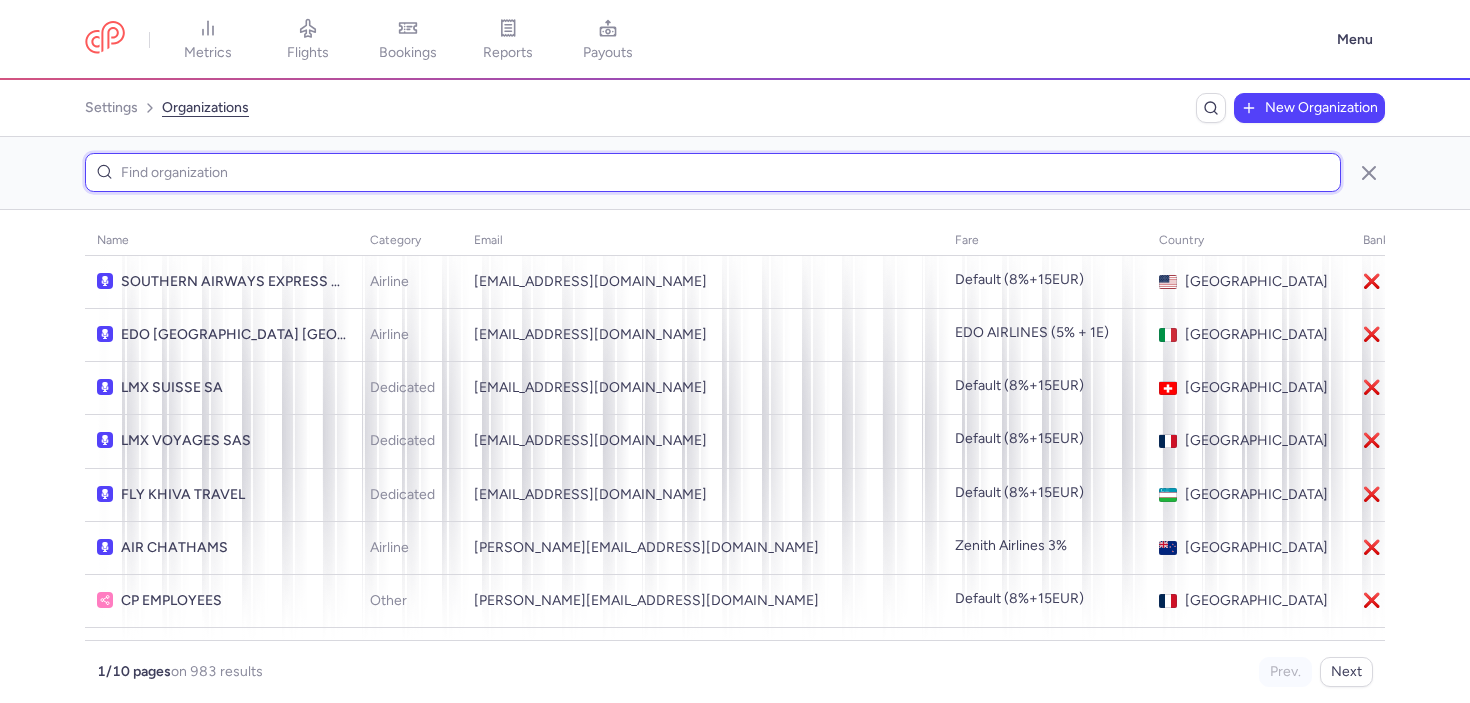 click at bounding box center [713, 172] 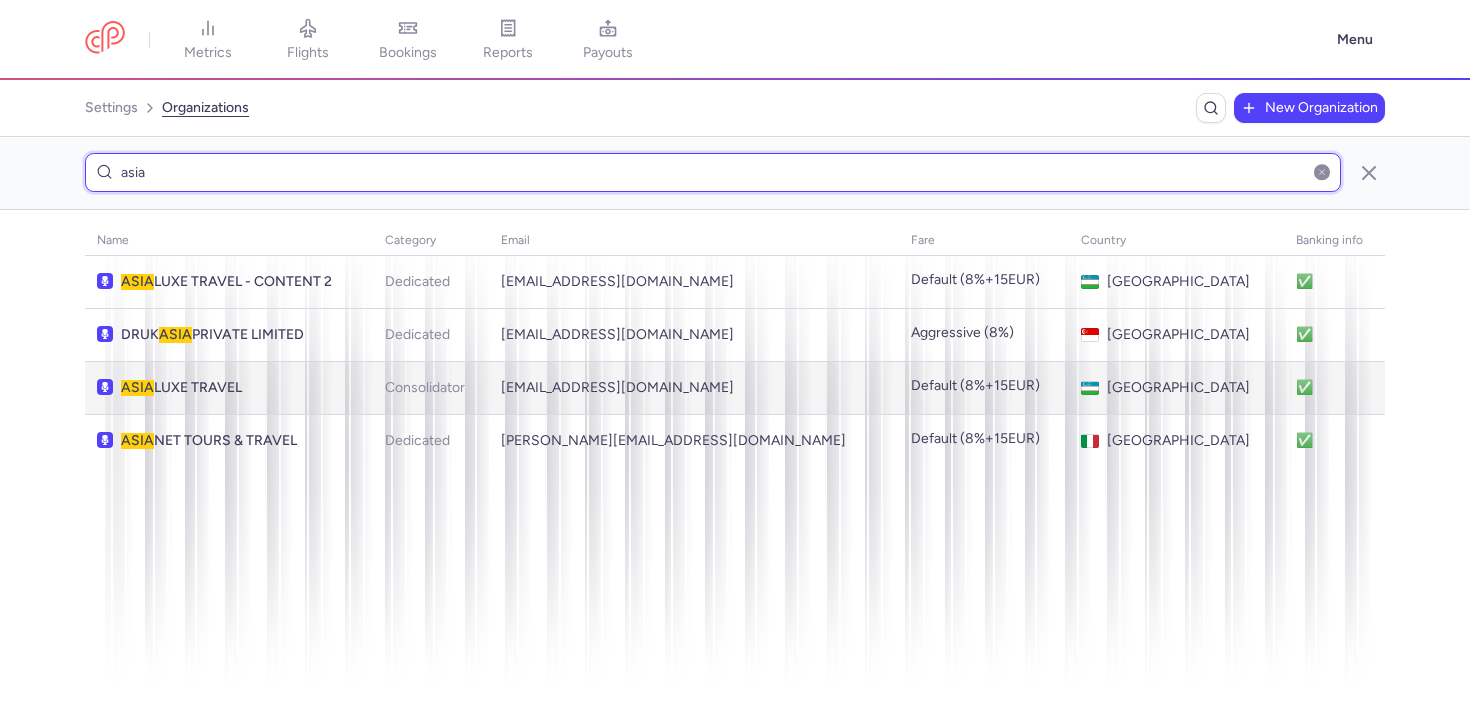type on "asia" 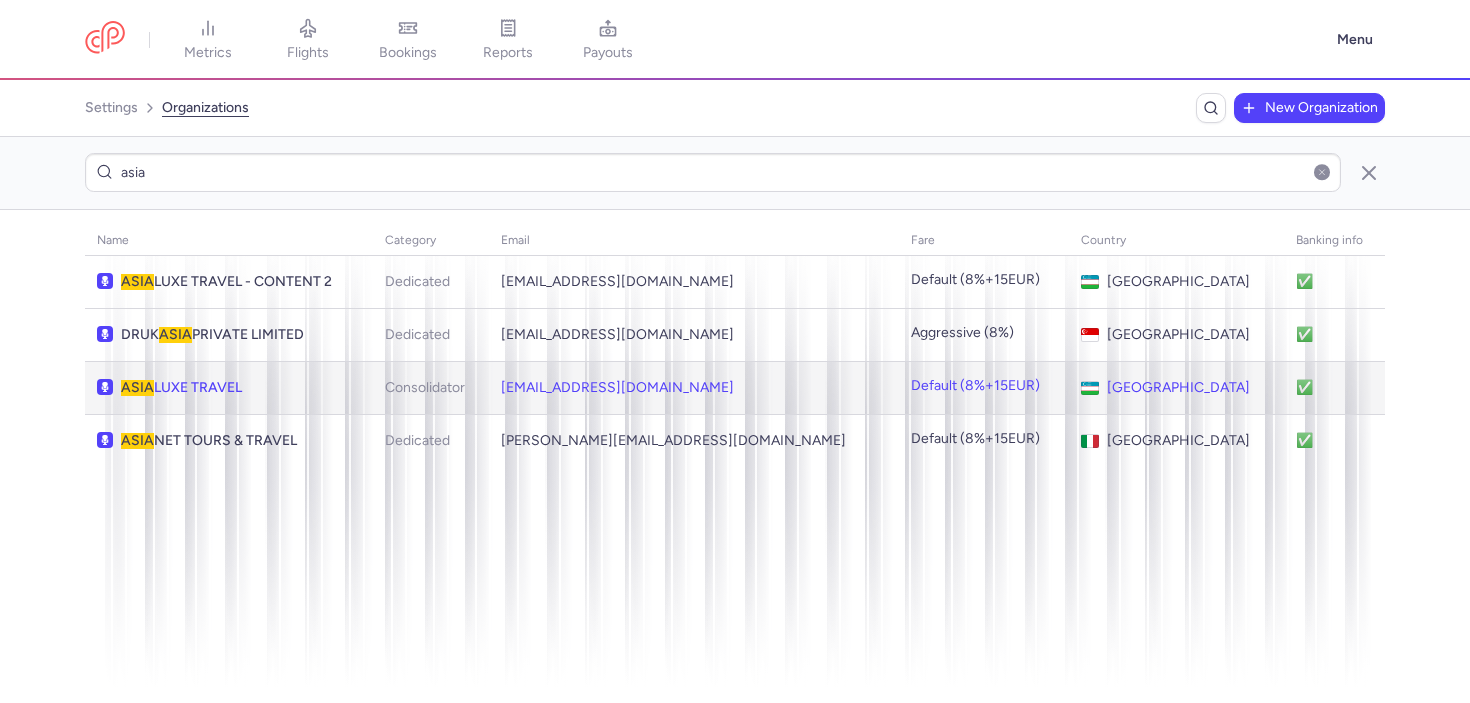 click on "ASIA LUXE TRAVEL" 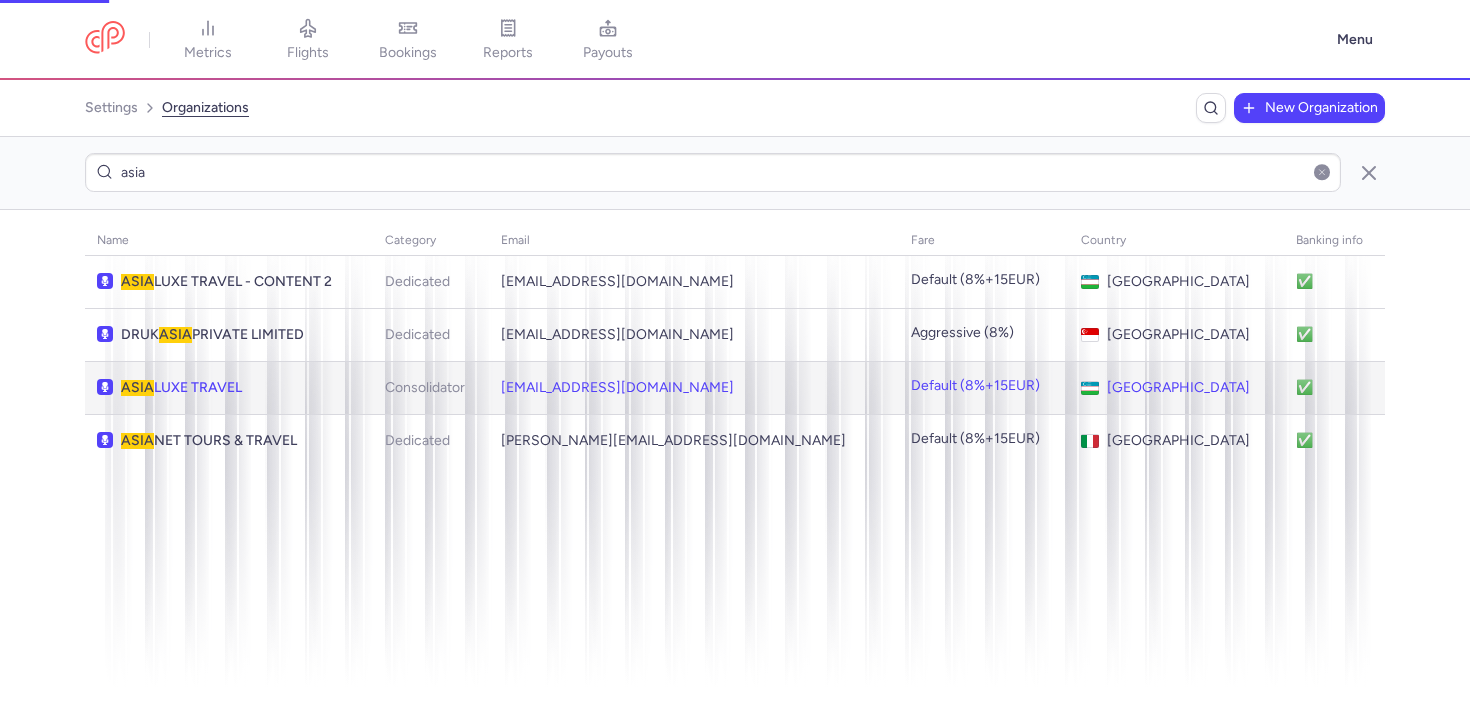 scroll, scrollTop: 0, scrollLeft: 0, axis: both 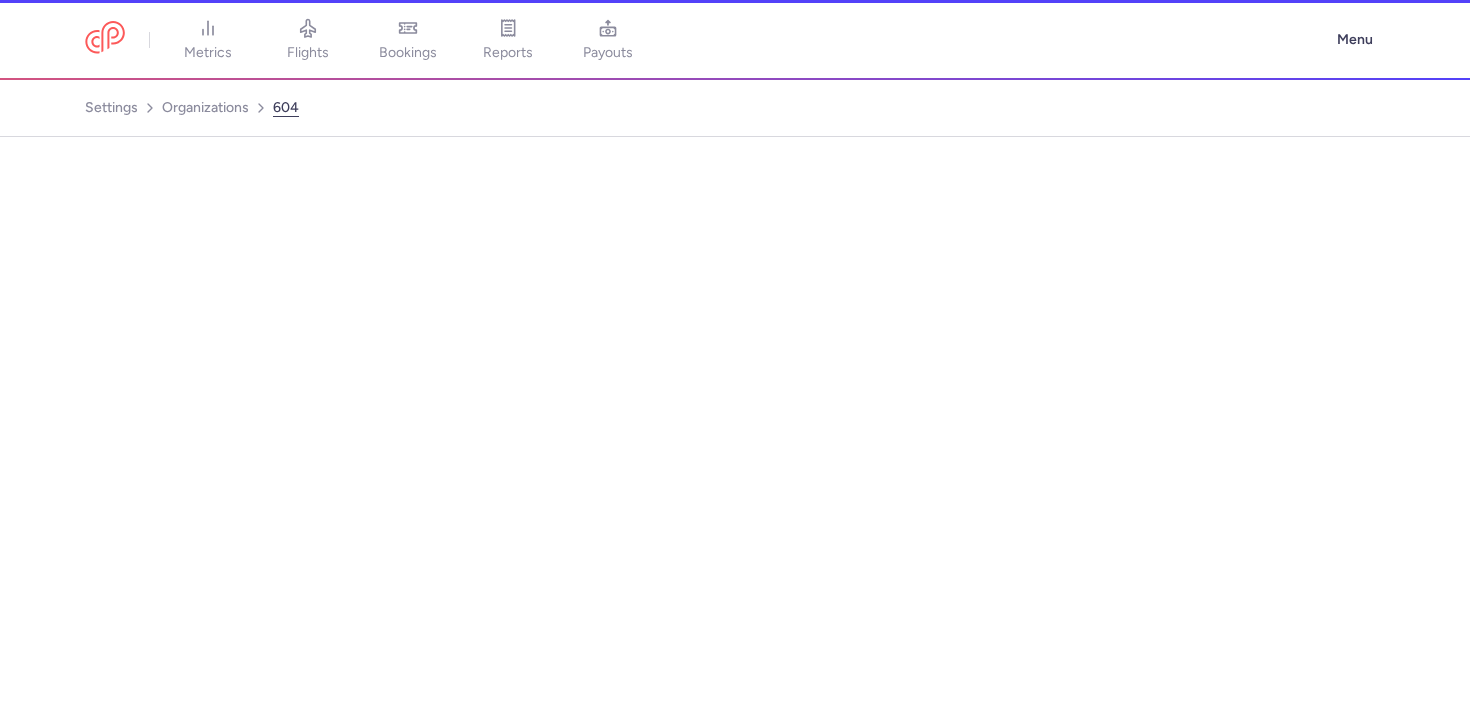 select on "CONSOLIDATOR" 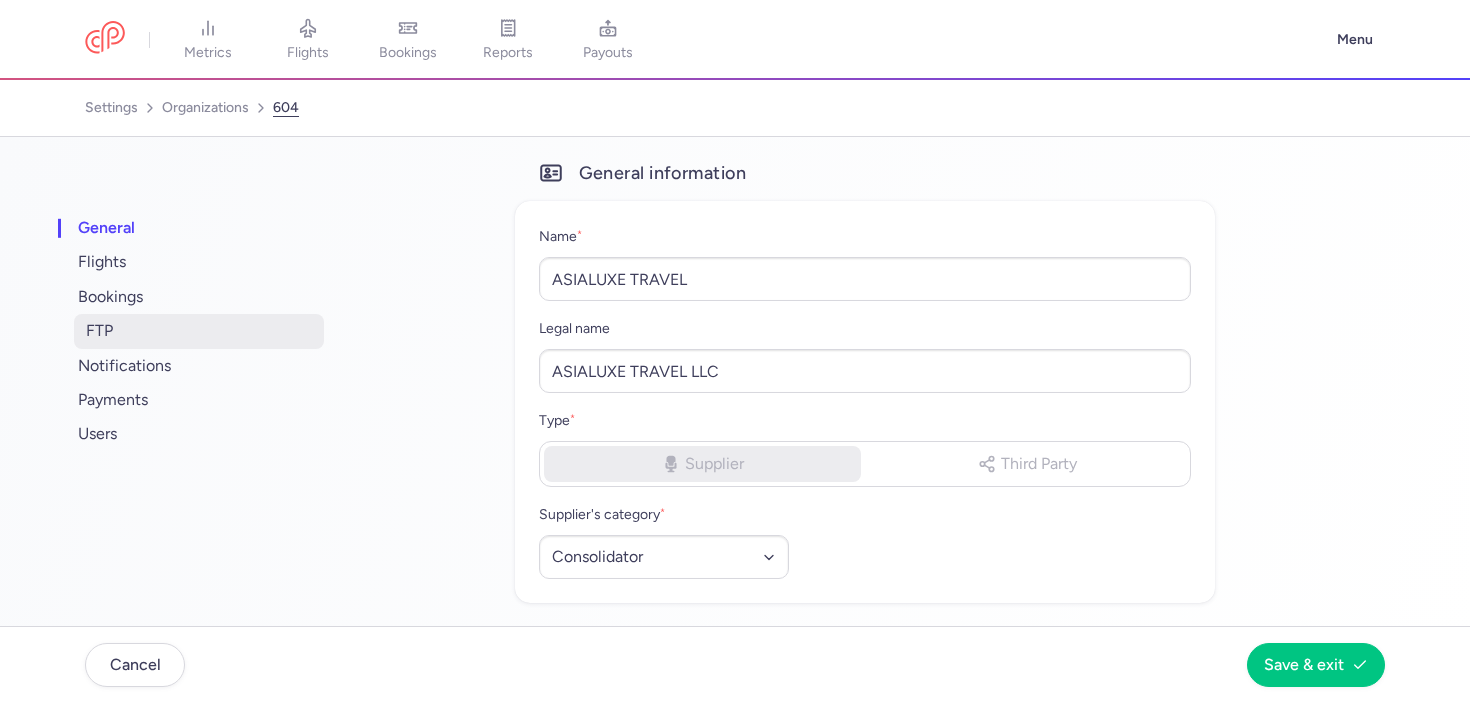 click on "FTP" at bounding box center [199, 331] 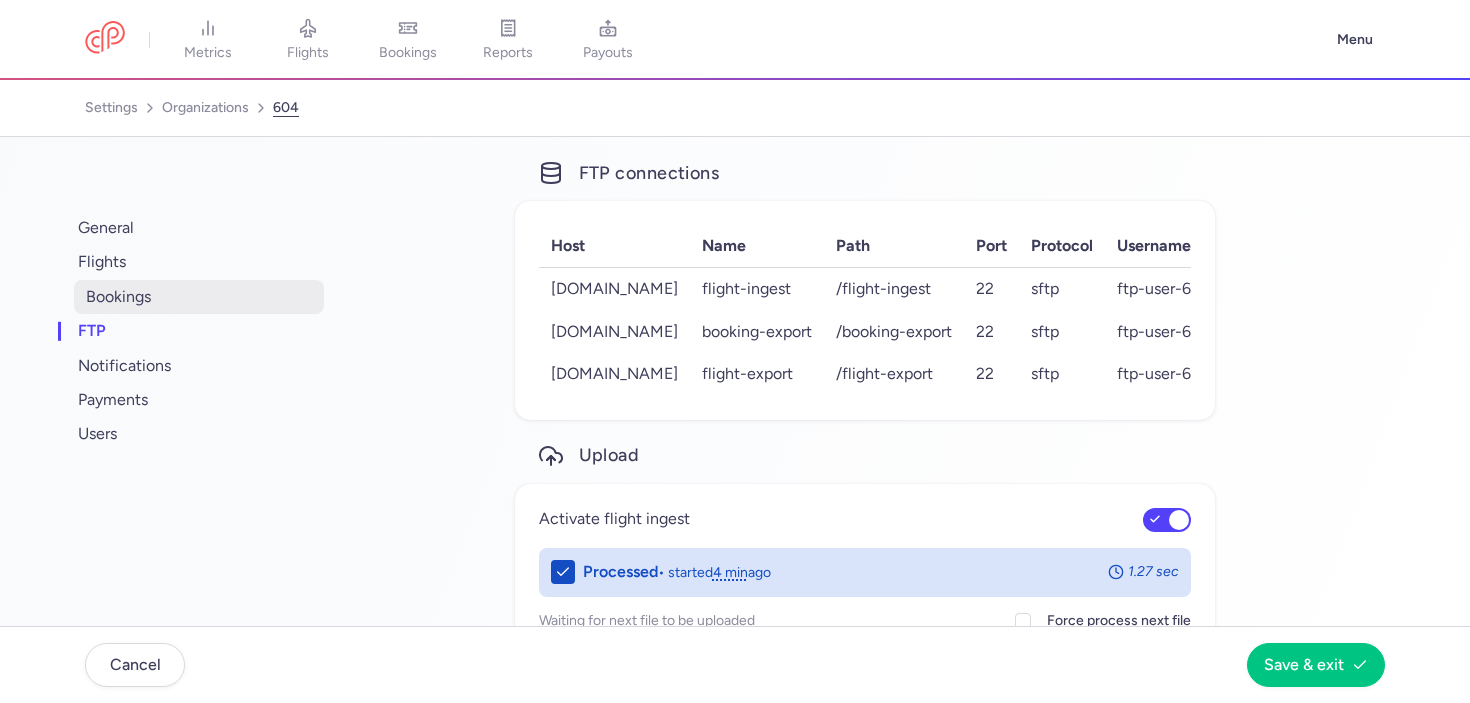 click on "bookings" at bounding box center [199, 297] 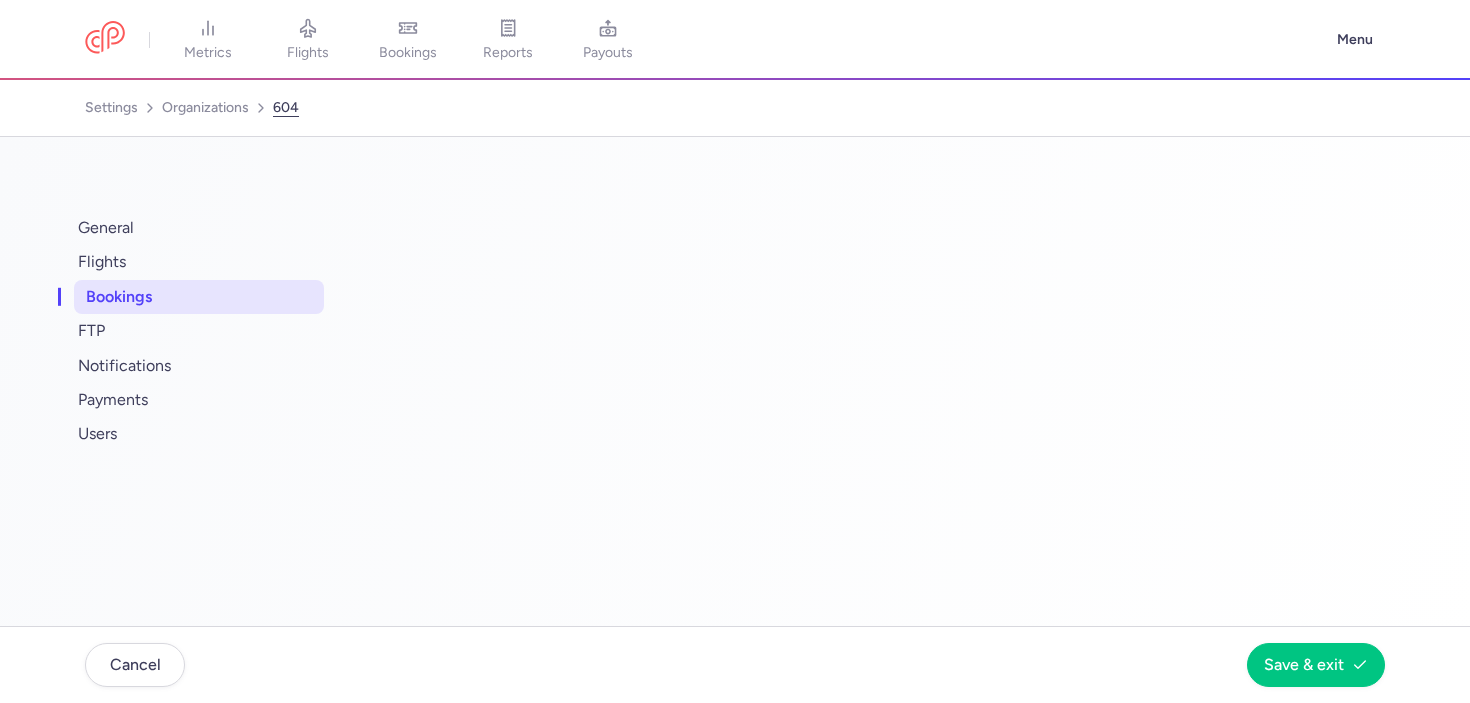 select on "2" 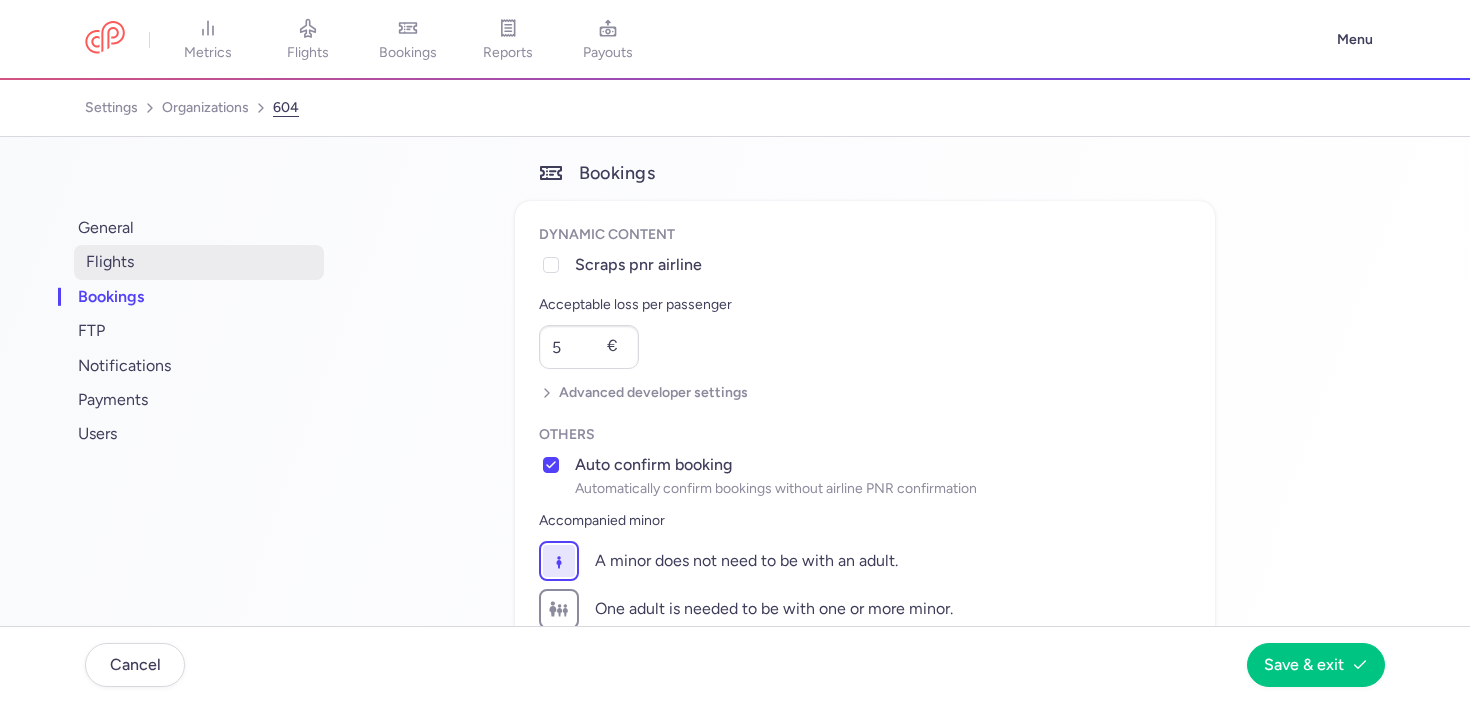 click on "flights" at bounding box center (199, 262) 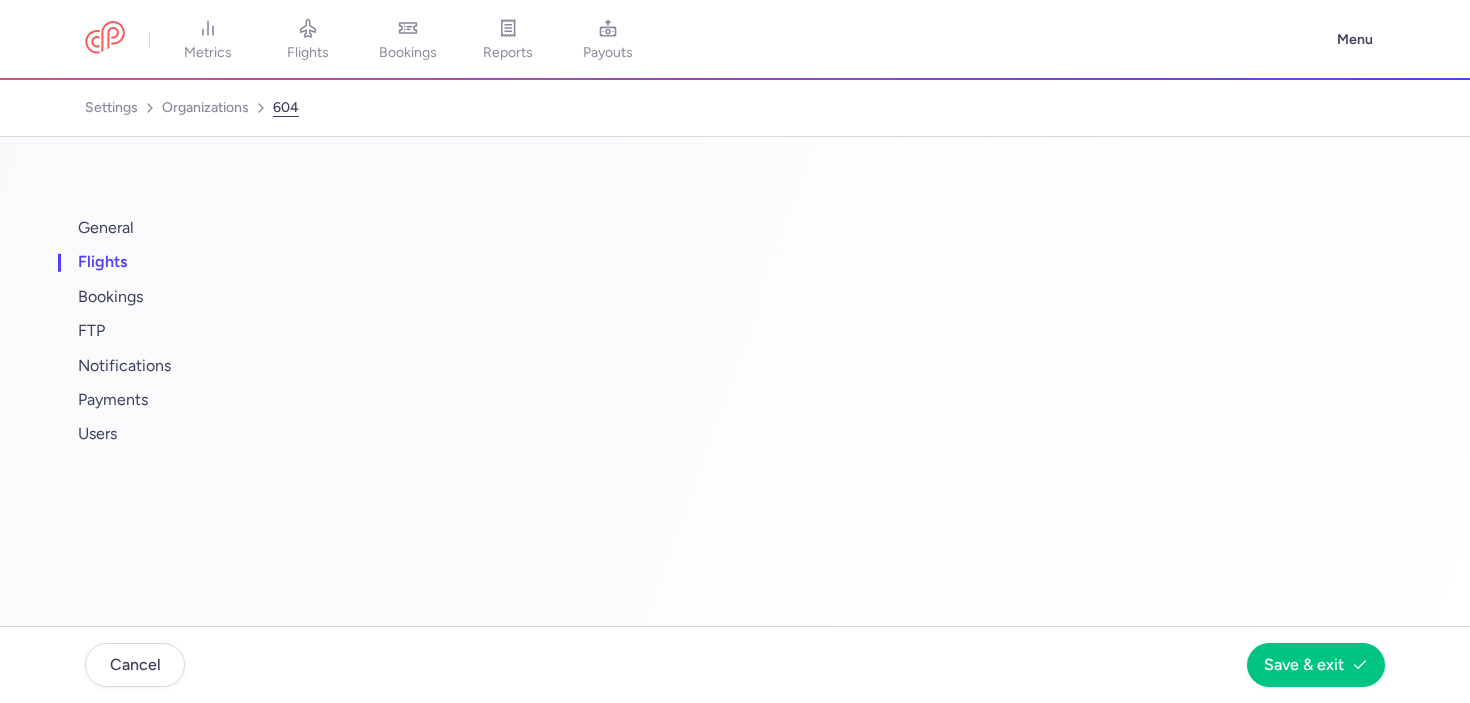 select on "hours" 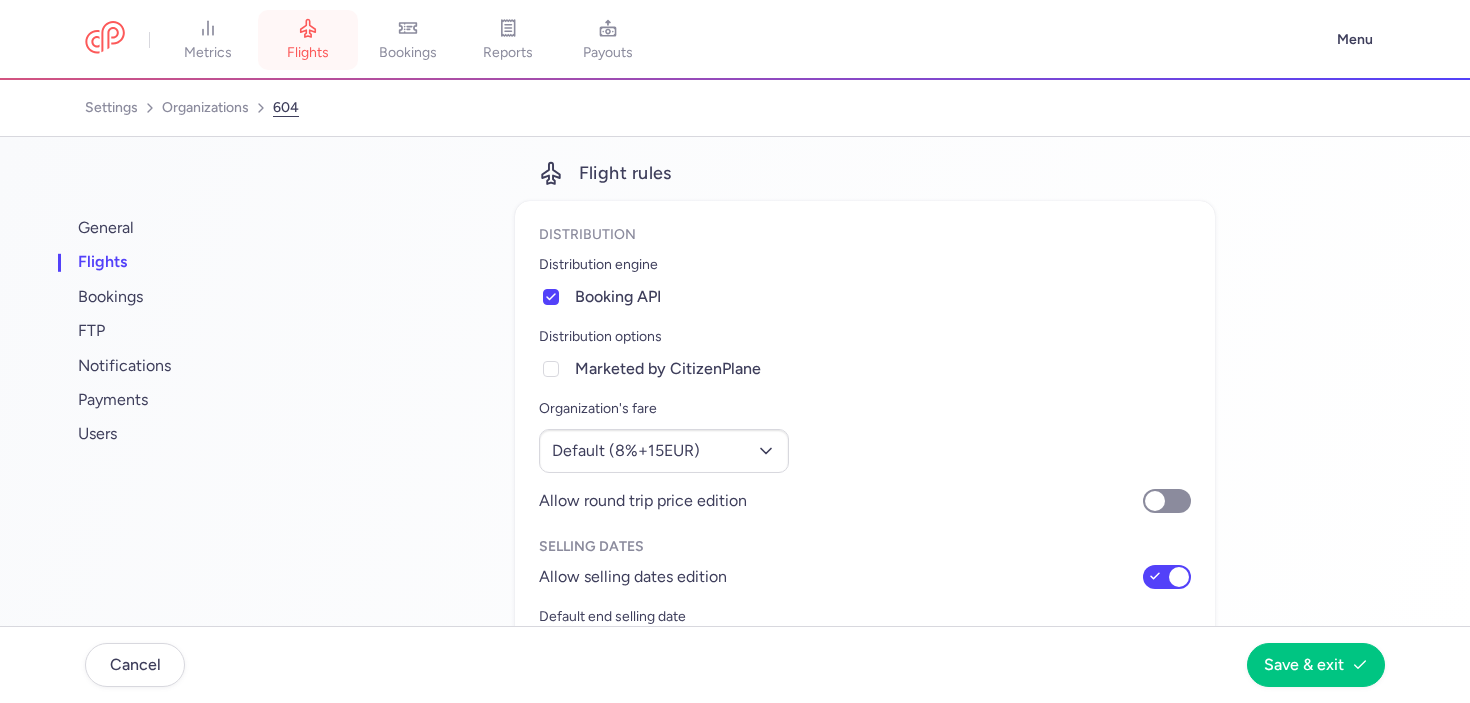 click on "flights" at bounding box center (308, 53) 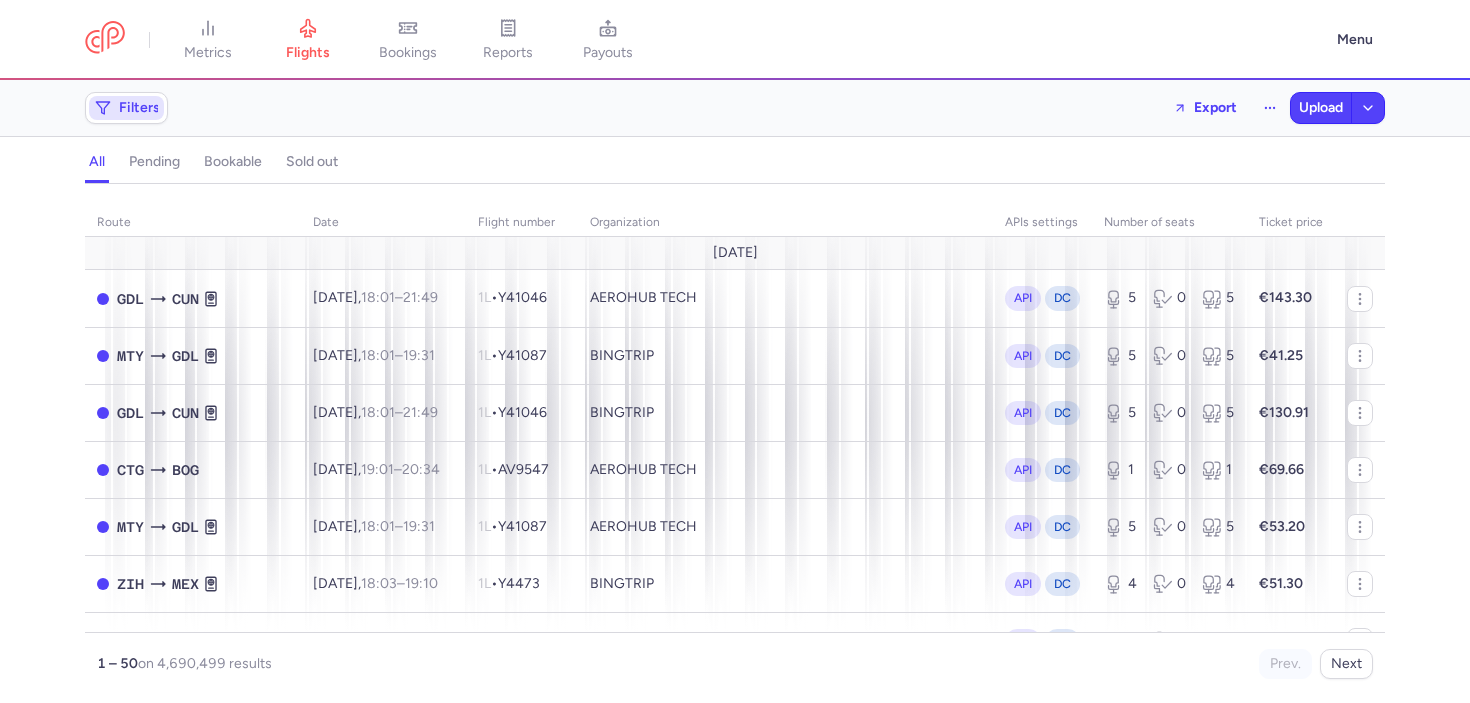 click on "Filters" at bounding box center [126, 108] 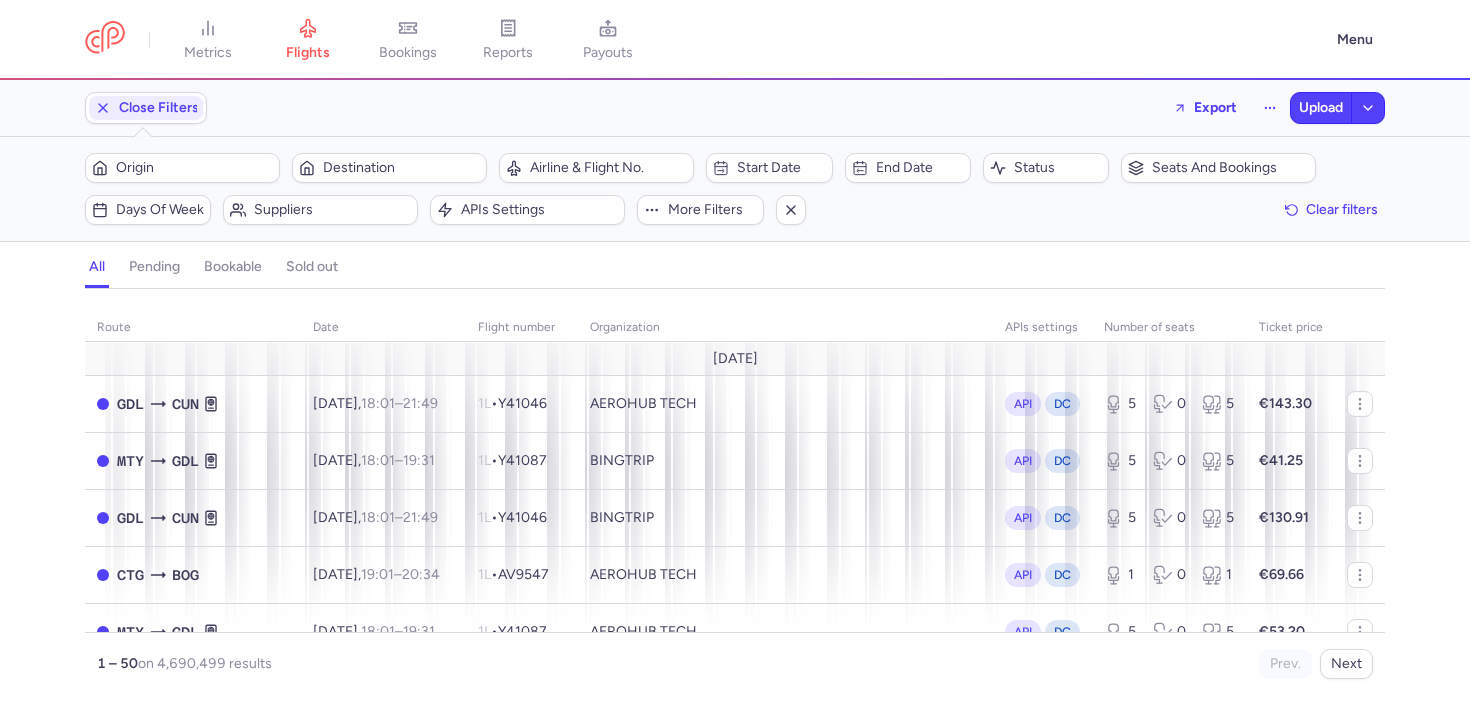 scroll, scrollTop: 0, scrollLeft: 0, axis: both 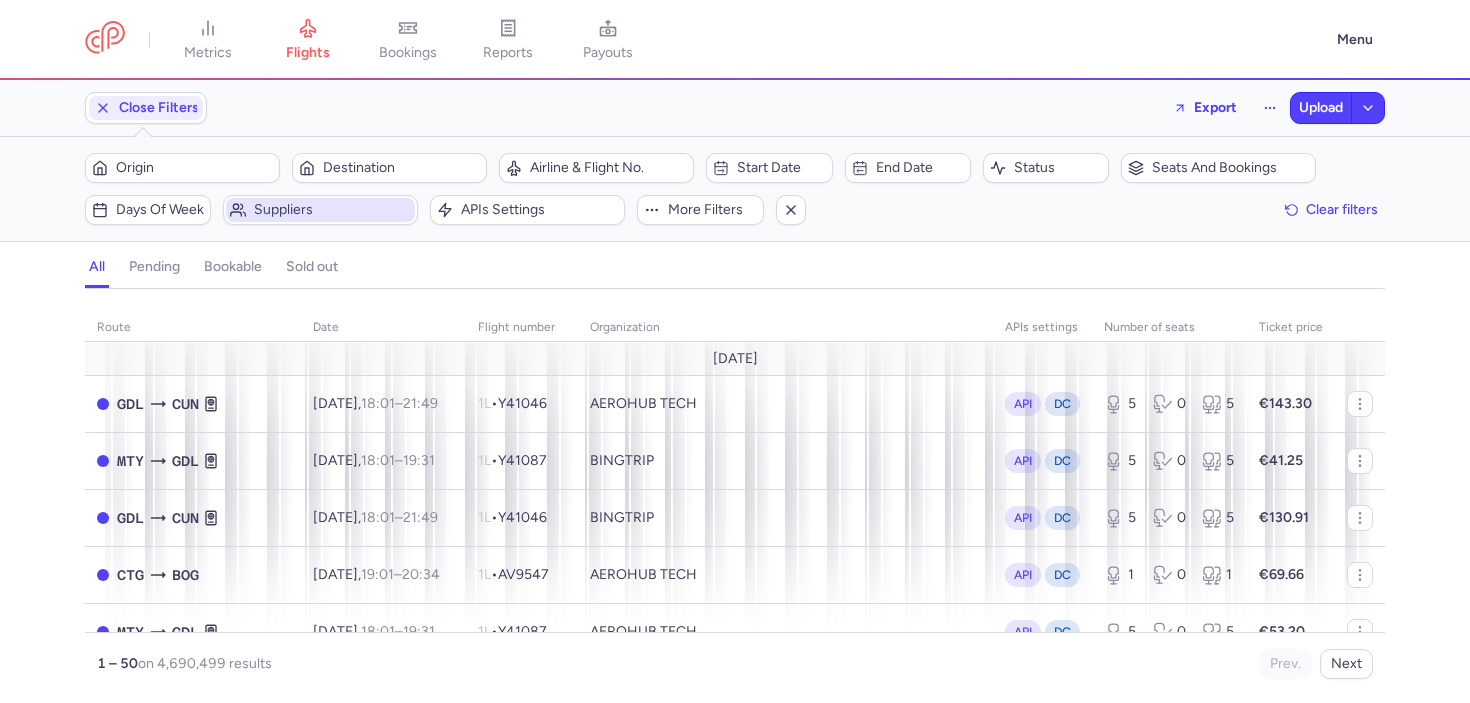 click on "Suppliers" at bounding box center (332, 210) 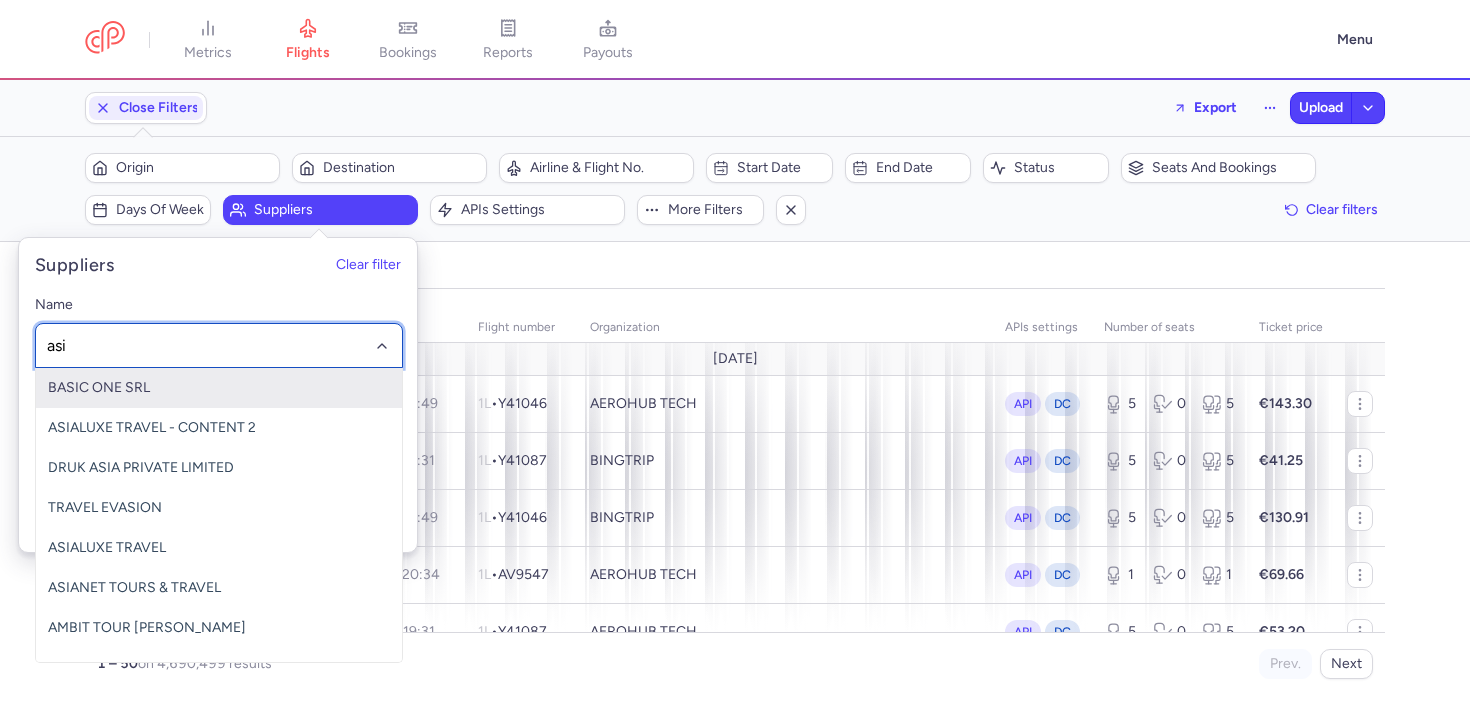 type on "asia" 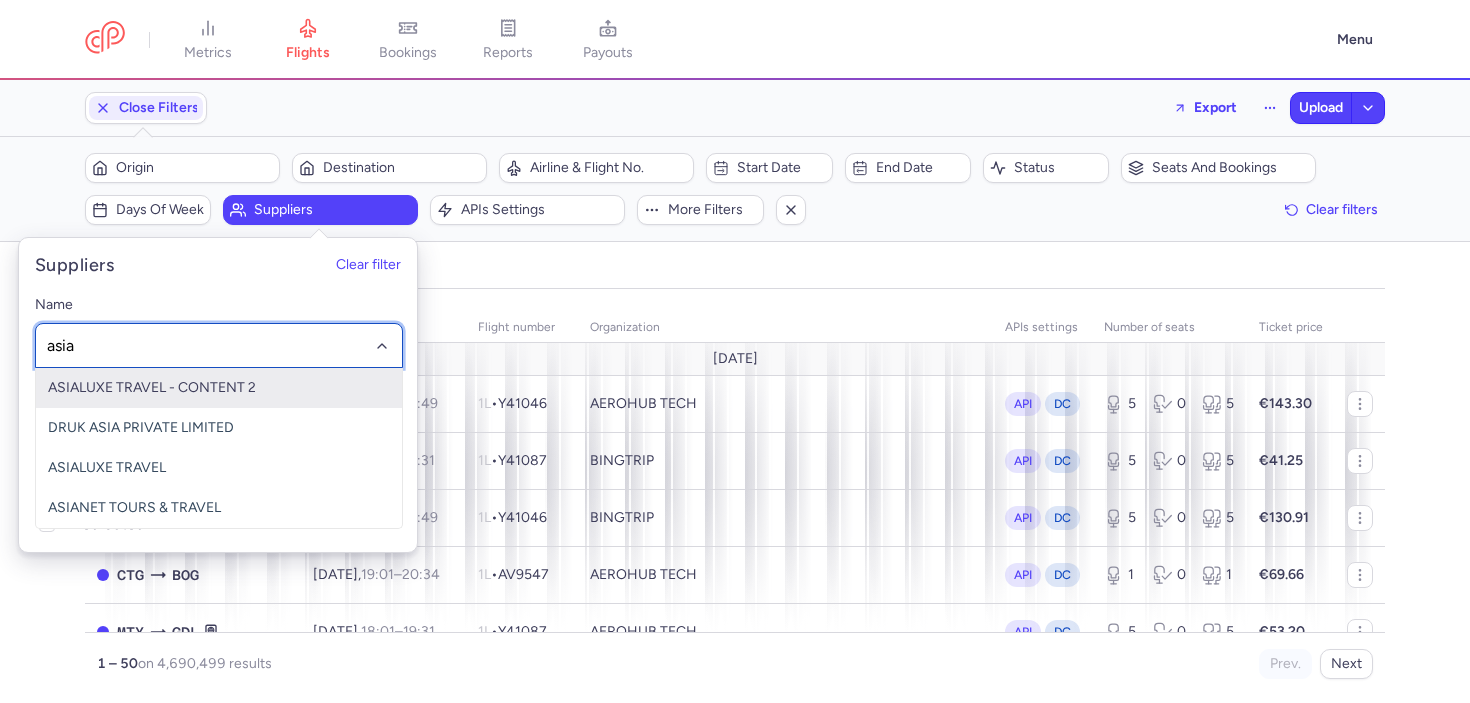 click on "ASIALUXE TRAVEL - CONTENT 2" 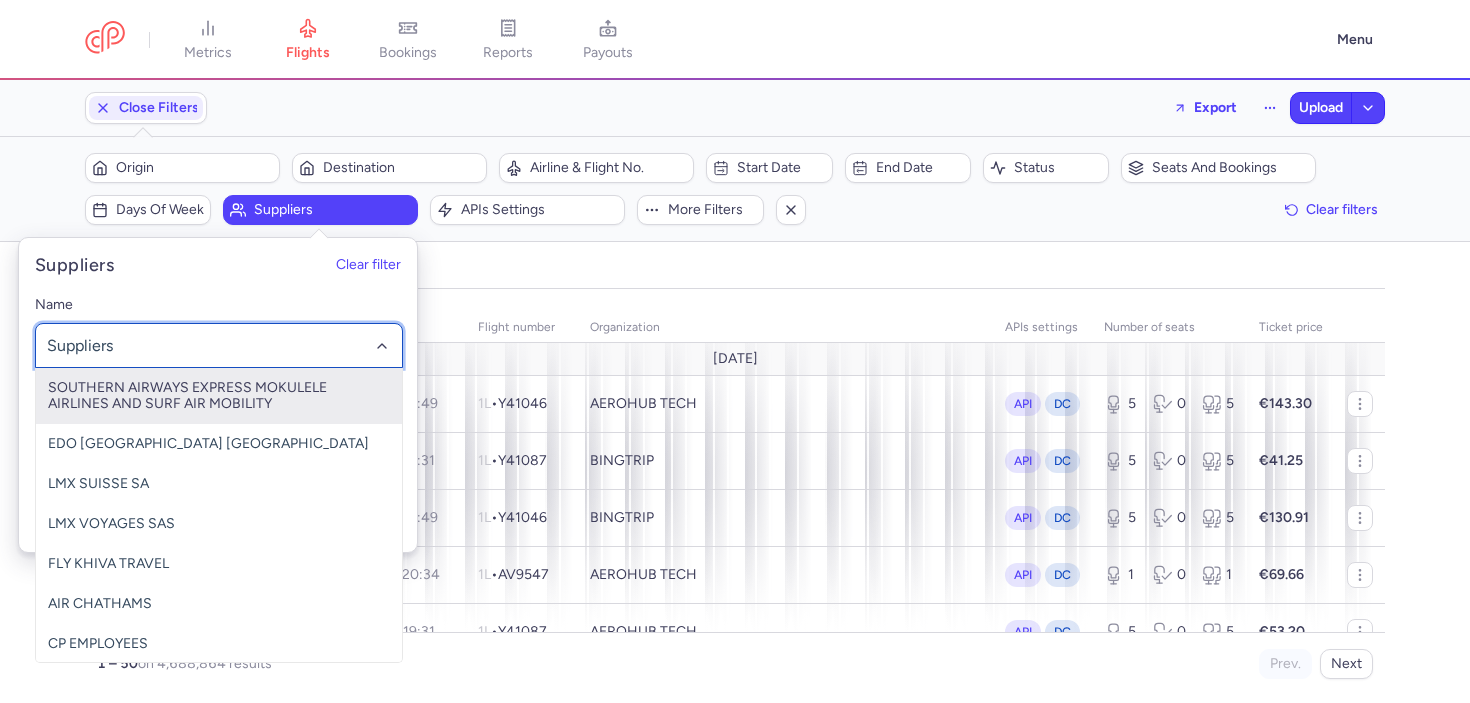 click 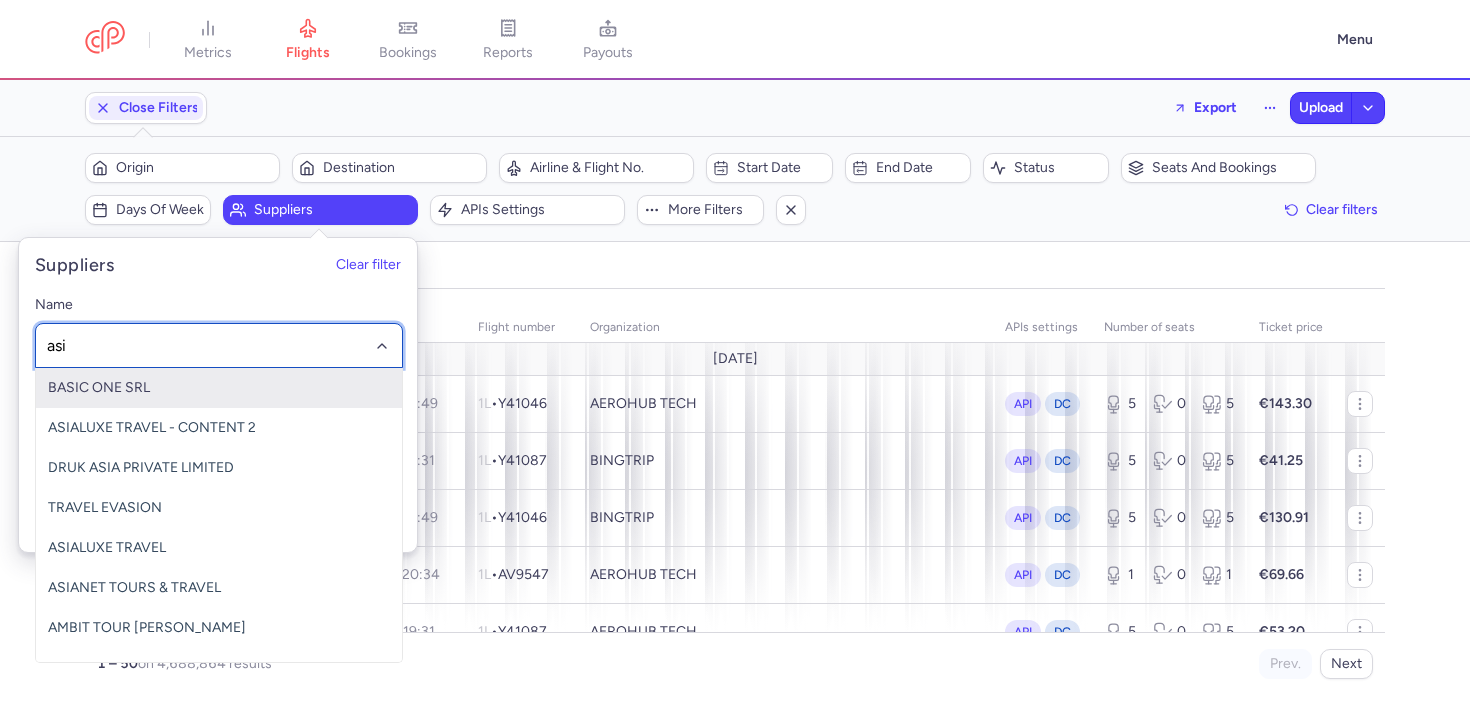 type on "asia" 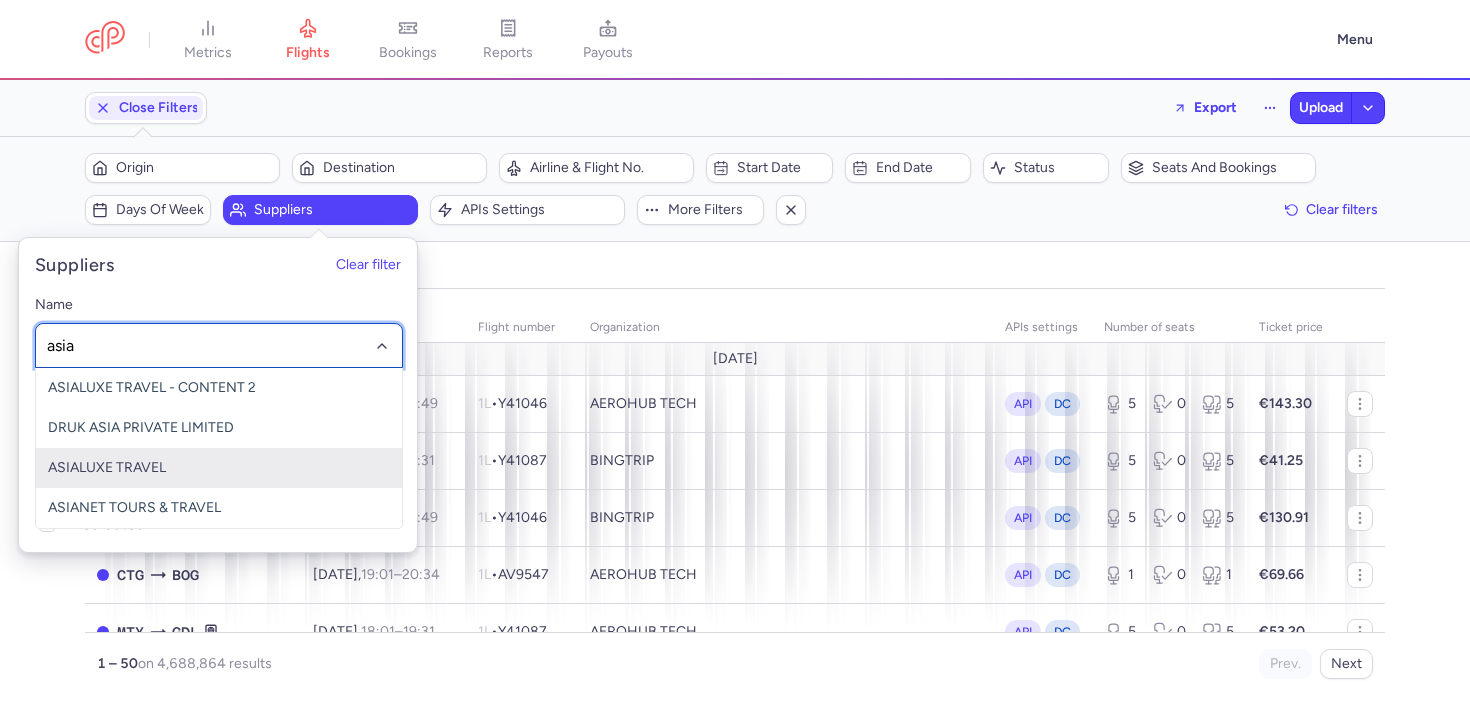 click on "ASIALUXE TRAVEL" at bounding box center (219, 468) 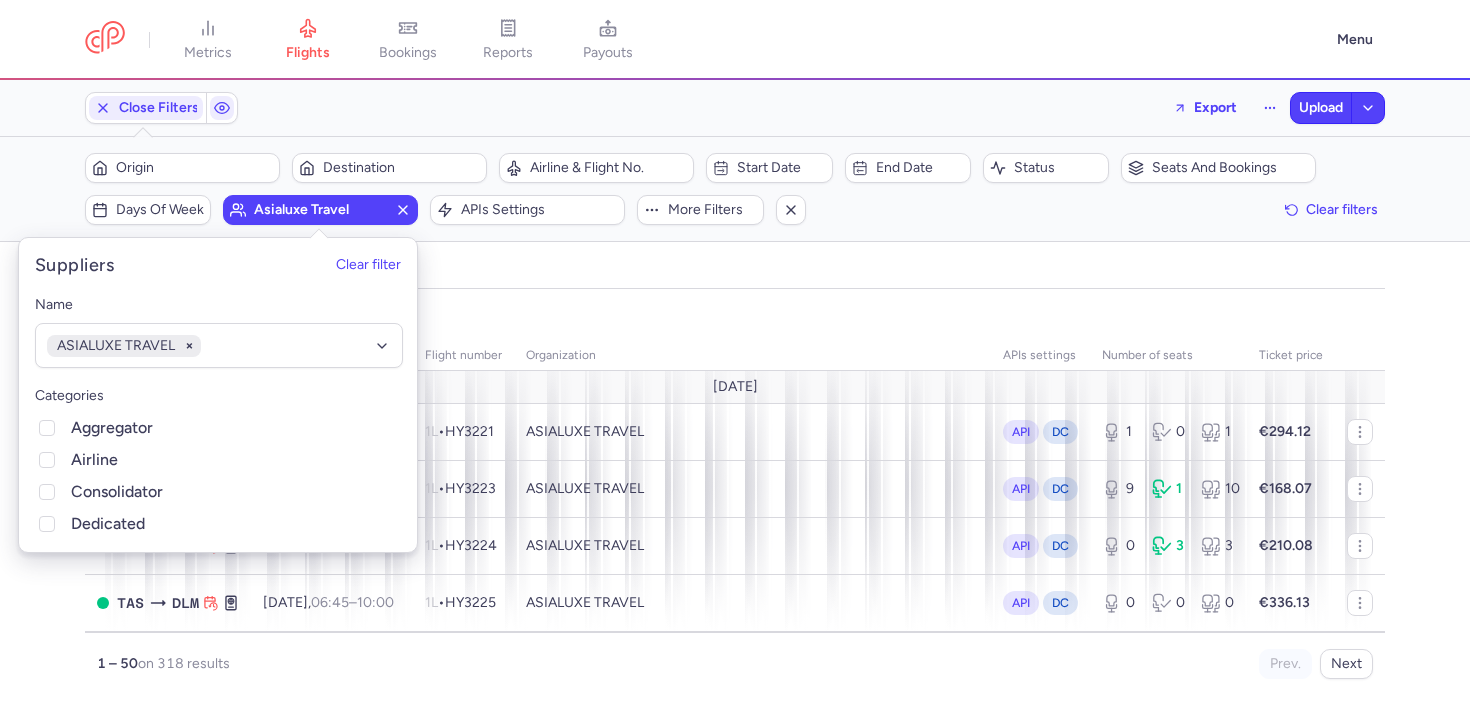 click on "organizations names: ASIALUXE TRAVEL" at bounding box center (735, 315) 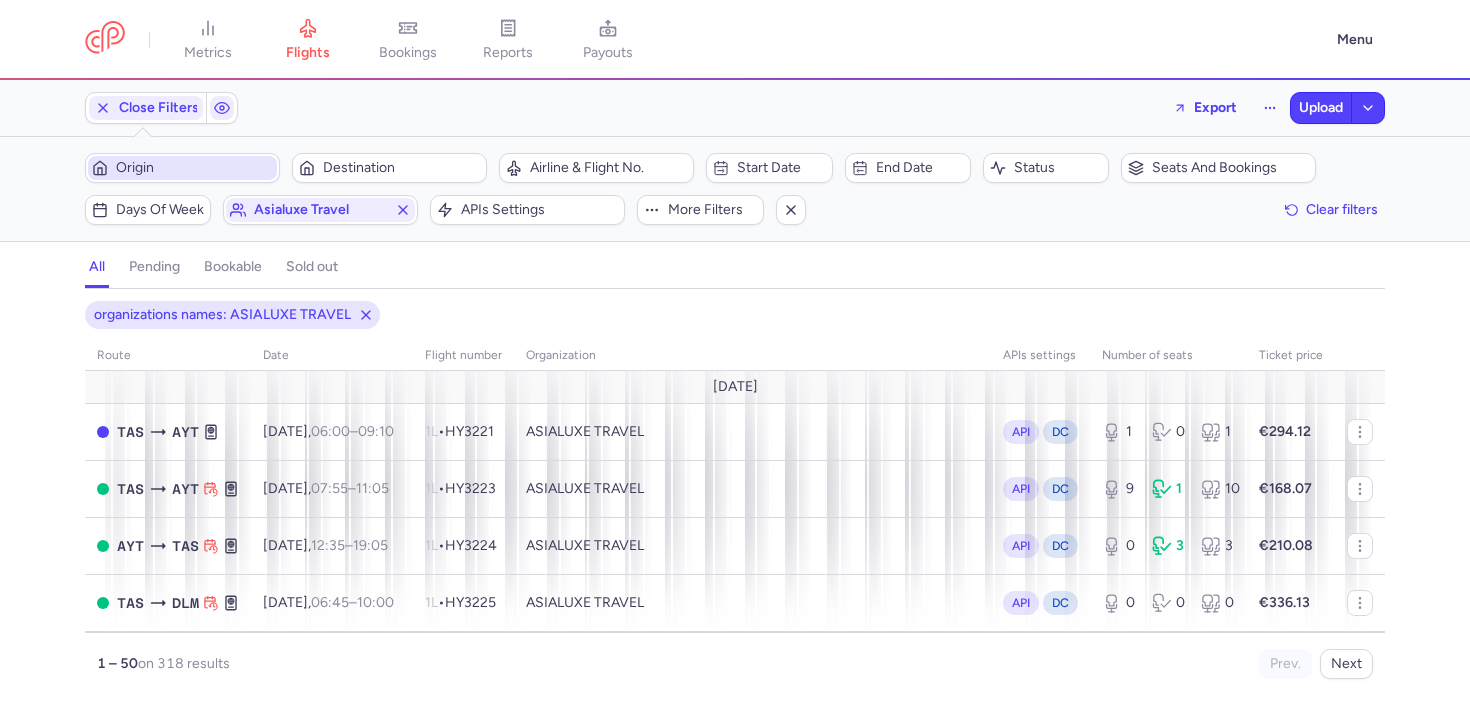 click on "Origin" at bounding box center [182, 168] 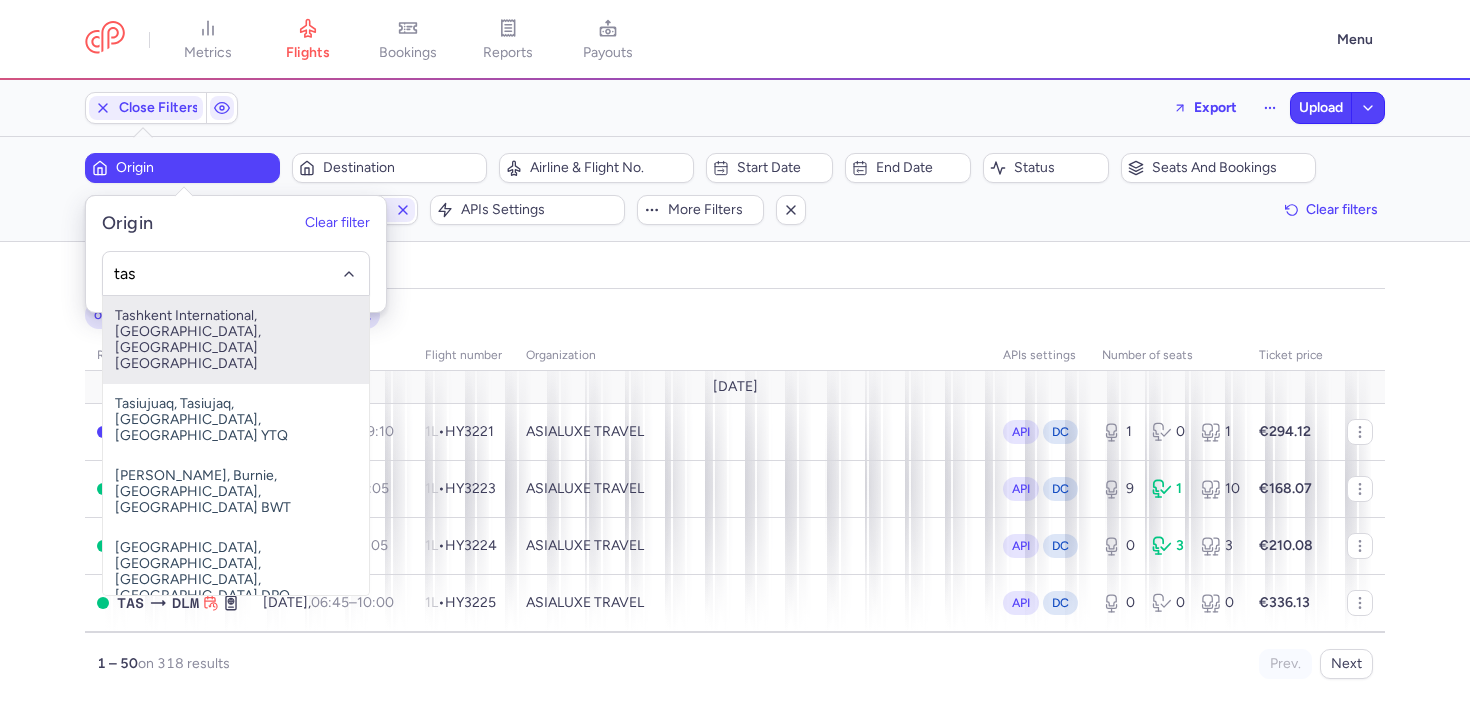 click on "Tashkent International, [GEOGRAPHIC_DATA], [GEOGRAPHIC_DATA] [GEOGRAPHIC_DATA]" at bounding box center (236, 340) 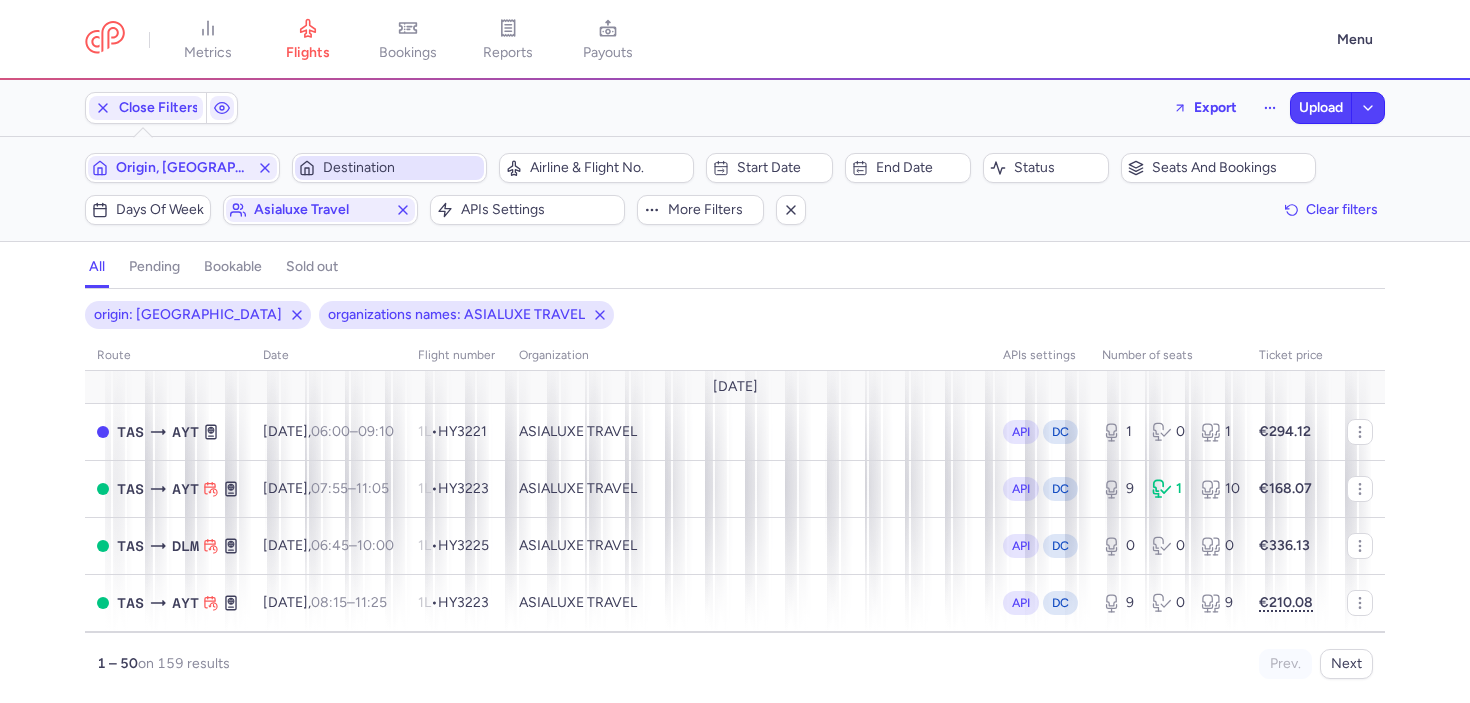click on "Destination" at bounding box center [389, 168] 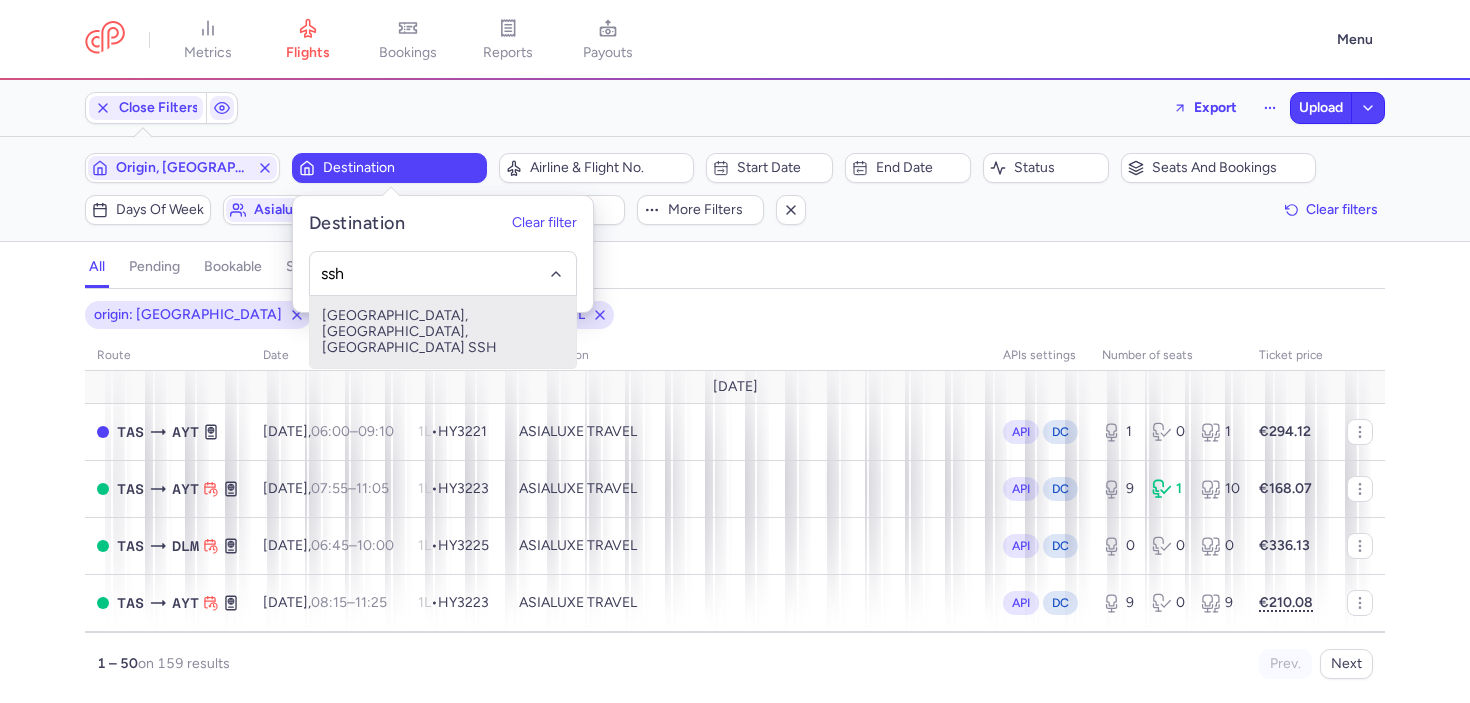 click on "[GEOGRAPHIC_DATA], [GEOGRAPHIC_DATA], [GEOGRAPHIC_DATA] SSH" at bounding box center [443, 332] 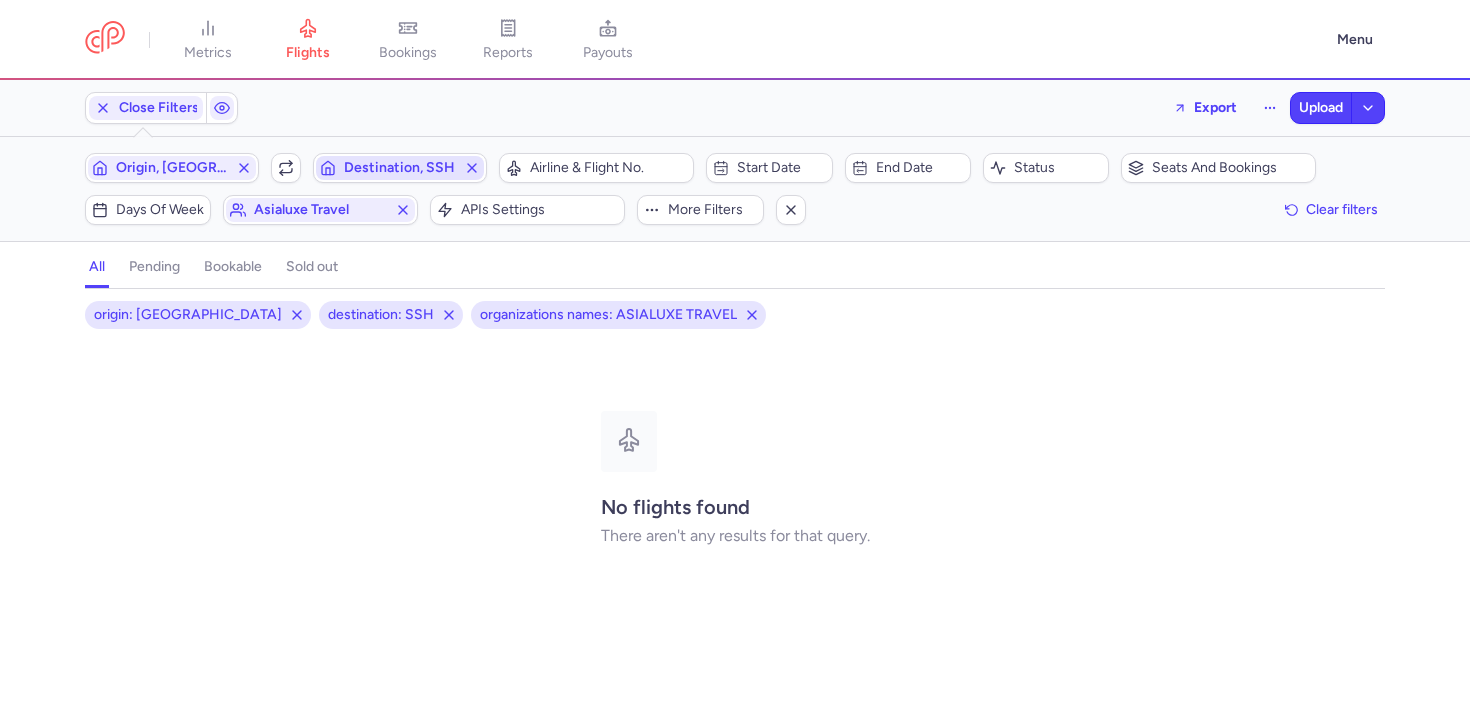 click 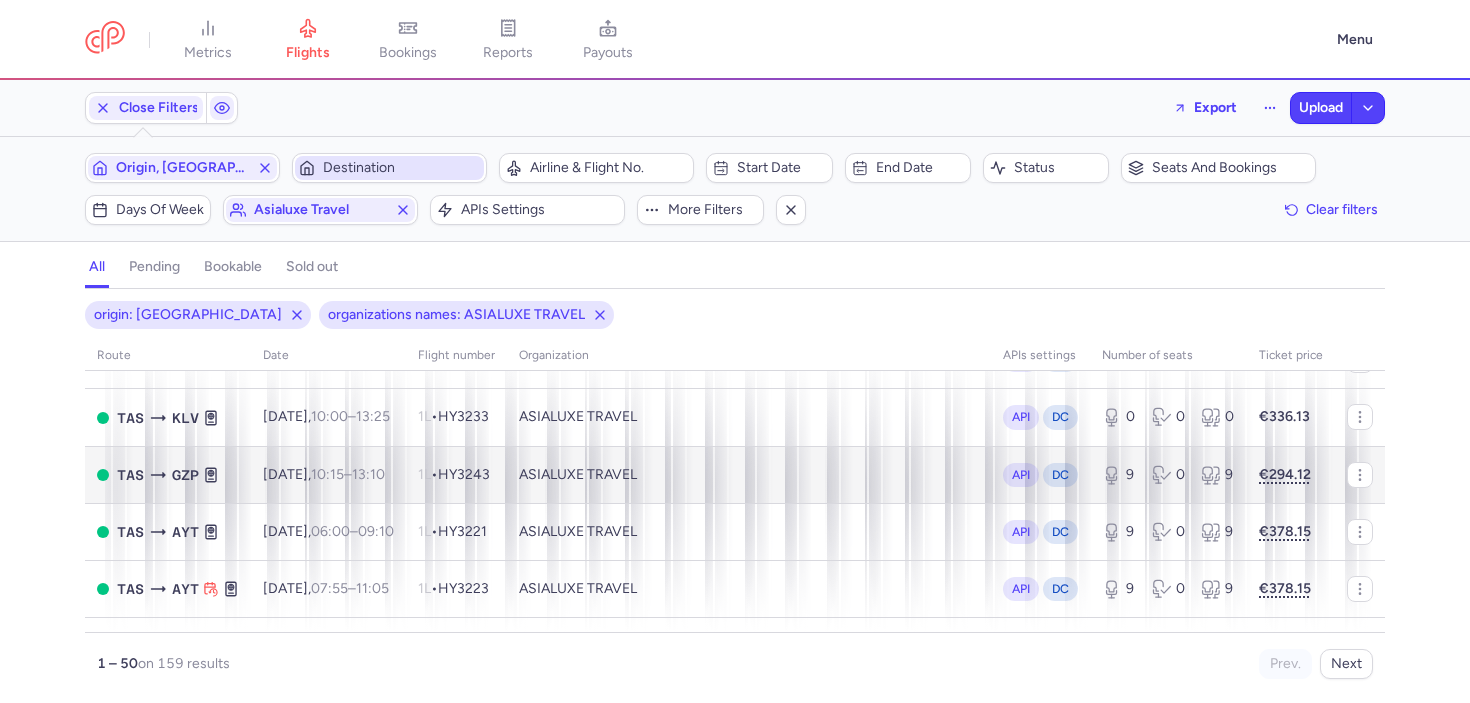 scroll, scrollTop: 583, scrollLeft: 0, axis: vertical 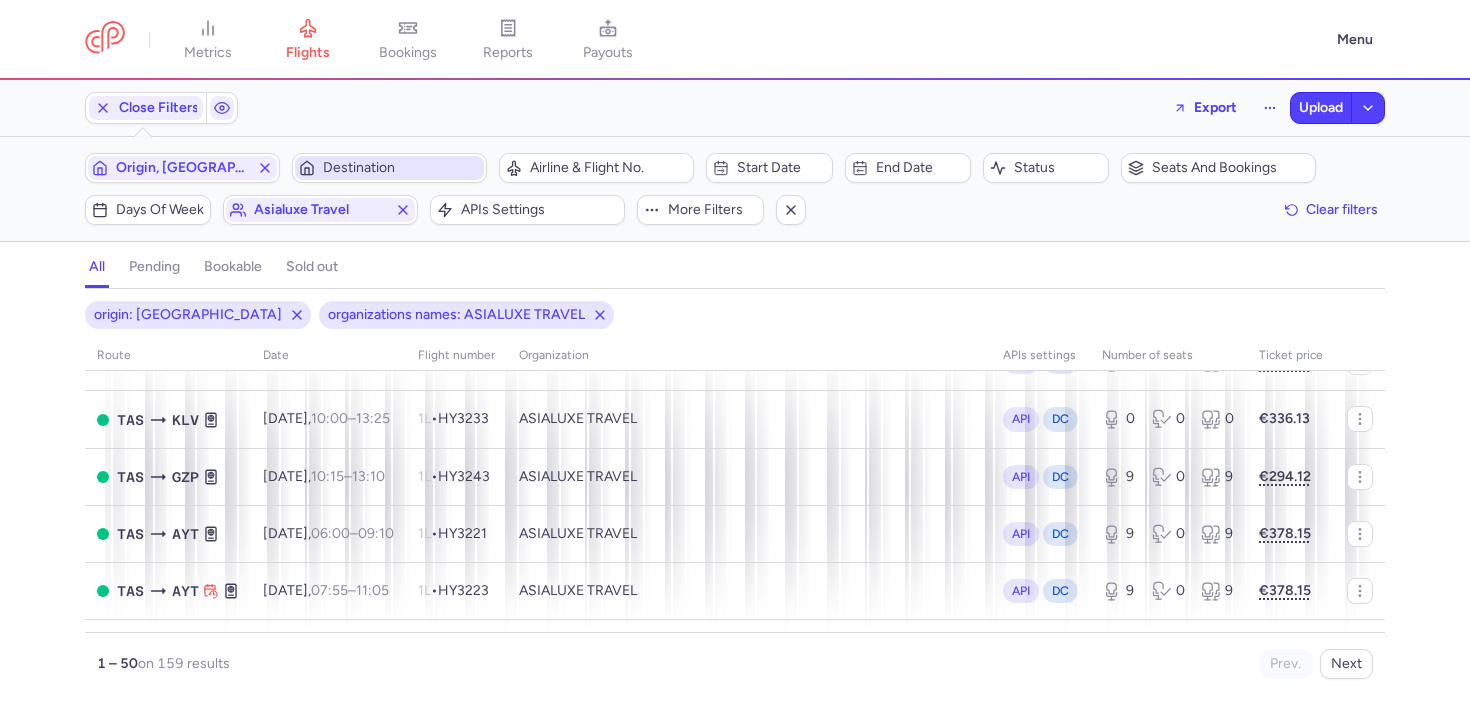 type 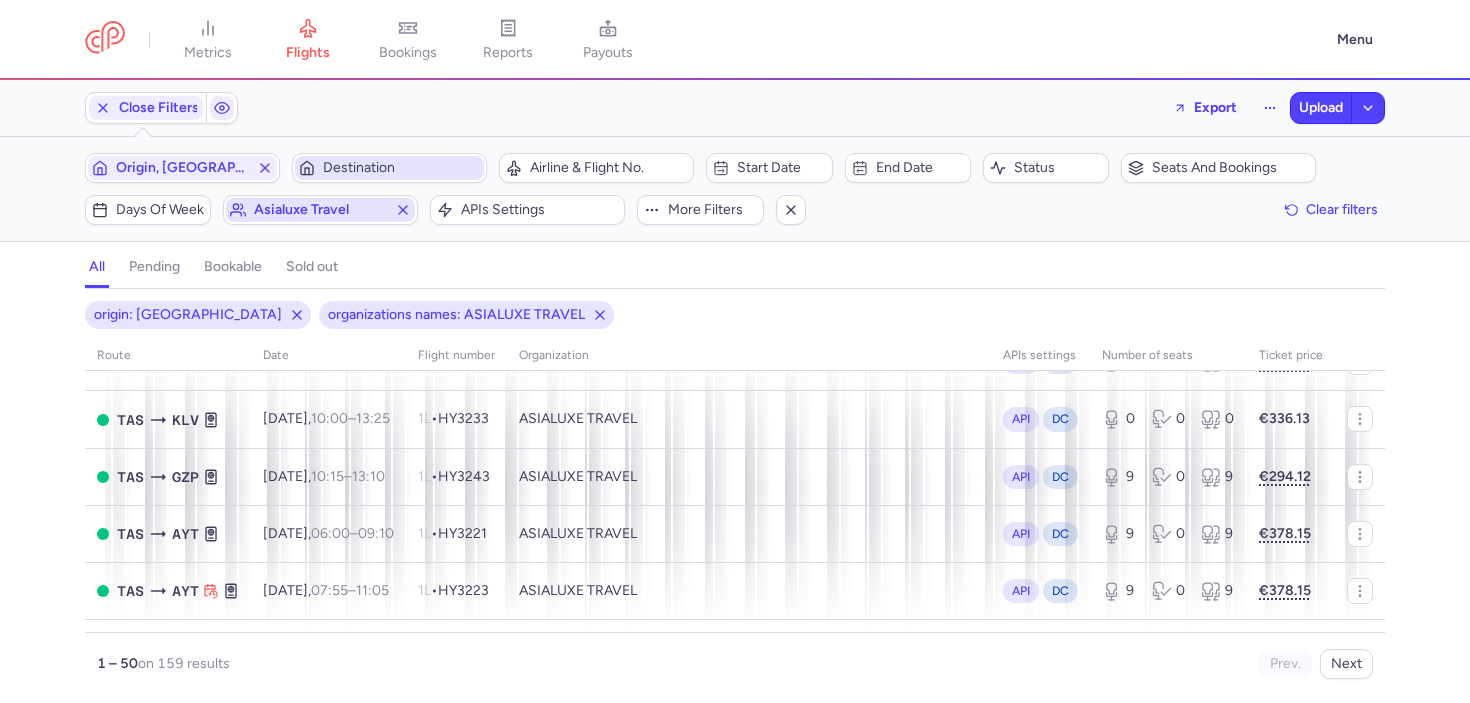 click 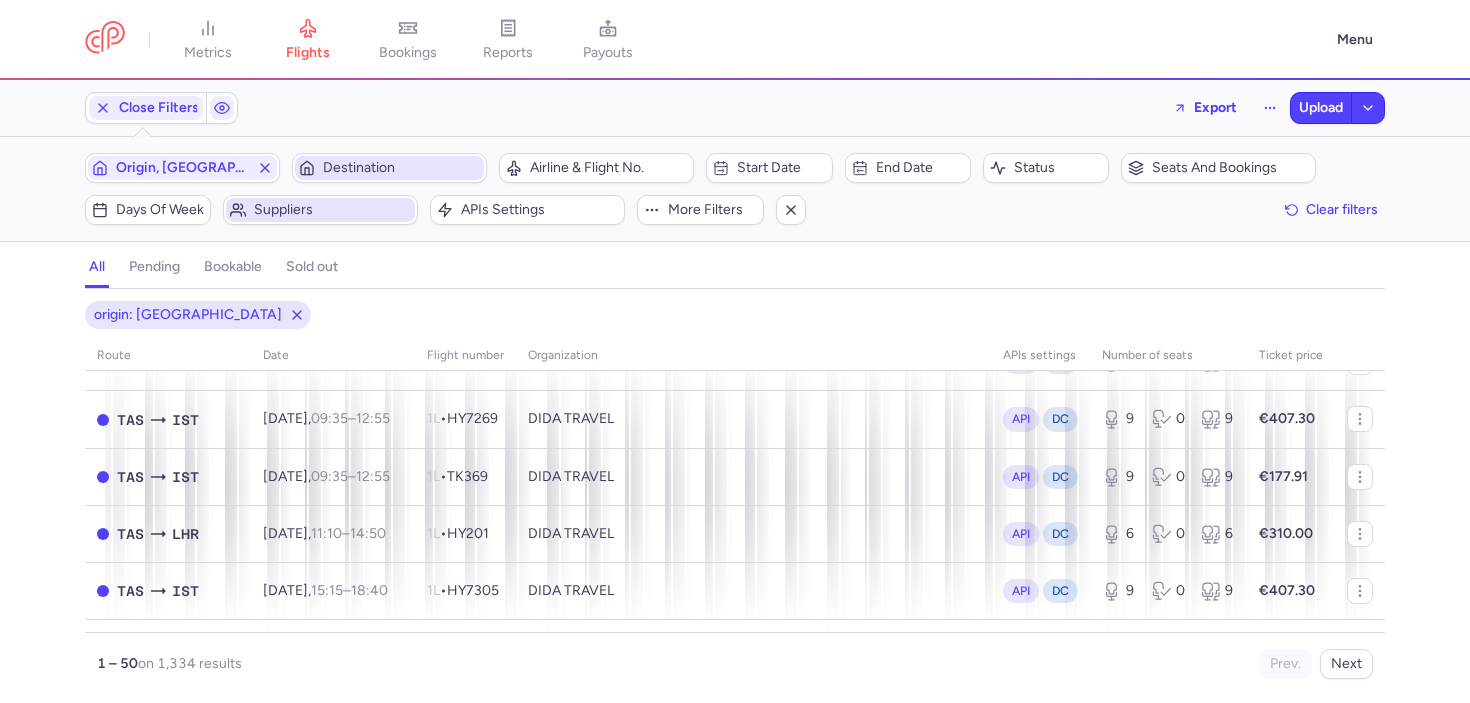 click on "Destination" at bounding box center (401, 168) 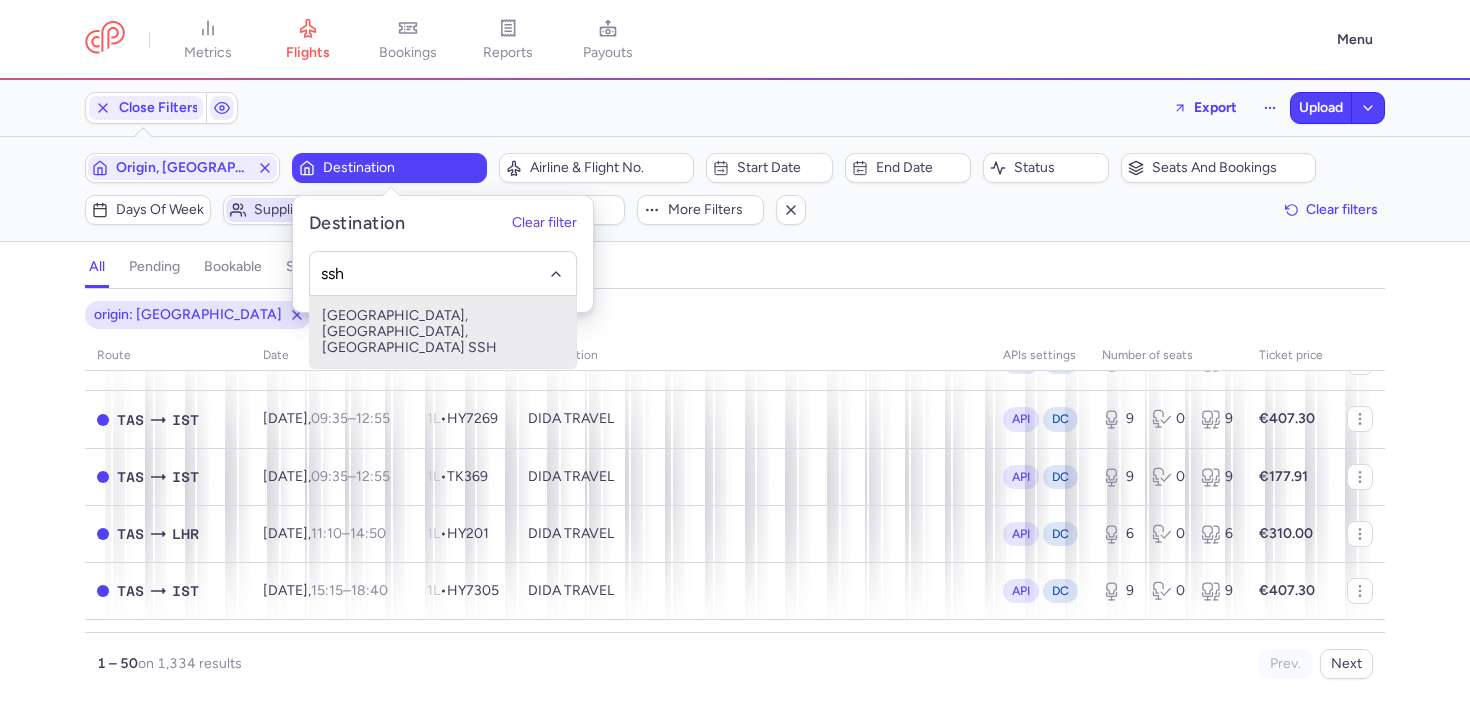 click on "[GEOGRAPHIC_DATA], [GEOGRAPHIC_DATA], [GEOGRAPHIC_DATA] SSH" at bounding box center [443, 332] 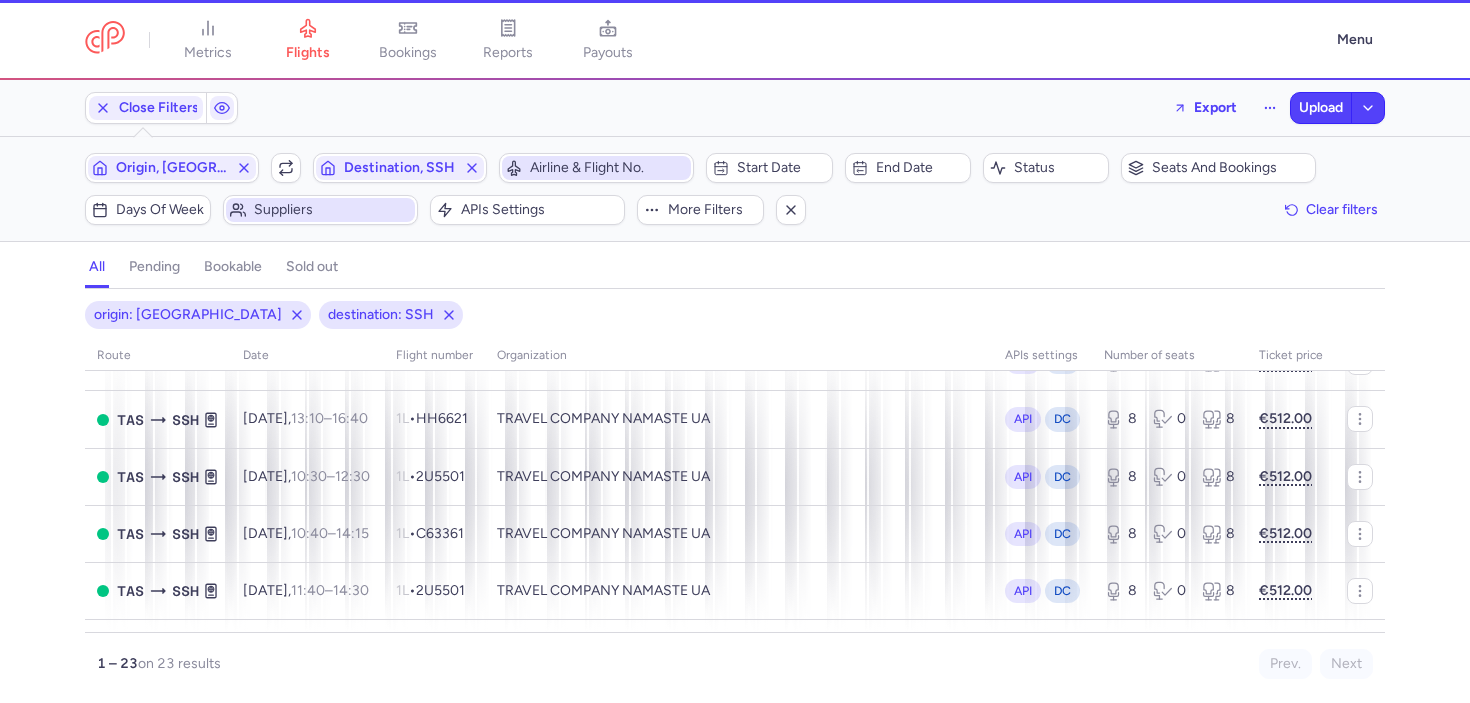 click on "Airline & Flight No." at bounding box center (608, 168) 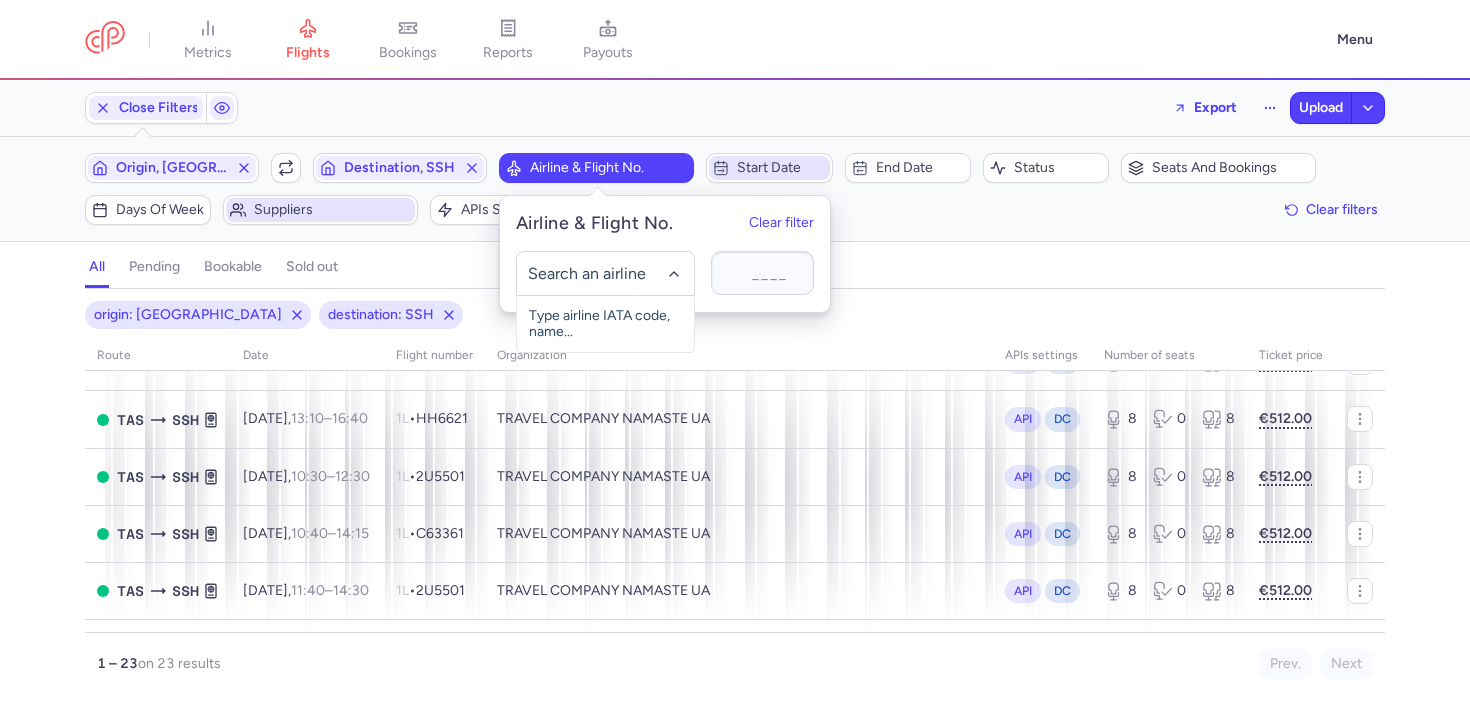 click on "Start date" at bounding box center [781, 168] 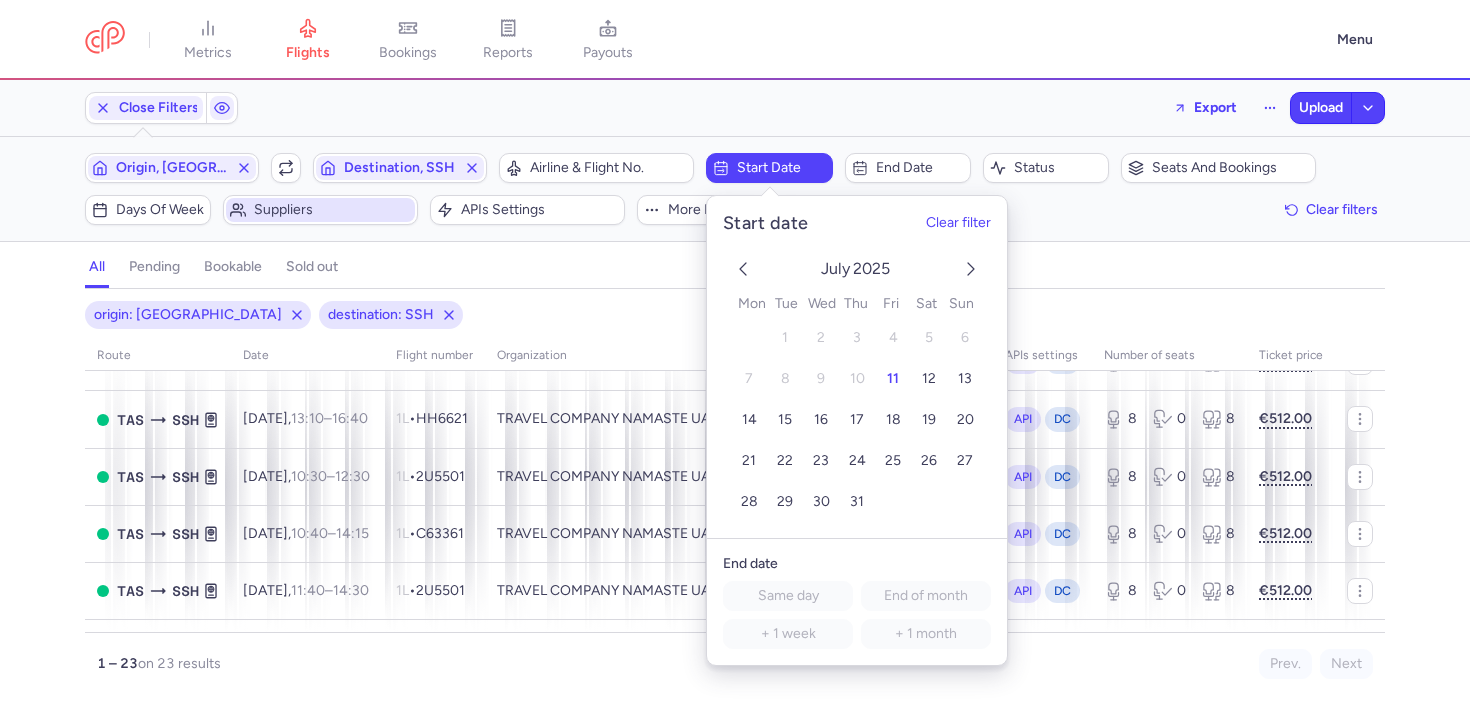 click 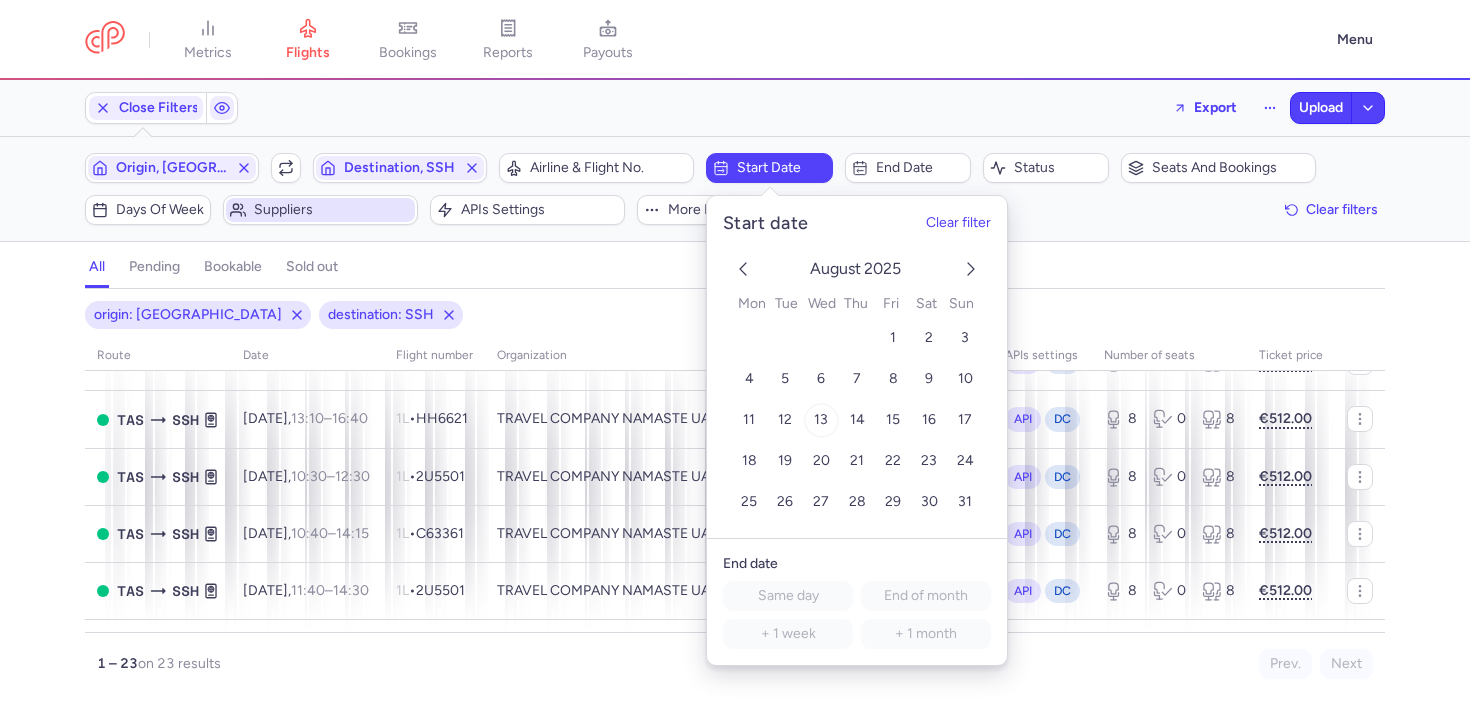 click on "13" at bounding box center (821, 420) 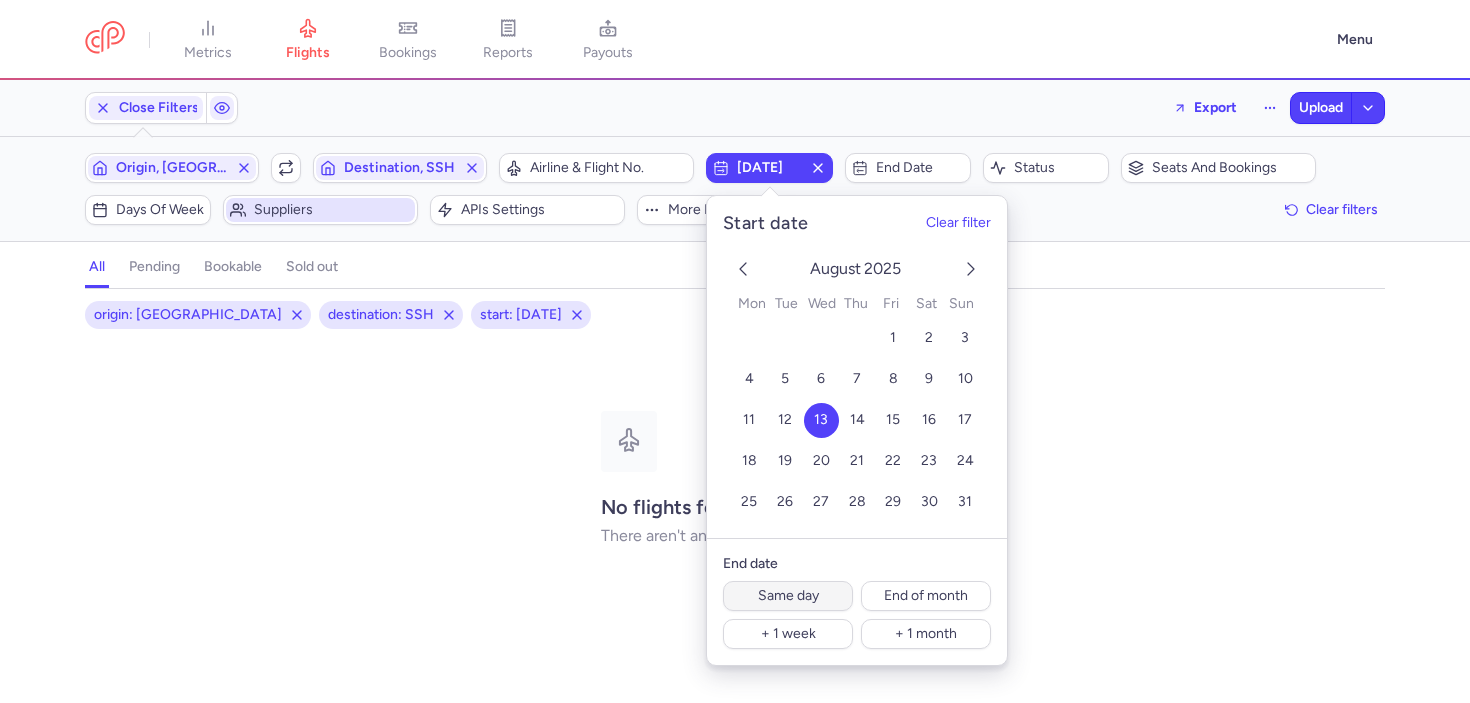 click on "Same day" at bounding box center [788, 596] 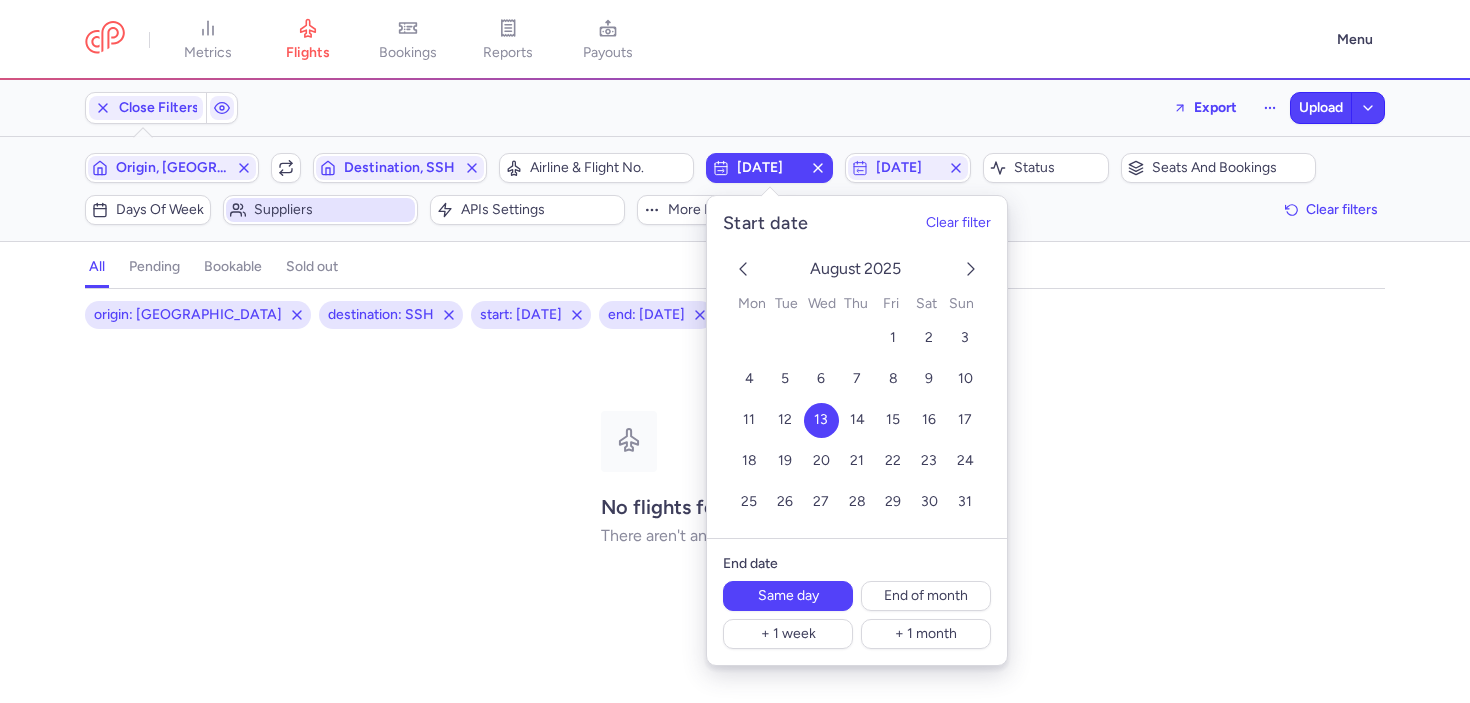 click on "No flights found There aren't any results for that query." at bounding box center (735, 478) 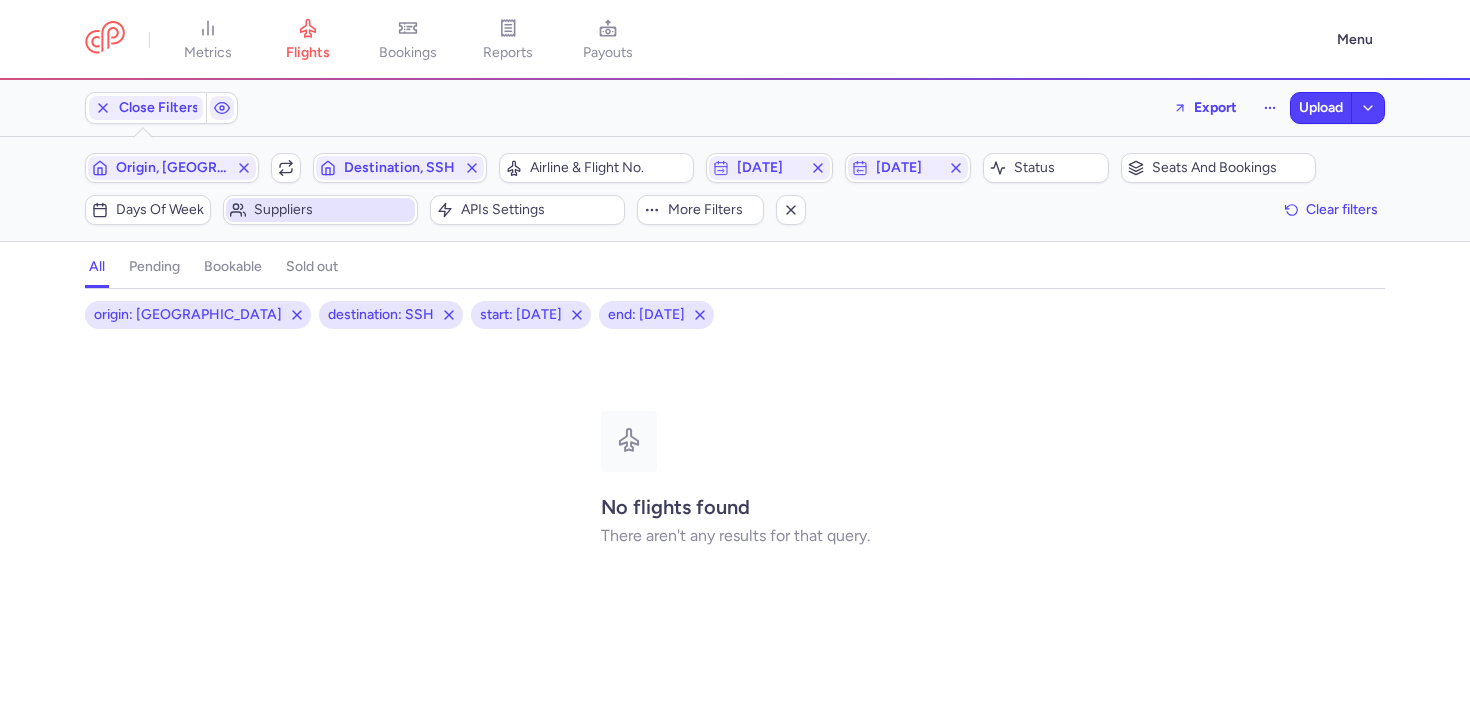 type 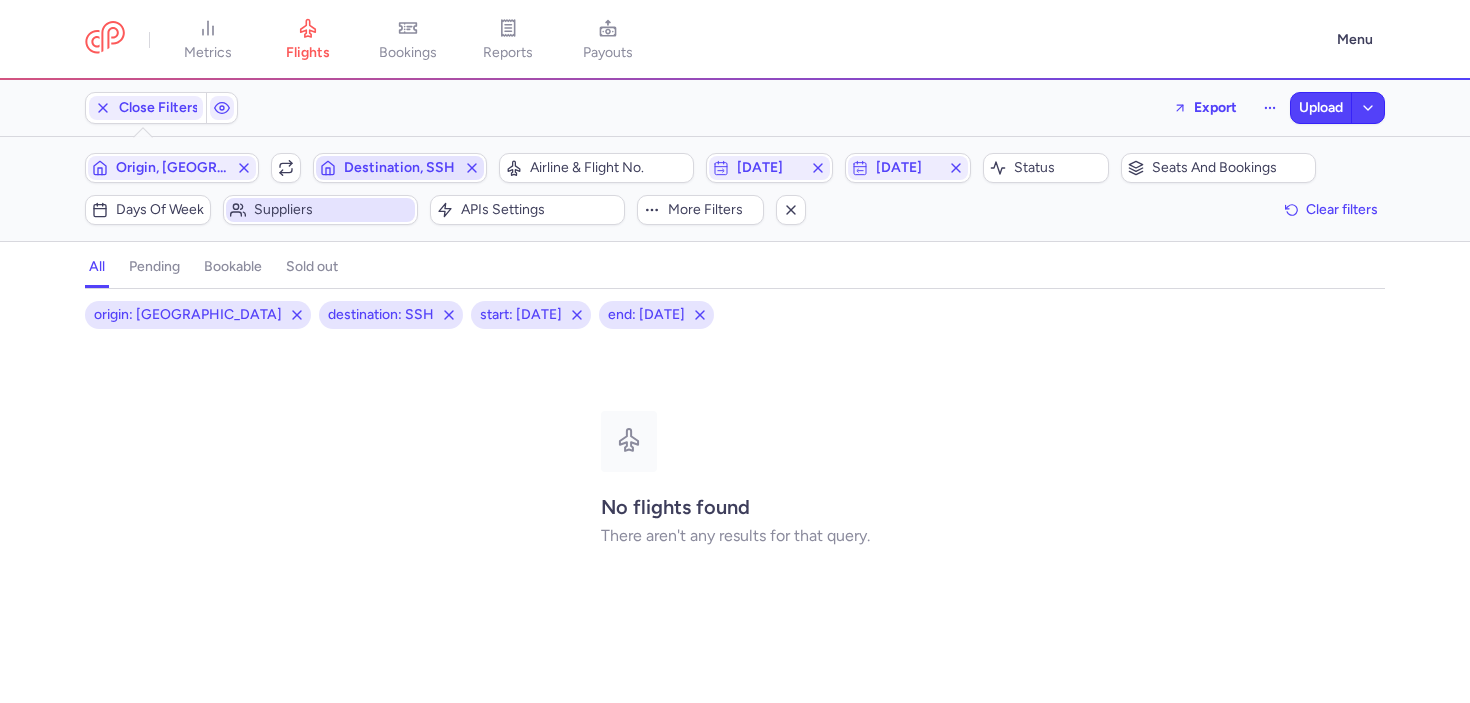 click 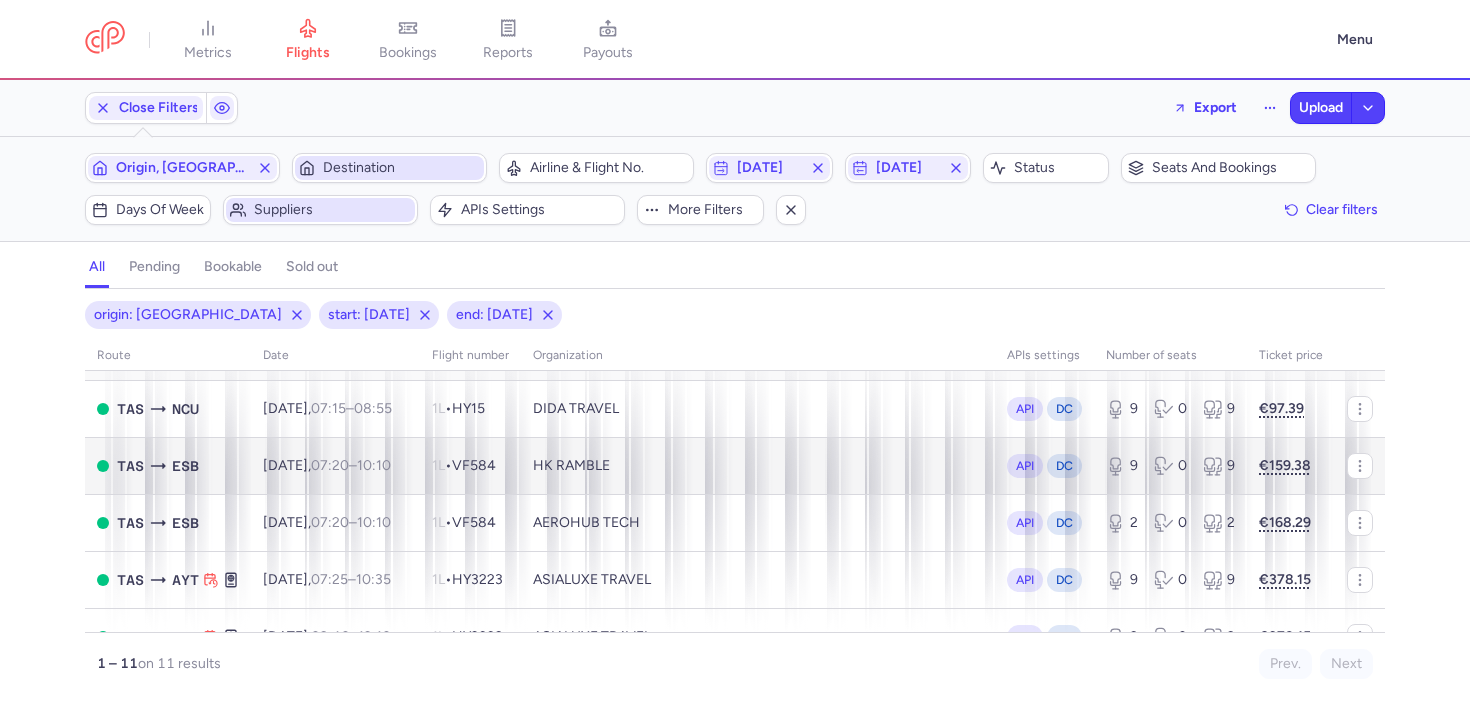 scroll, scrollTop: 24, scrollLeft: 0, axis: vertical 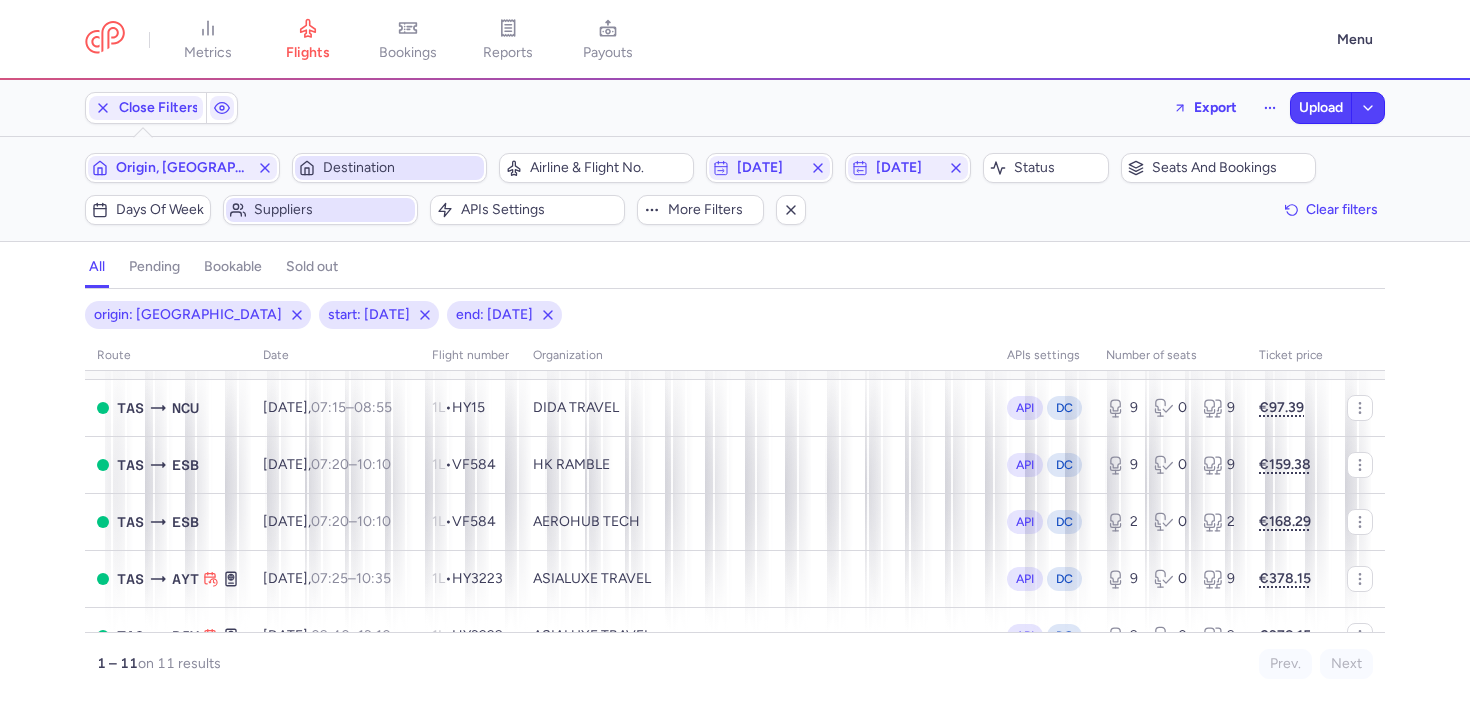 click on "Destination" at bounding box center [401, 168] 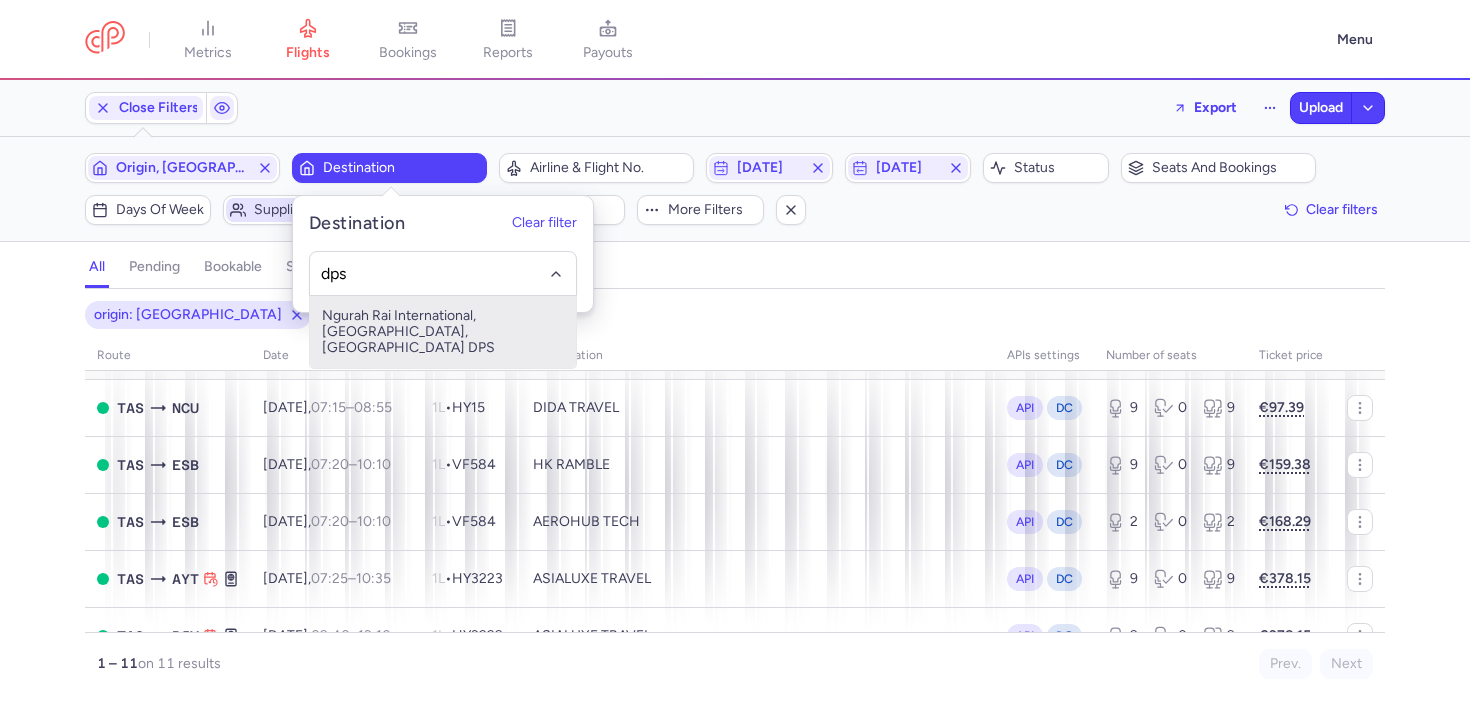 click on "Ngurah Rai International, [GEOGRAPHIC_DATA], [GEOGRAPHIC_DATA] DPS" at bounding box center [443, 332] 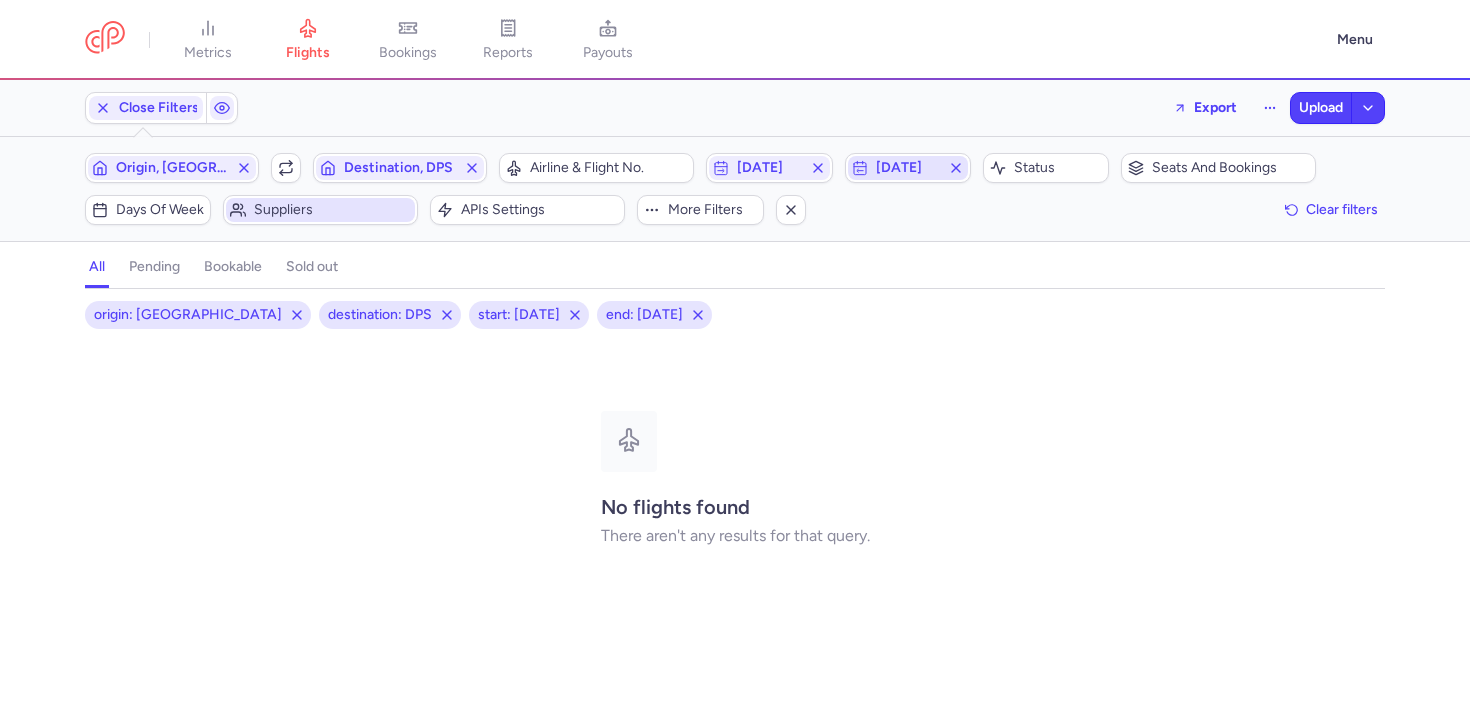 click 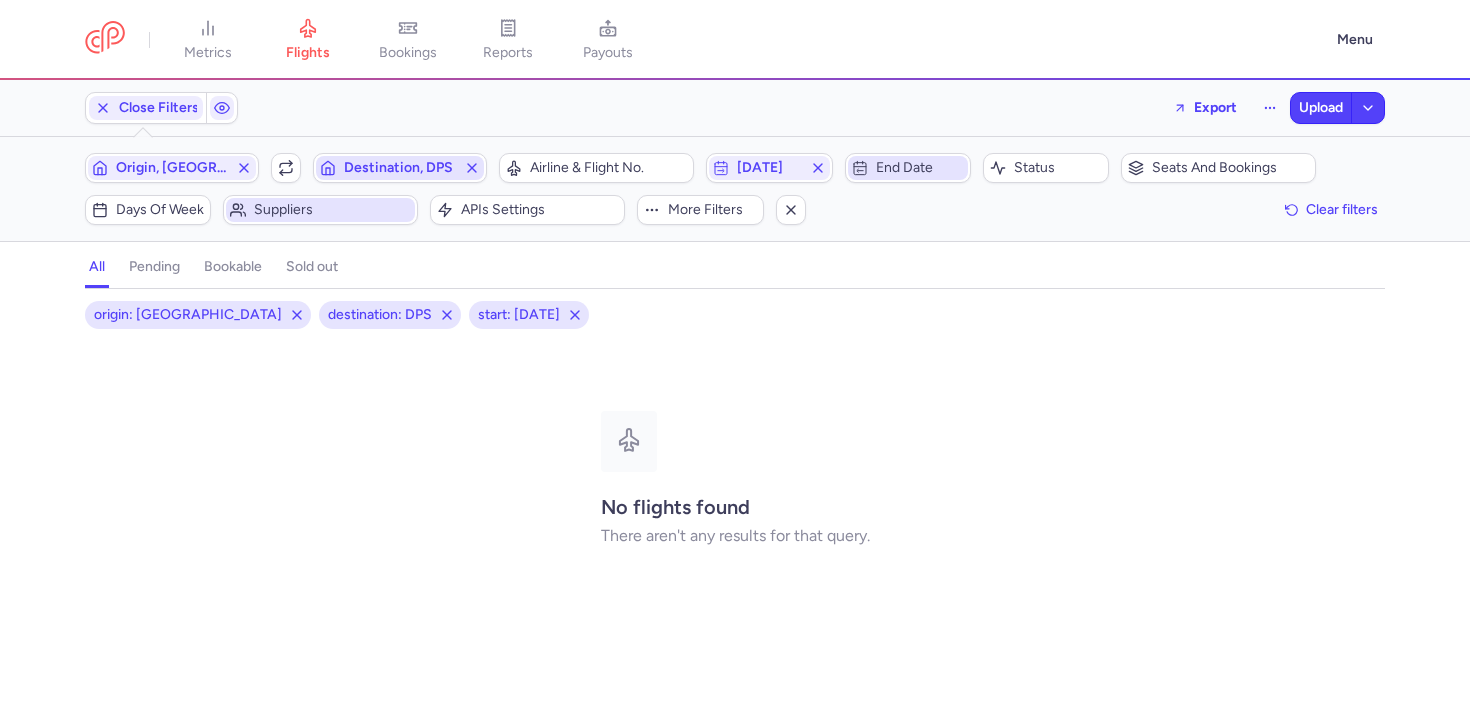 click 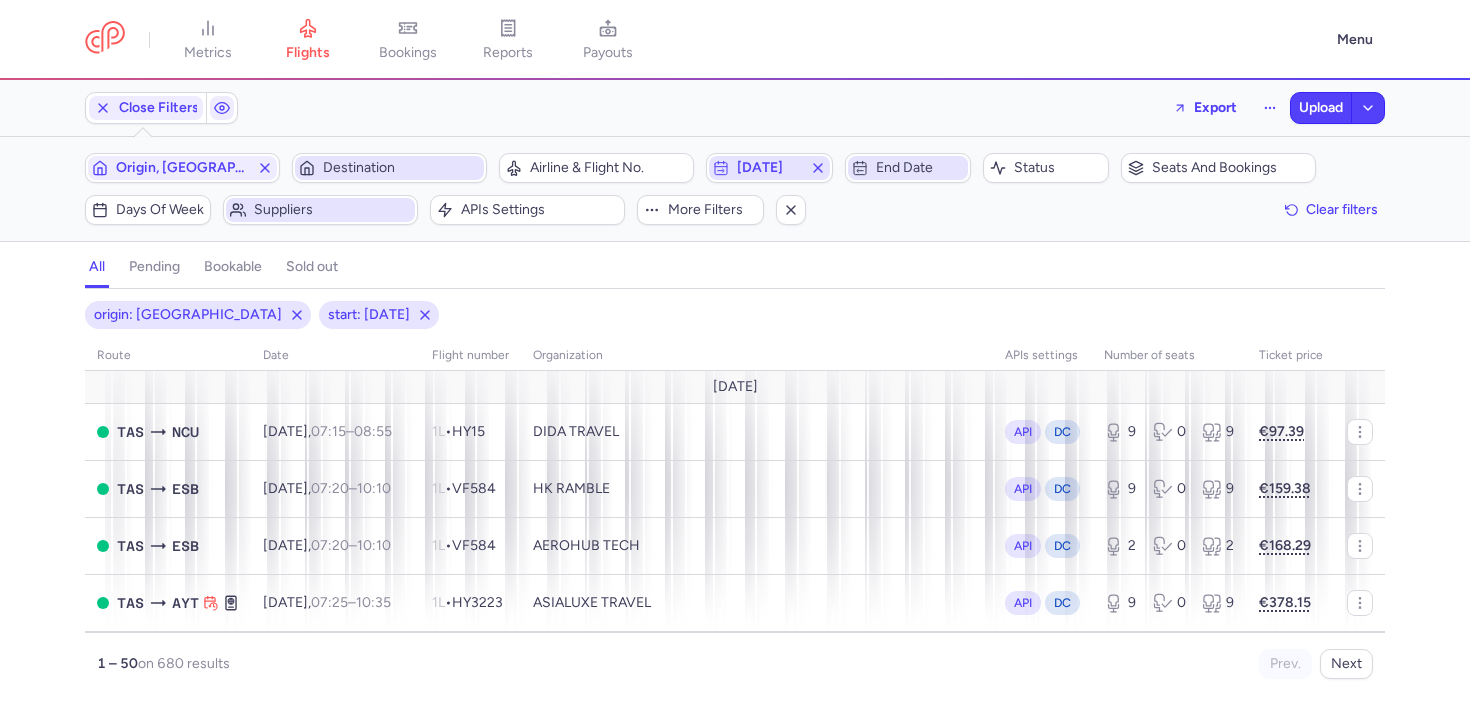 click 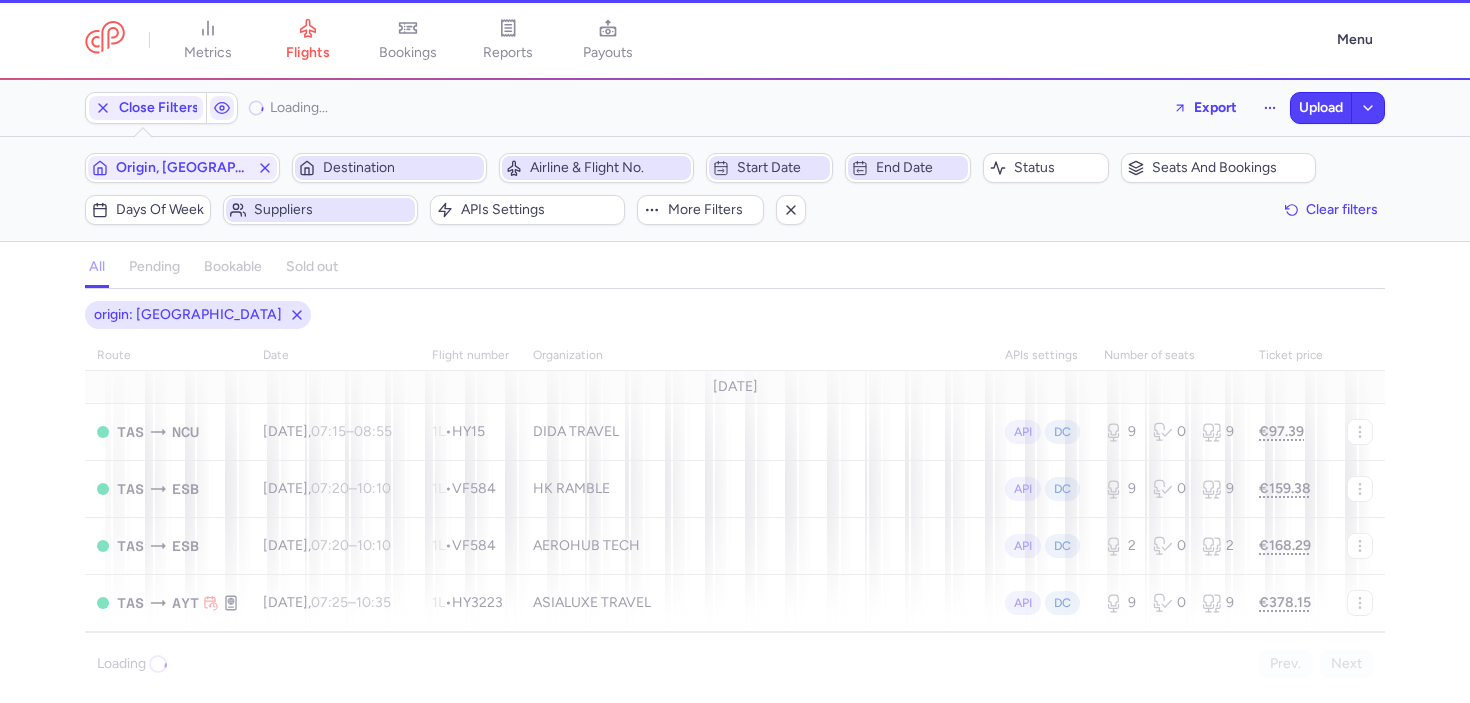 click on "Airline & Flight No." at bounding box center [608, 168] 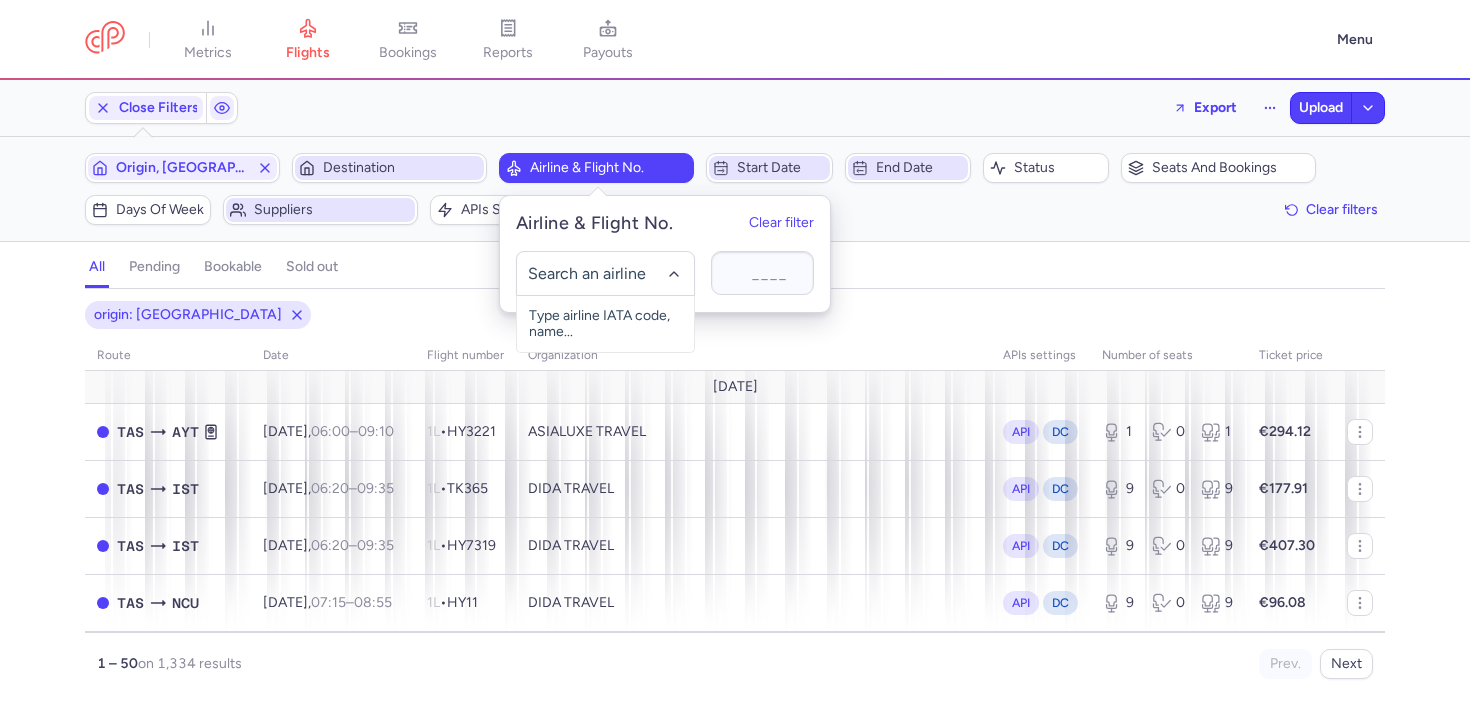 type on "g" 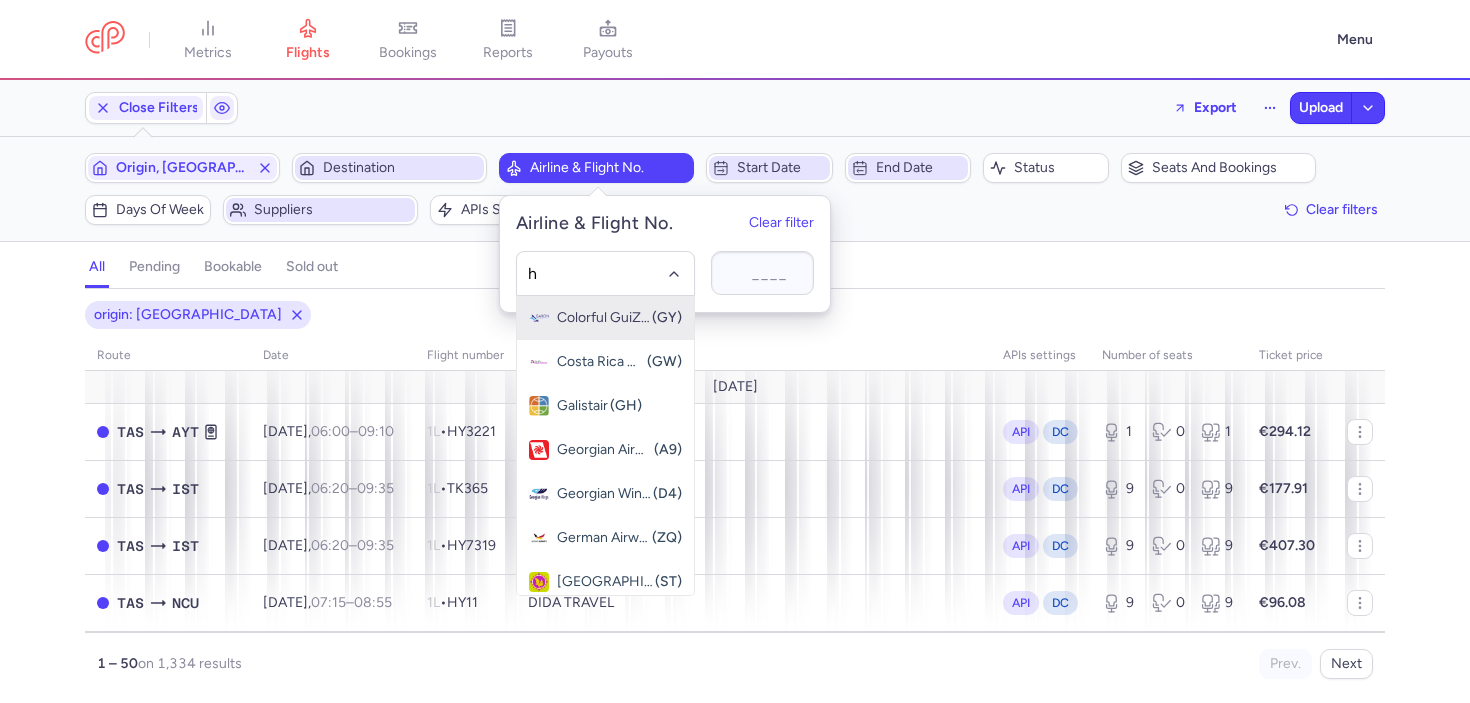 type on "hy" 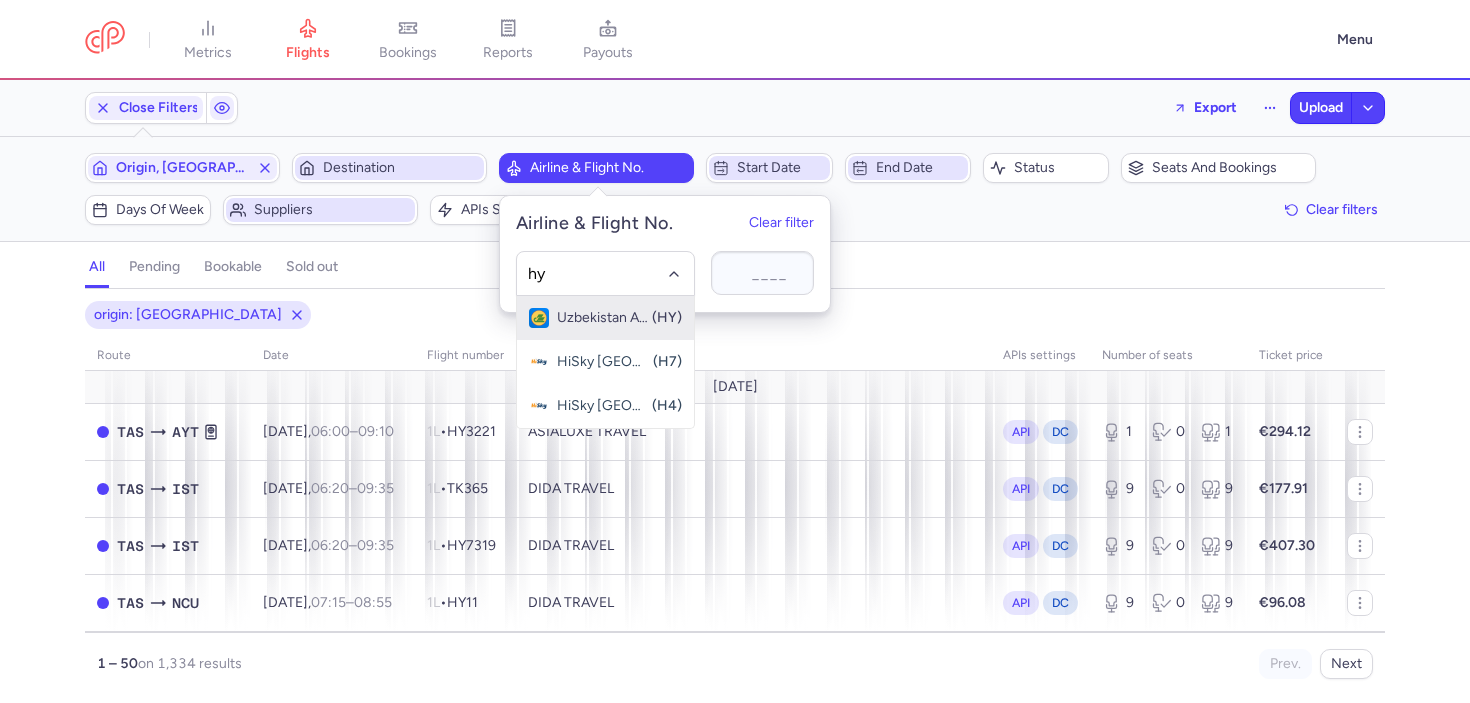 click on "Uzbekistan Airways" at bounding box center [603, 318] 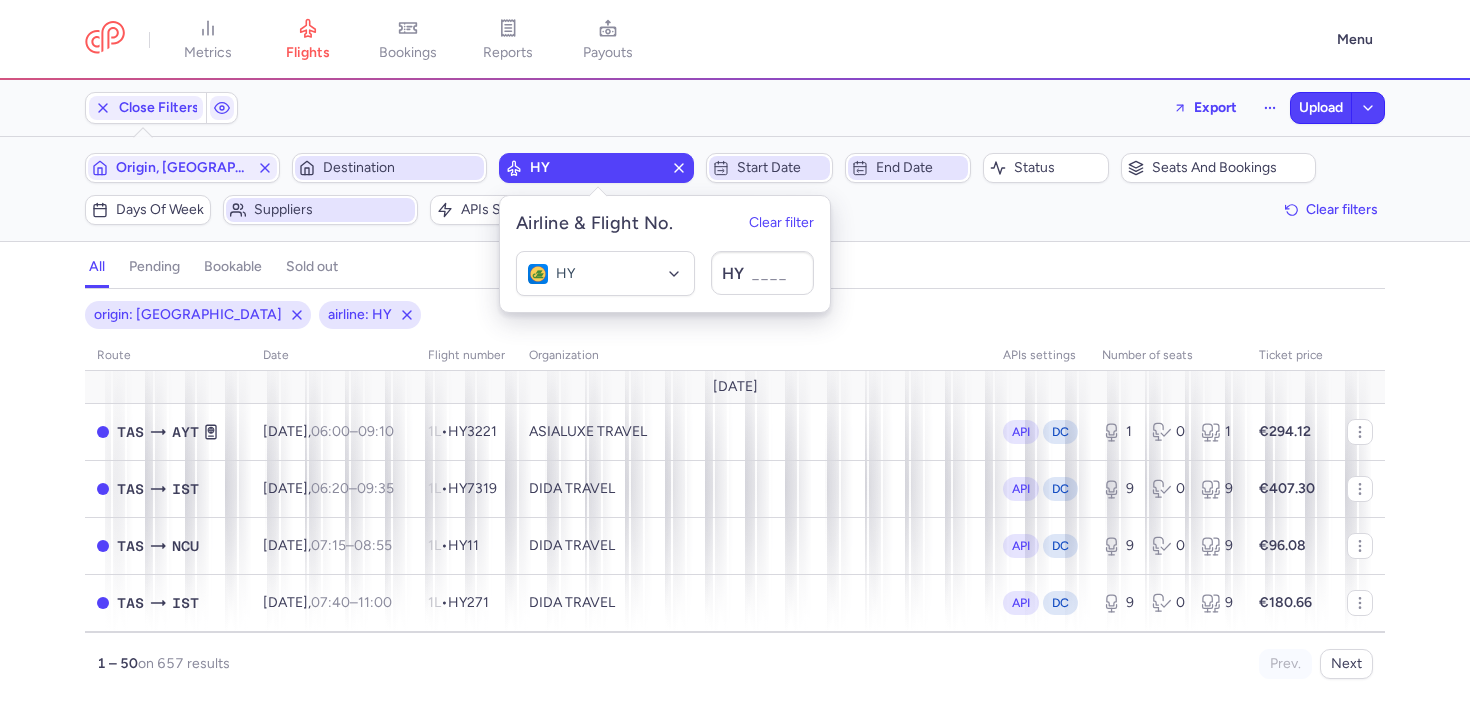 click on "origin: TAS airline: HY" at bounding box center (735, 315) 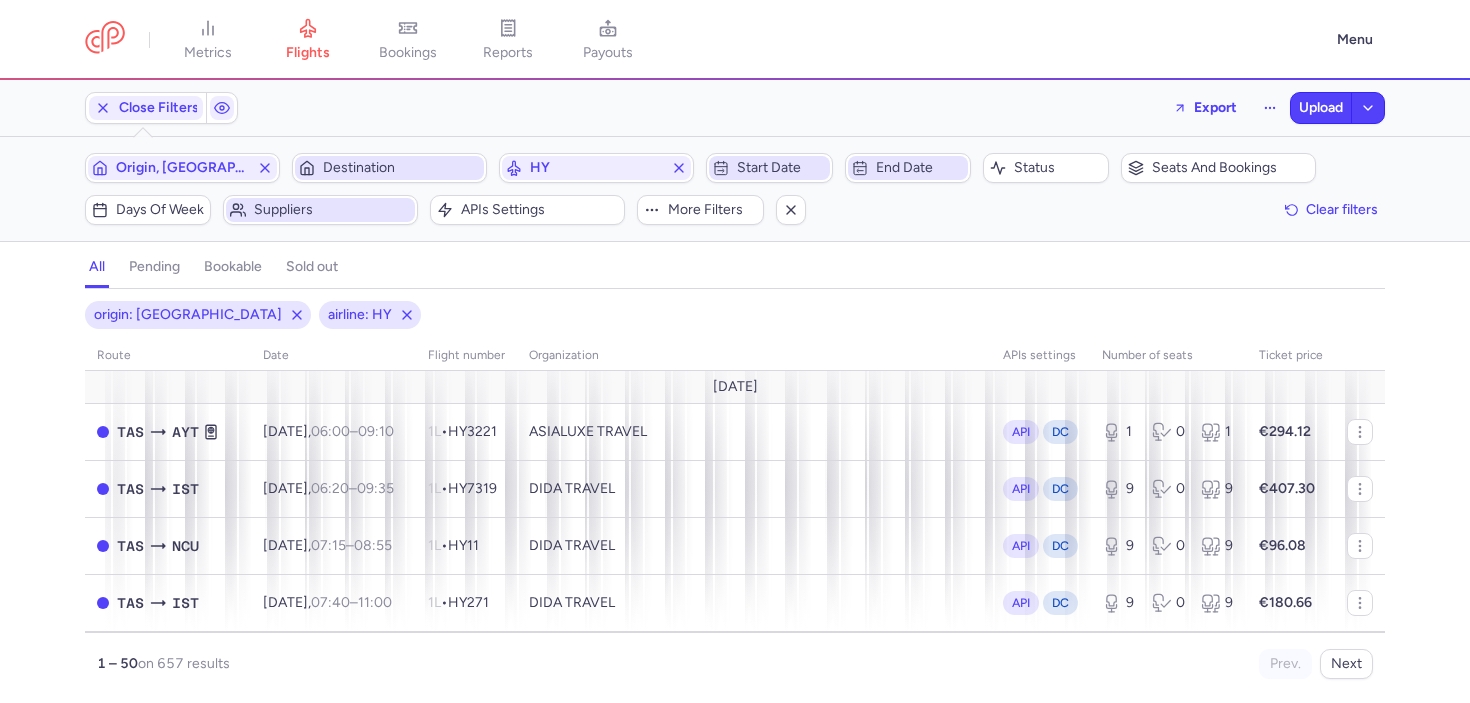 click on "Start date" at bounding box center [781, 168] 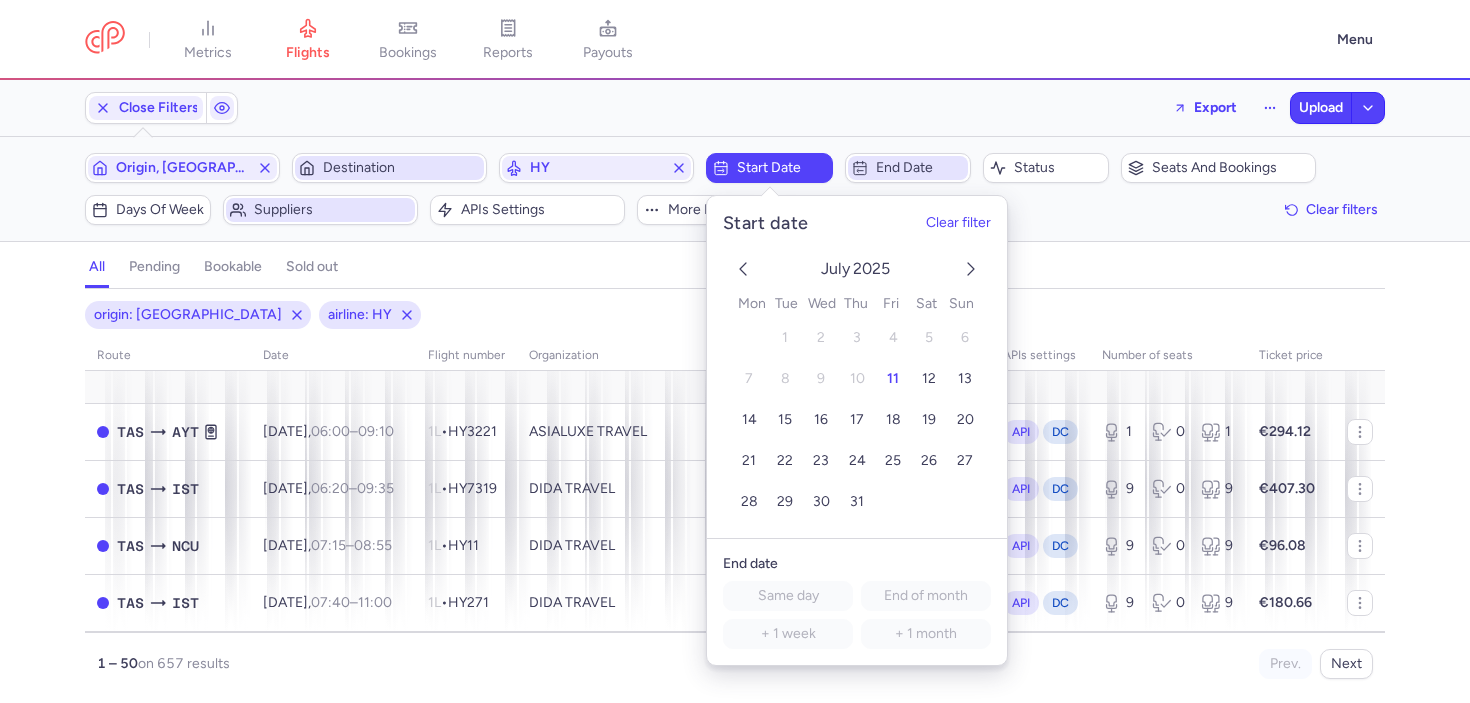 click on "origin: [GEOGRAPHIC_DATA] airline: HY route date Flight number organization APIs settings number of seats Ticket price [DATE]  TAS  AYT [DATE]  06:00  –  09:10  +0 1L  •   HY3221  ASIALUXE TRAVEL API DC 1 0 1 €294.12  TAS  IST [DATE]  06:20  –  09:35  +0 1L  •   HY7319  DIDA TRAVEL API DC 9 0 9 €407.30  TAS  NCU [DATE]  07:15  –  08:55  +0 1L  •   HY11  DIDA TRAVEL API DC 9 0 9 €96.08  TAS  IST [DATE]  07:40  –  11:00  +0 1L  •   HY271  DIDA TRAVEL API DC 9 0 9 €180.66  TAS  IST [DATE]  09:35  –  12:55  +0 1L  •   HY7269  DIDA TRAVEL API DC 9 0 9 €407.30  TAS  LHR [DATE]  11:10  –  14:50  +0 1L  •   HY201  DIDA TRAVEL API DC 6 0 6 €310.00  TAS  IST [DATE]  15:15  –  18:40  +0 1L  •   HY7305  DIDA TRAVEL API DC 9 0 9 €407.30  TAS  IST [DATE]  16:50  –  20:10  +0 1L  •   HY273  DIDA TRAVEL API DC 9 0 9 €181.62  TAS  URC [DATE]  17:15  –  22:40  +0 1L  •   HY507  DIDA TRAVEL API DC 9 0 9 €187.25  TAS  NCU [DATE]," 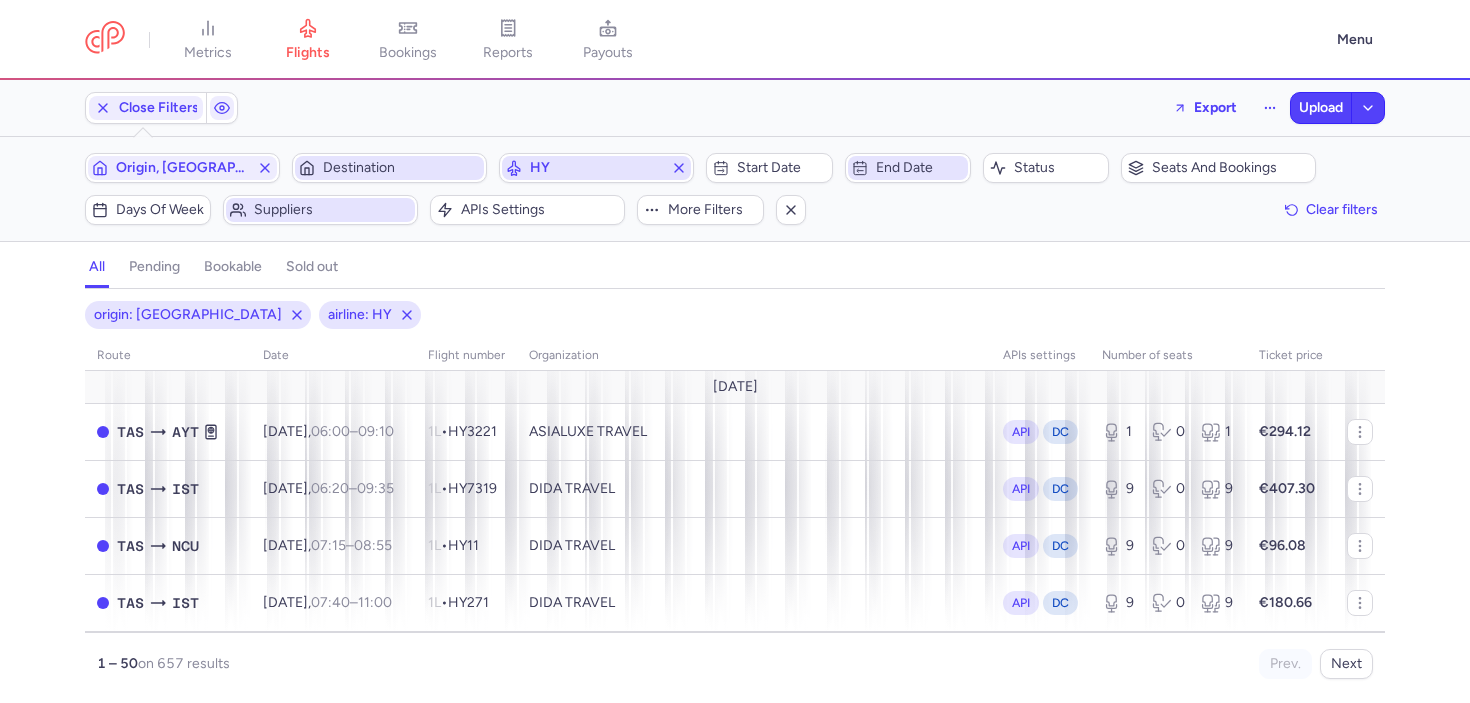 click on "HY" at bounding box center [596, 168] 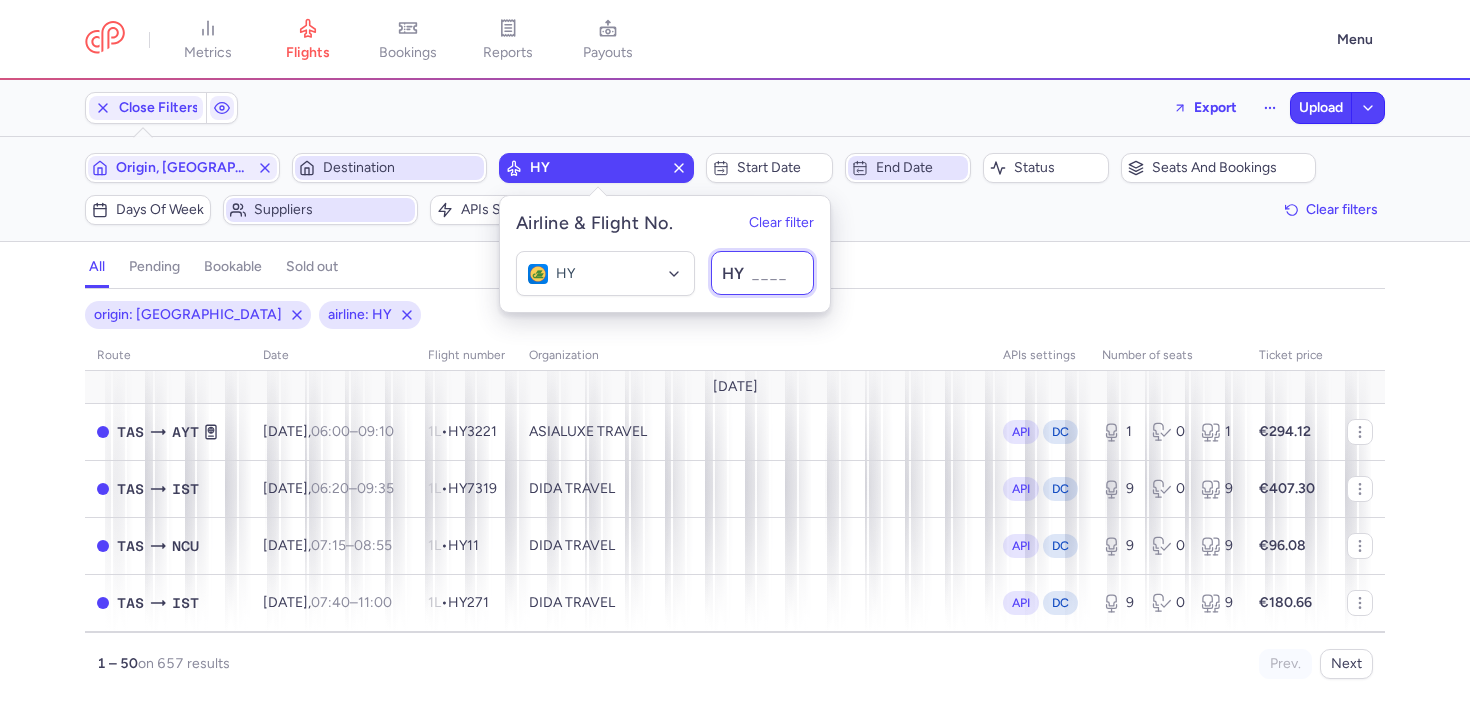 click at bounding box center [762, 273] 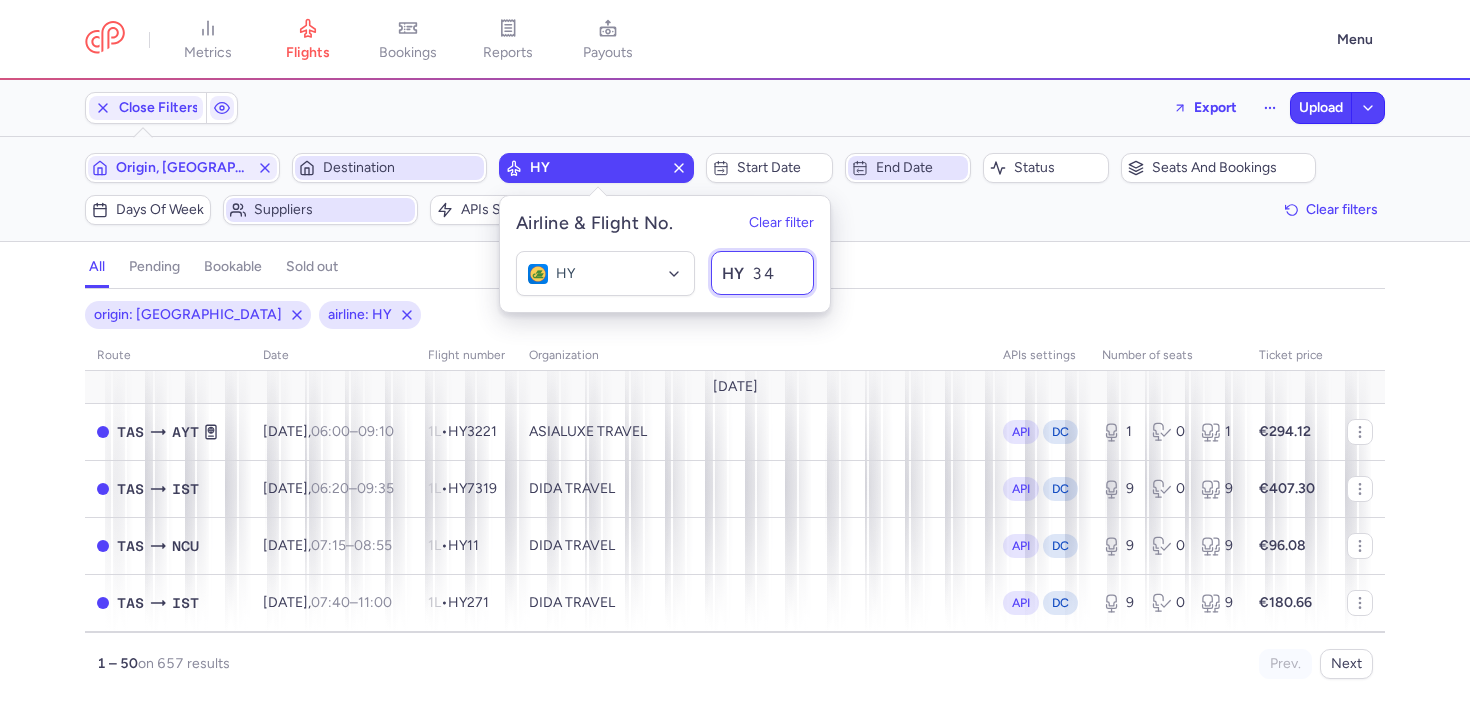 type on "341" 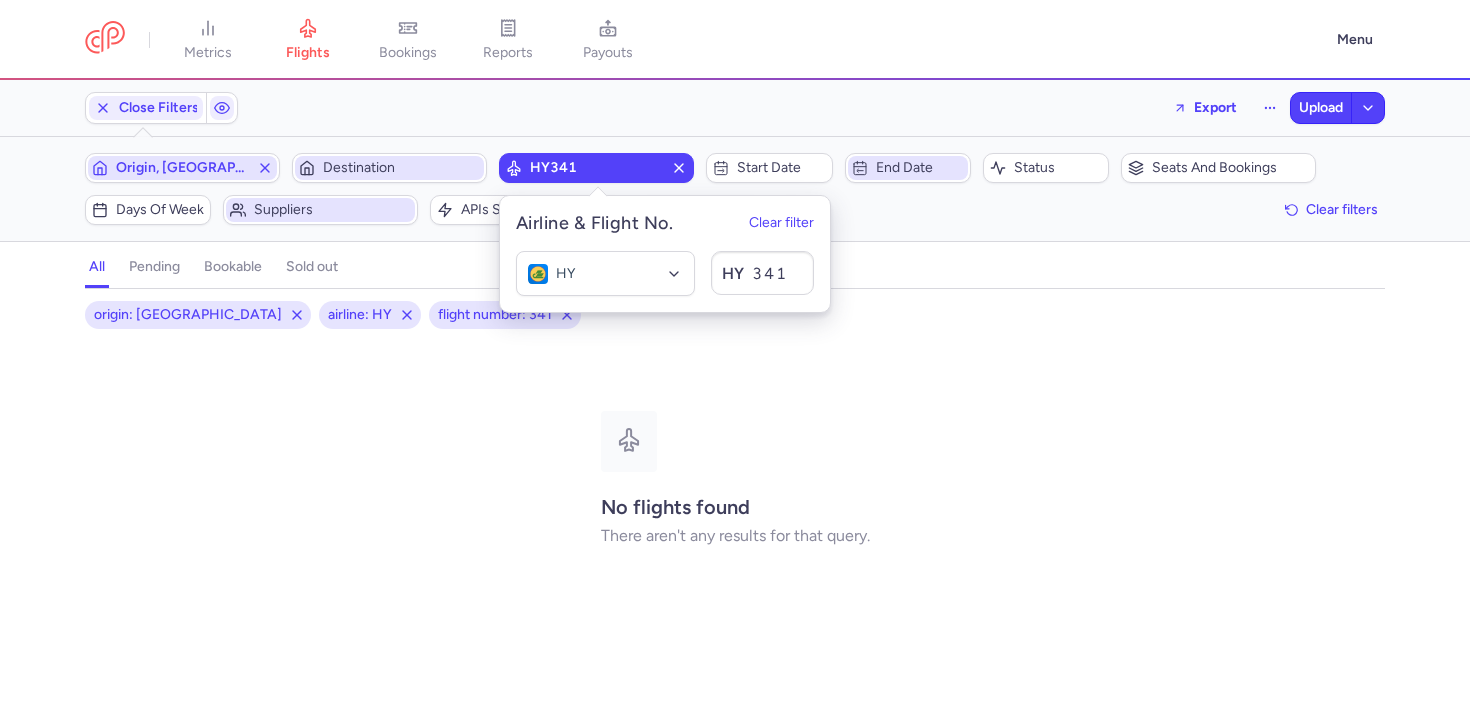 click 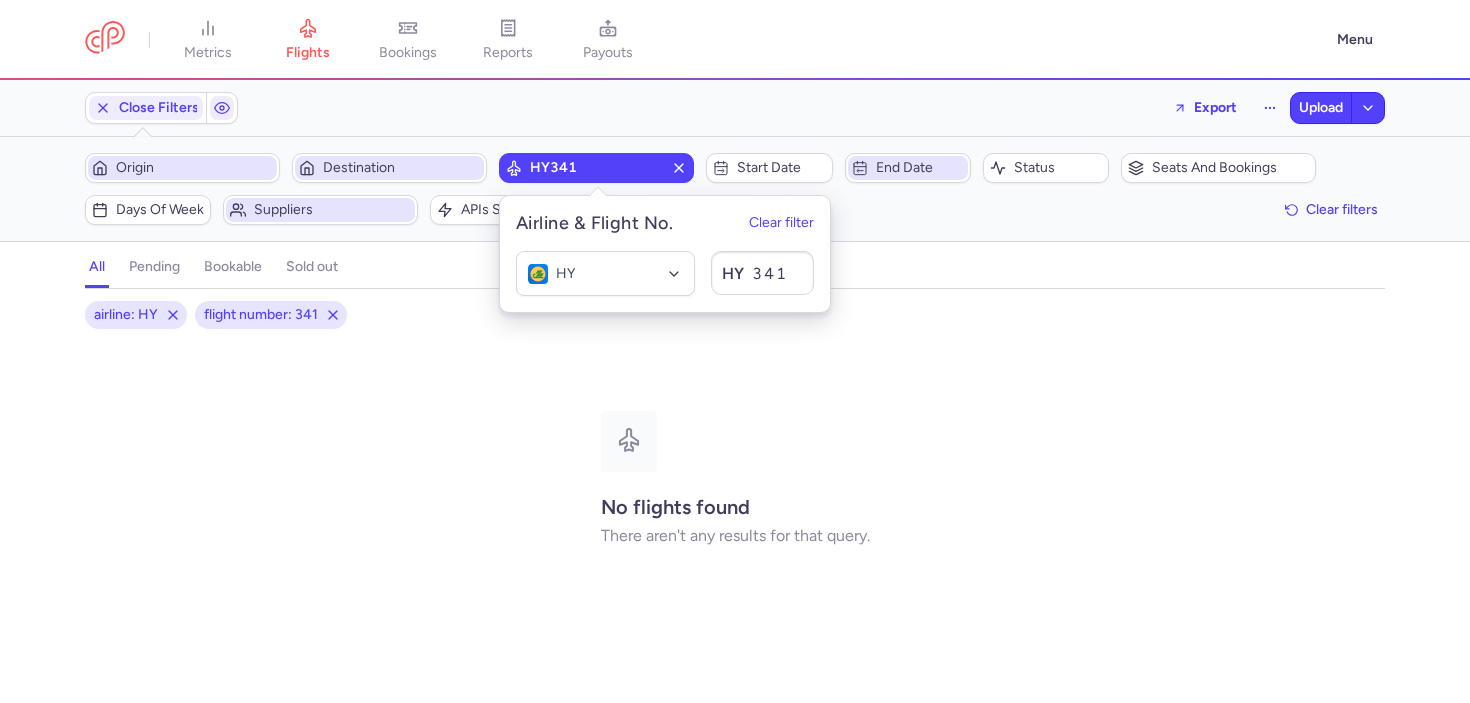 click on "airline: HY flight number: 341 No flights found There aren't any results for that query." at bounding box center [735, 502] 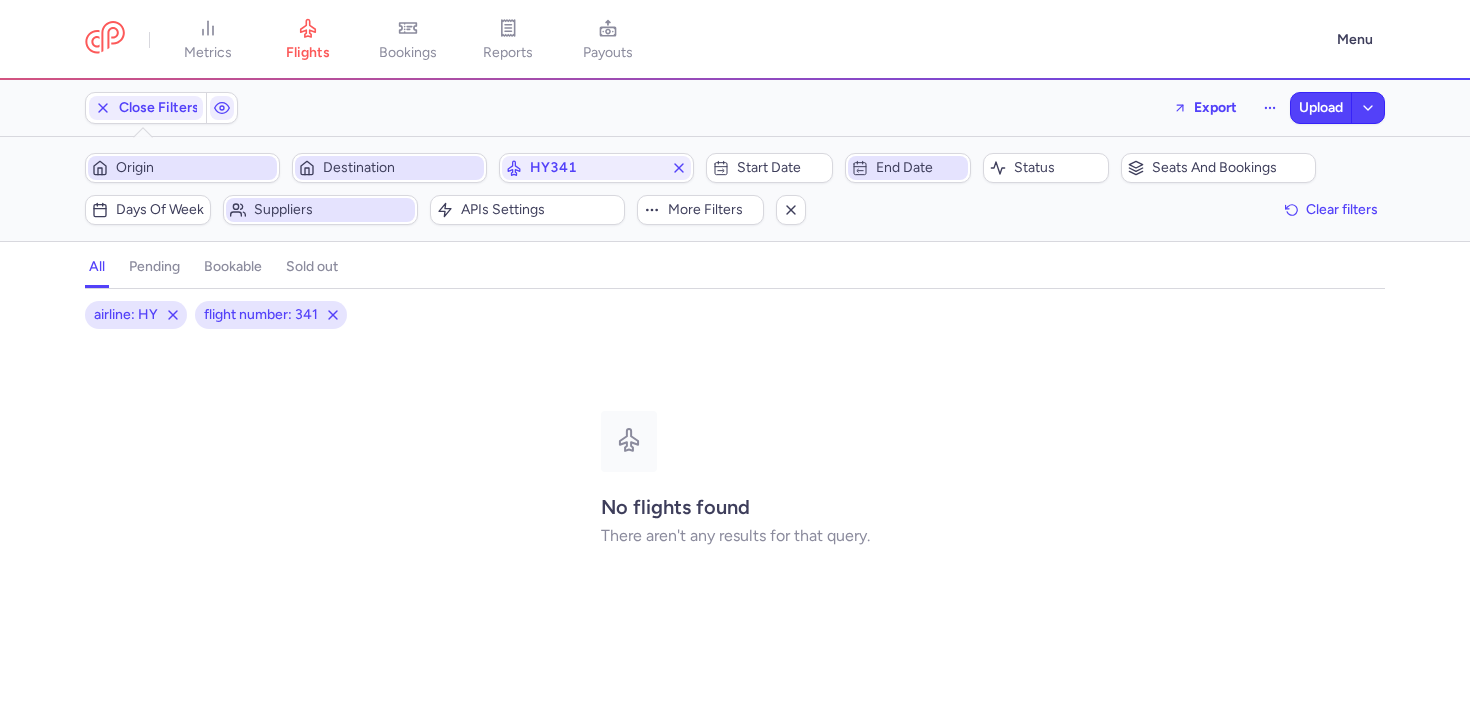 click on "No flights found There aren't any results for that query." at bounding box center (735, 478) 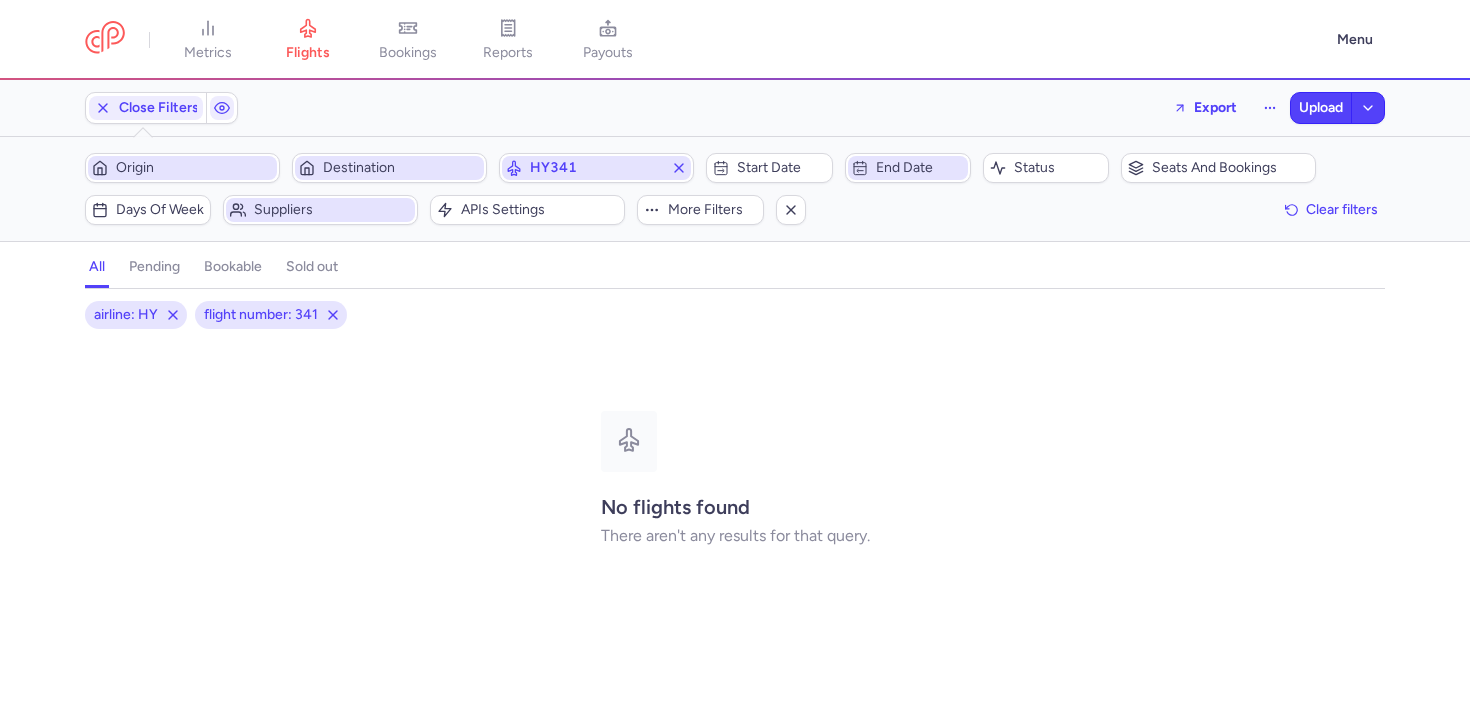 click 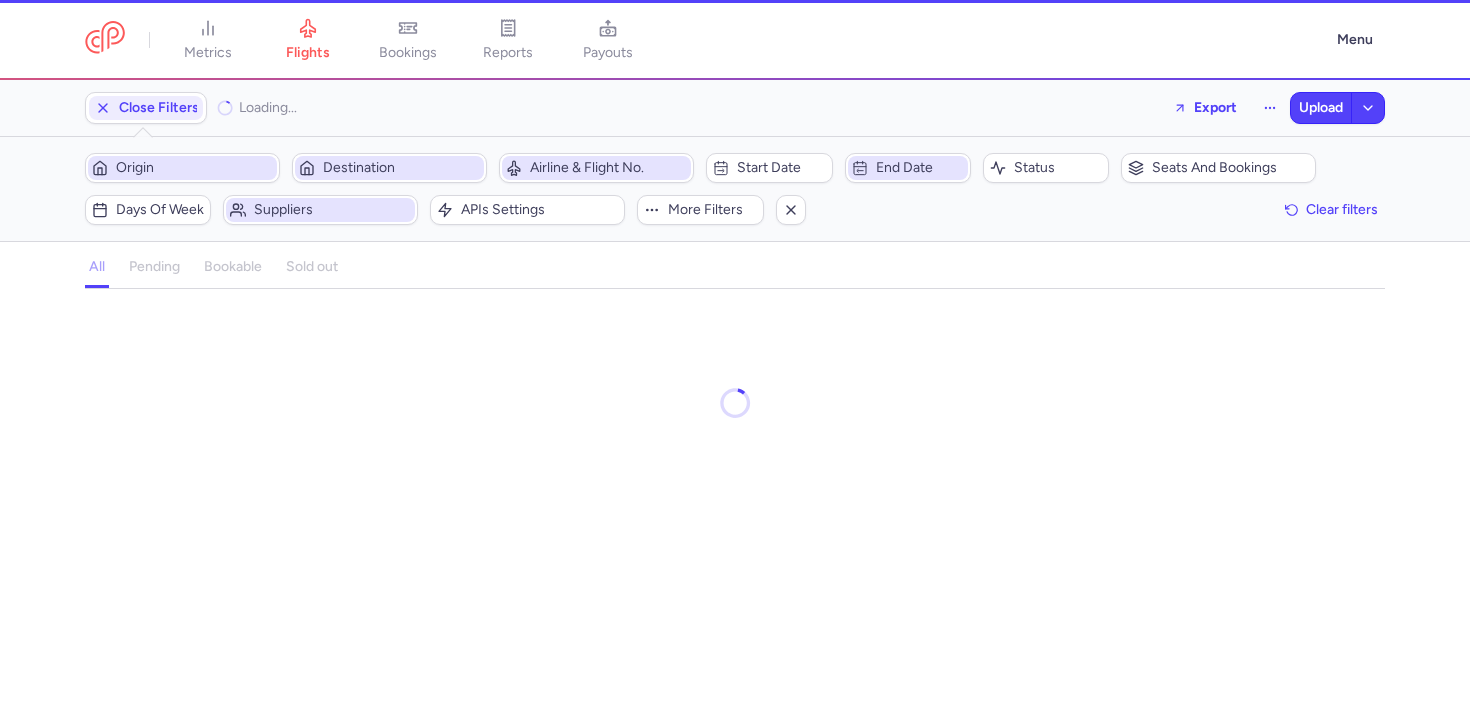 click on "Airline & Flight No." at bounding box center (608, 168) 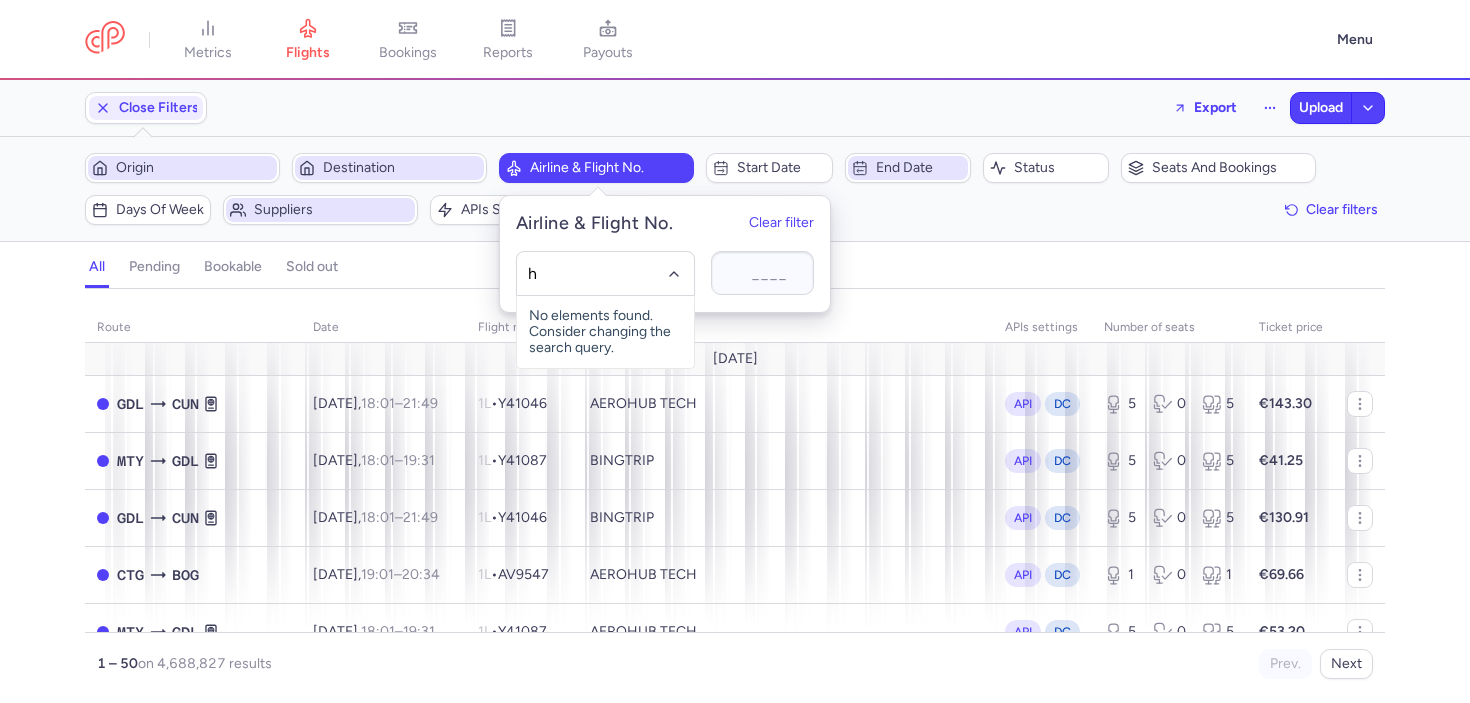 type on "hy" 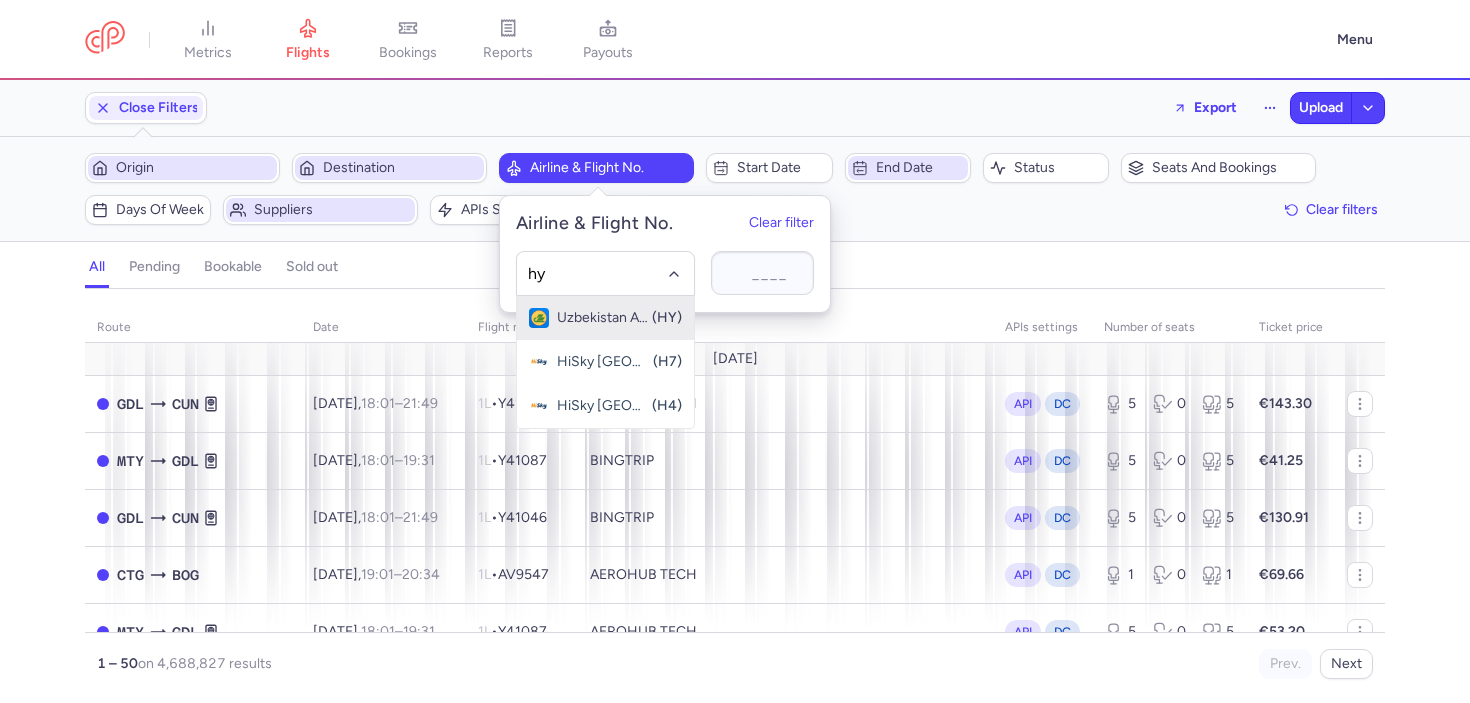 click on "Uzbekistan Airways" at bounding box center (603, 318) 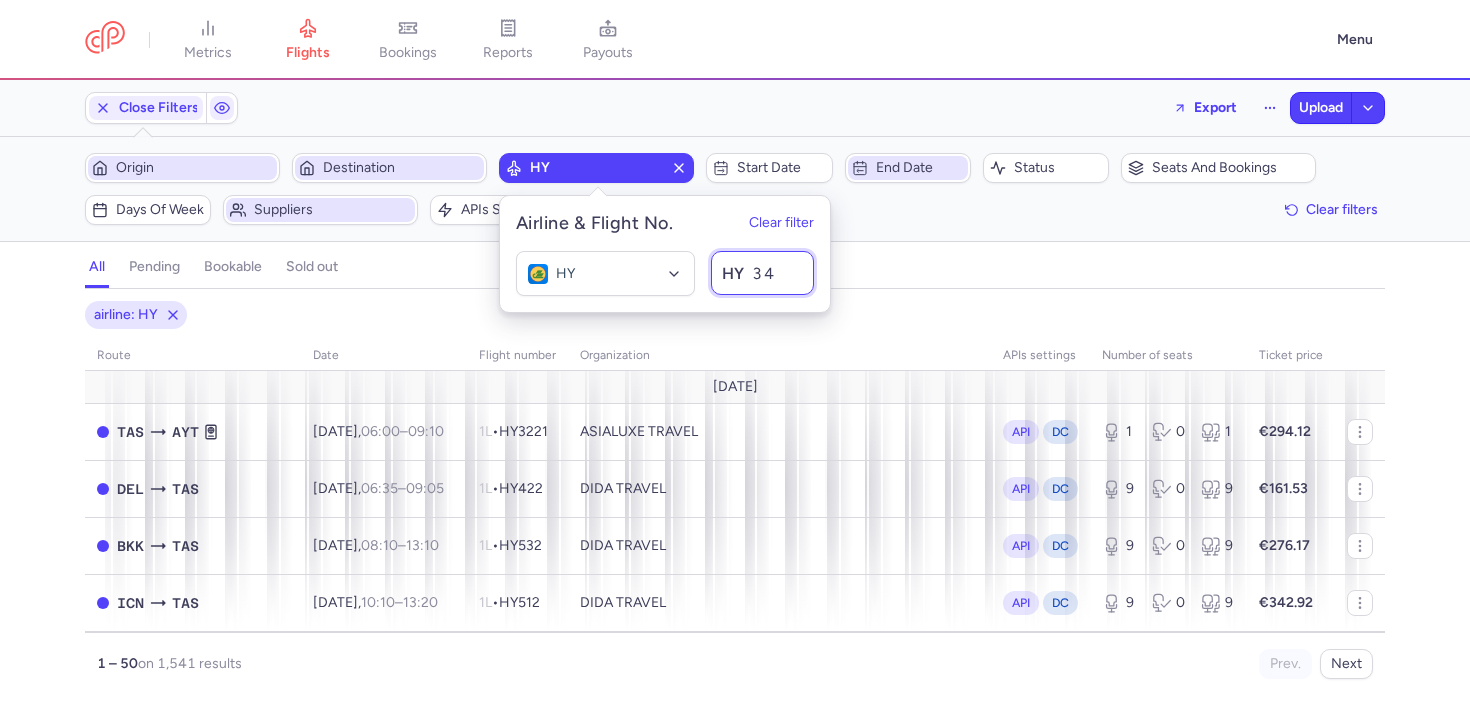 type on "342" 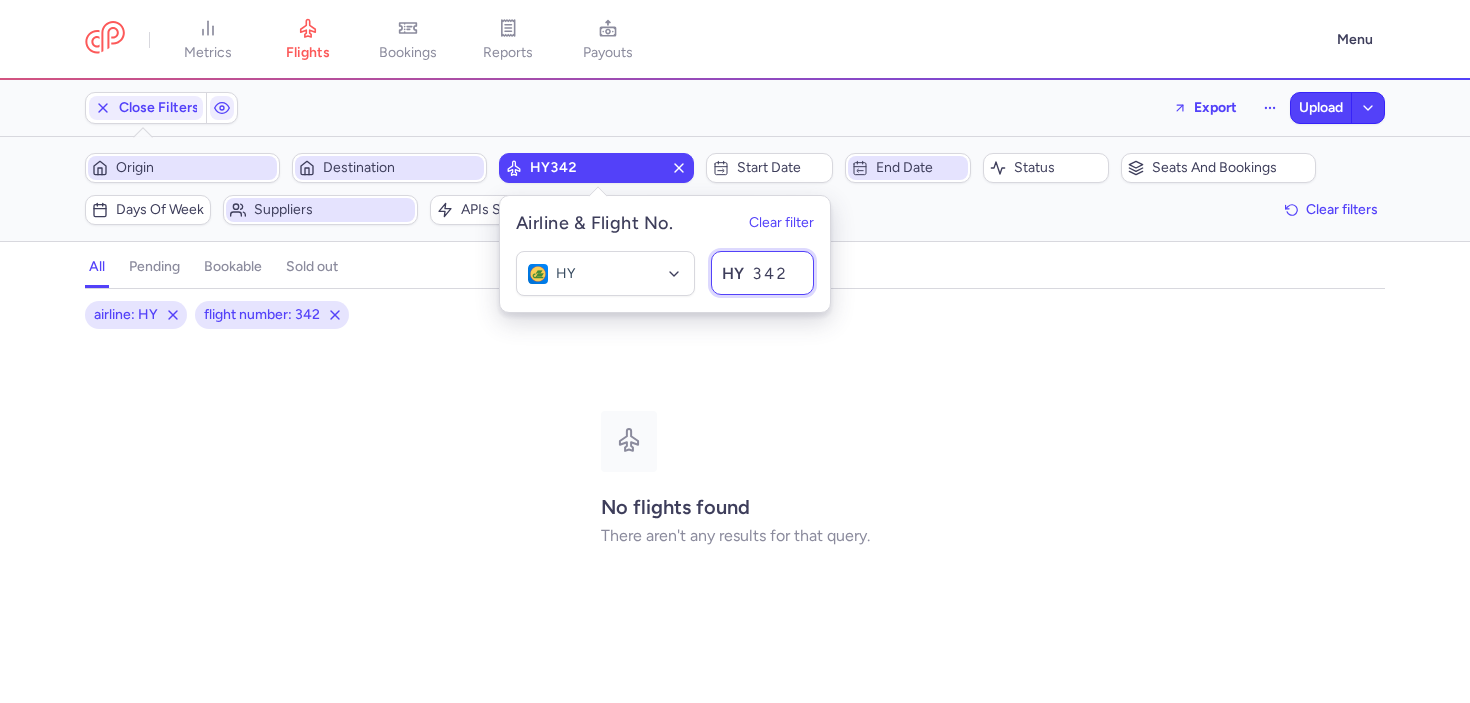 click on "342" at bounding box center (762, 273) 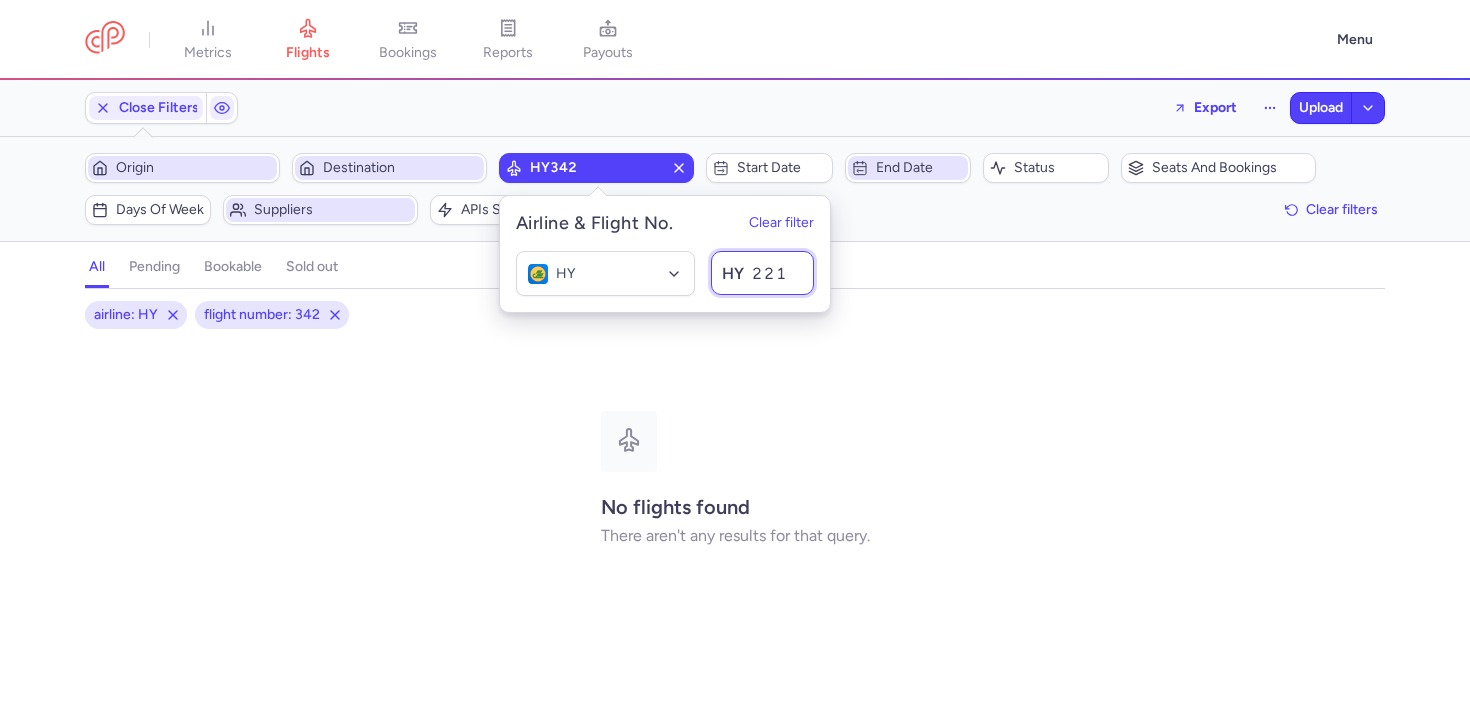 type on "2211" 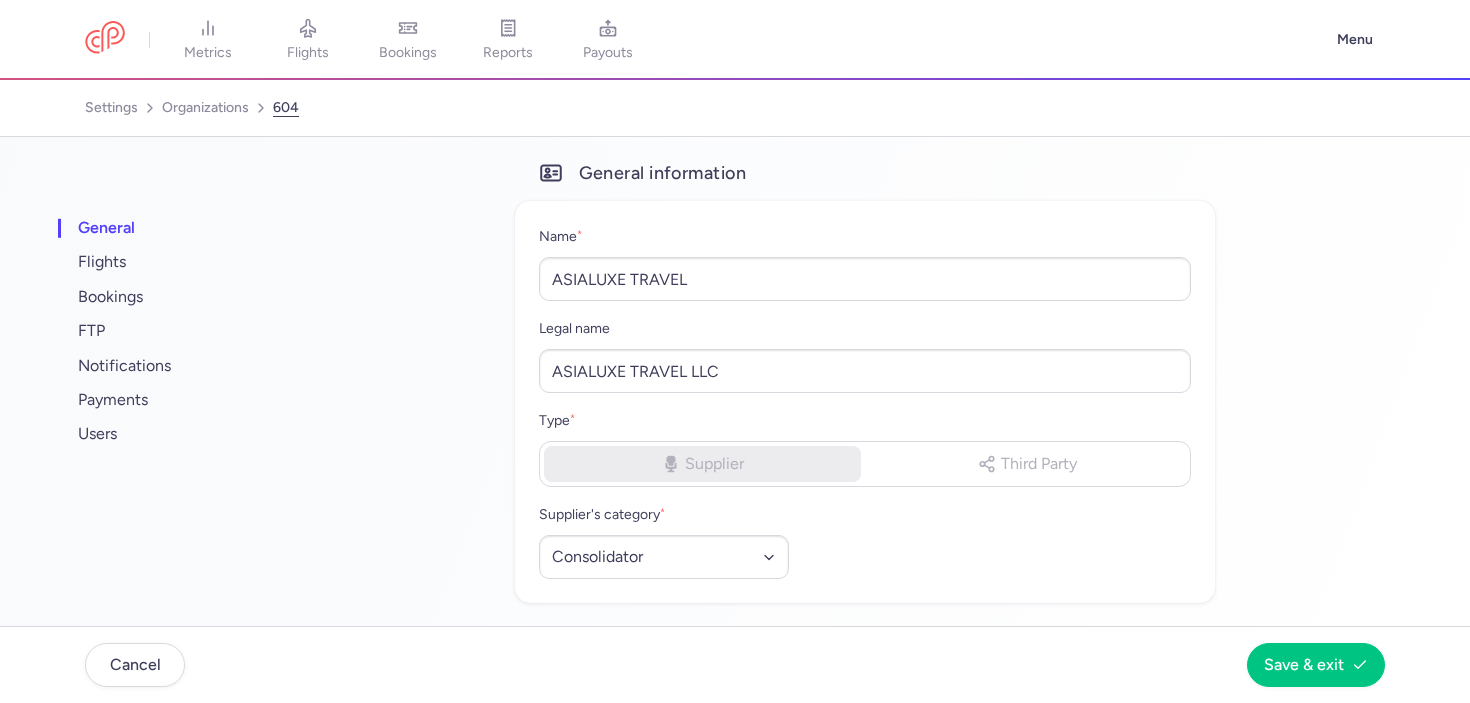 select on "CONSOLIDATOR" 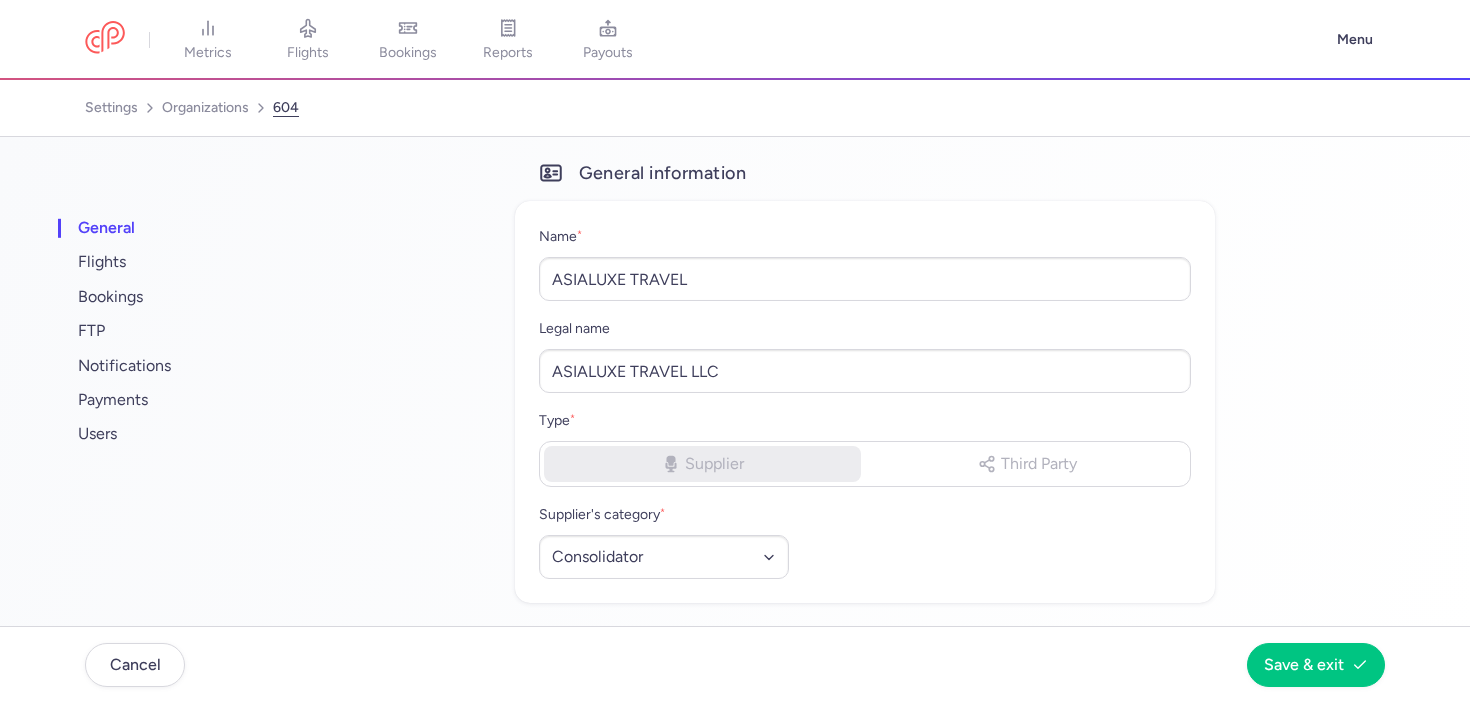 scroll, scrollTop: 0, scrollLeft: 0, axis: both 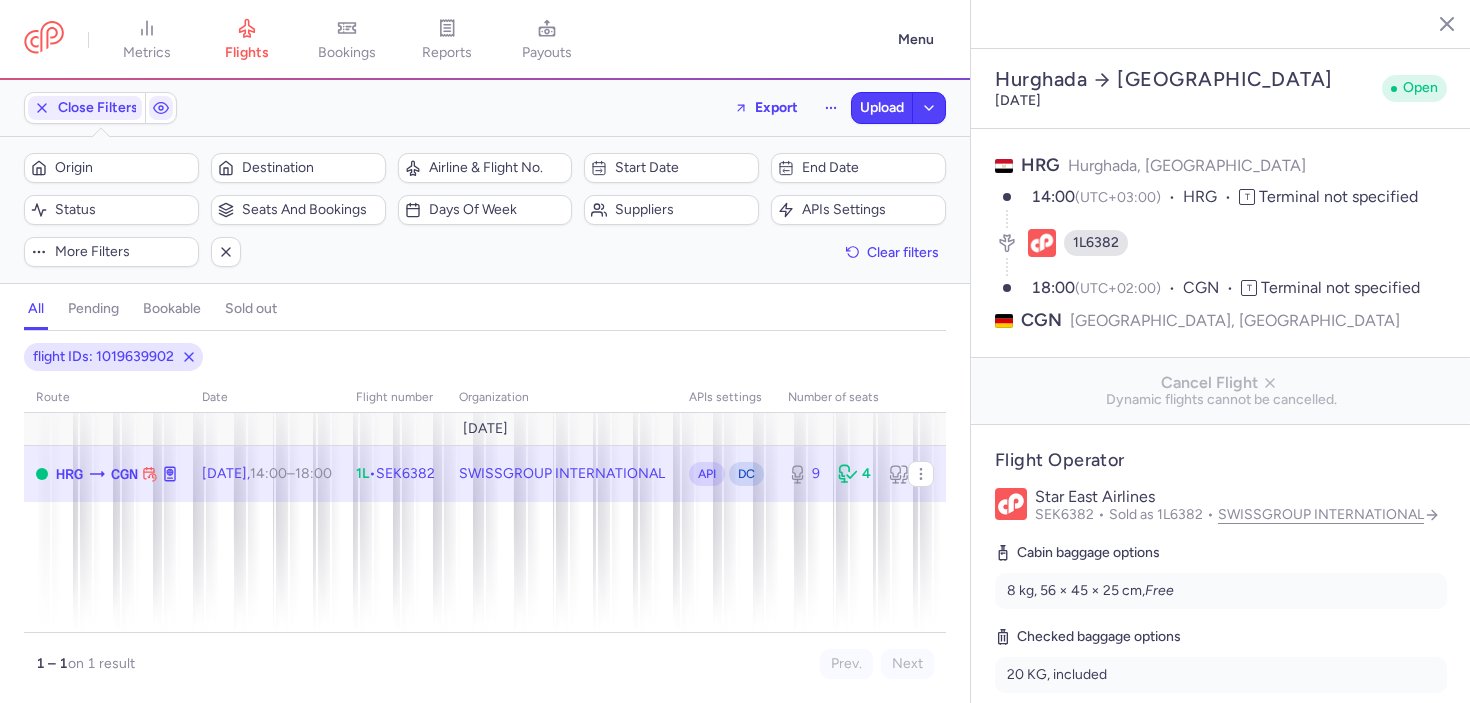 select on "hours" 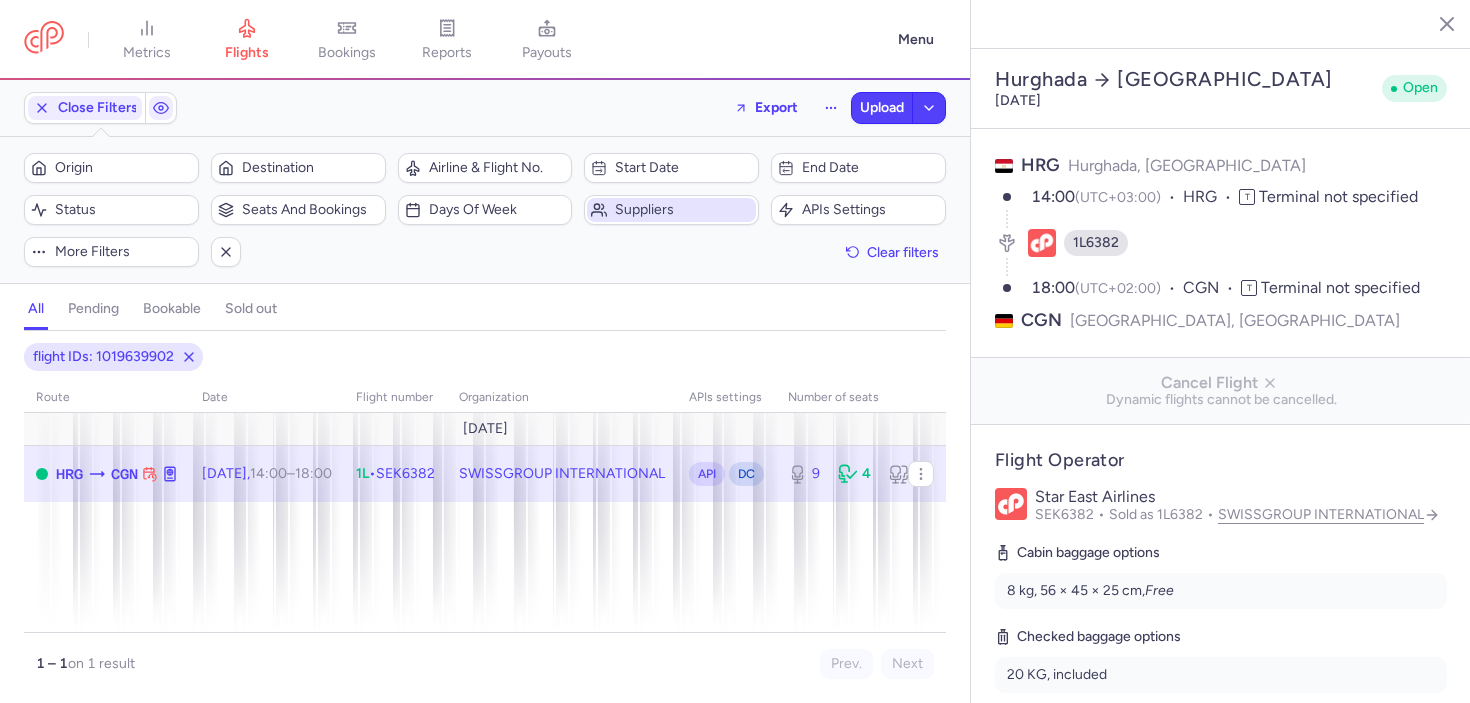 scroll, scrollTop: 0, scrollLeft: 0, axis: both 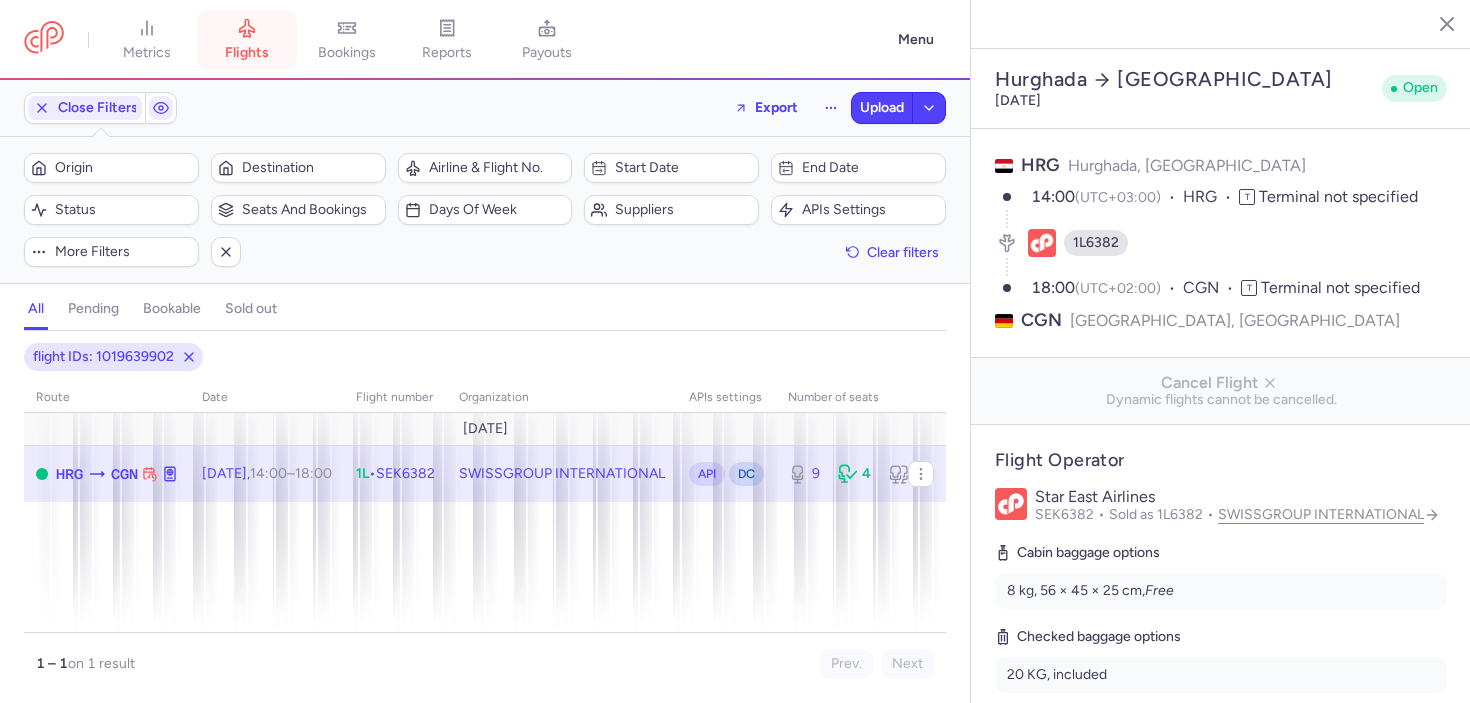 click on "flights" at bounding box center [247, 53] 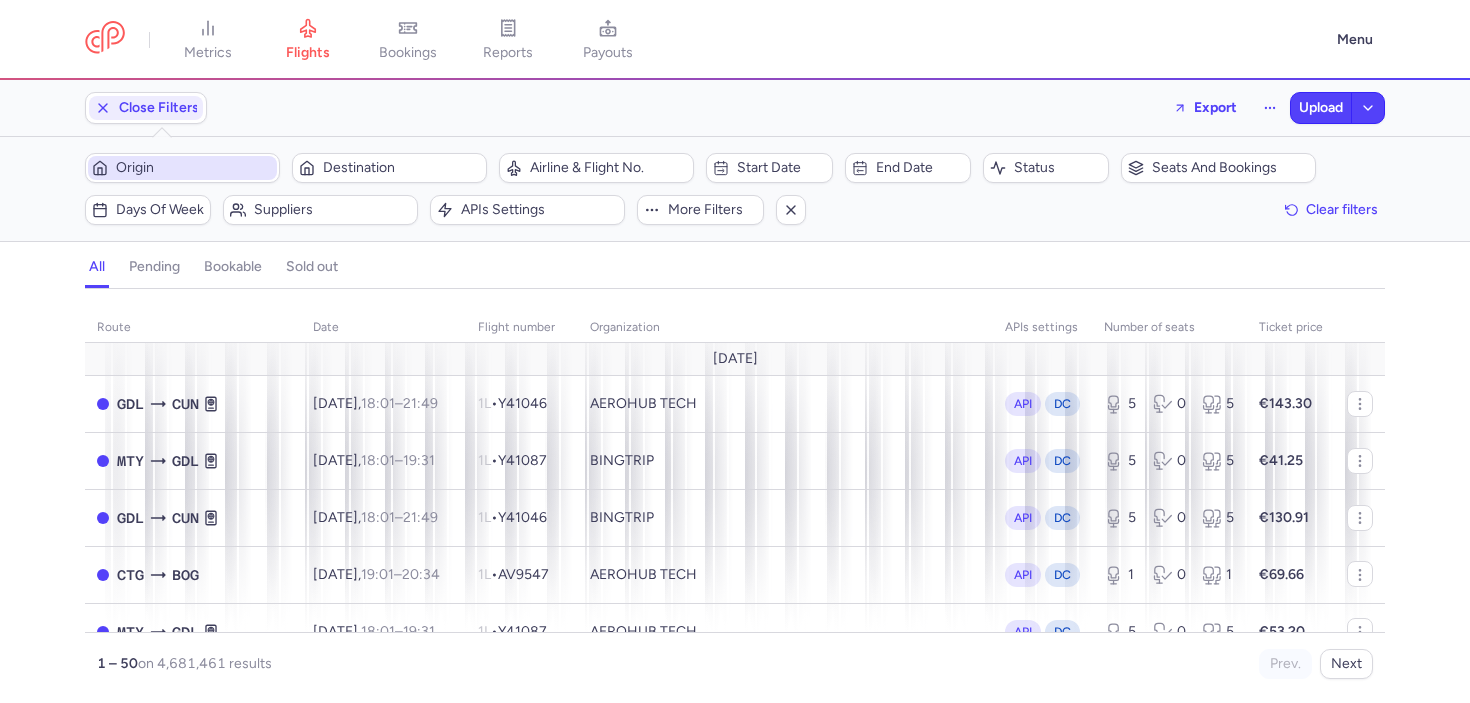 click on "Origin" at bounding box center (182, 168) 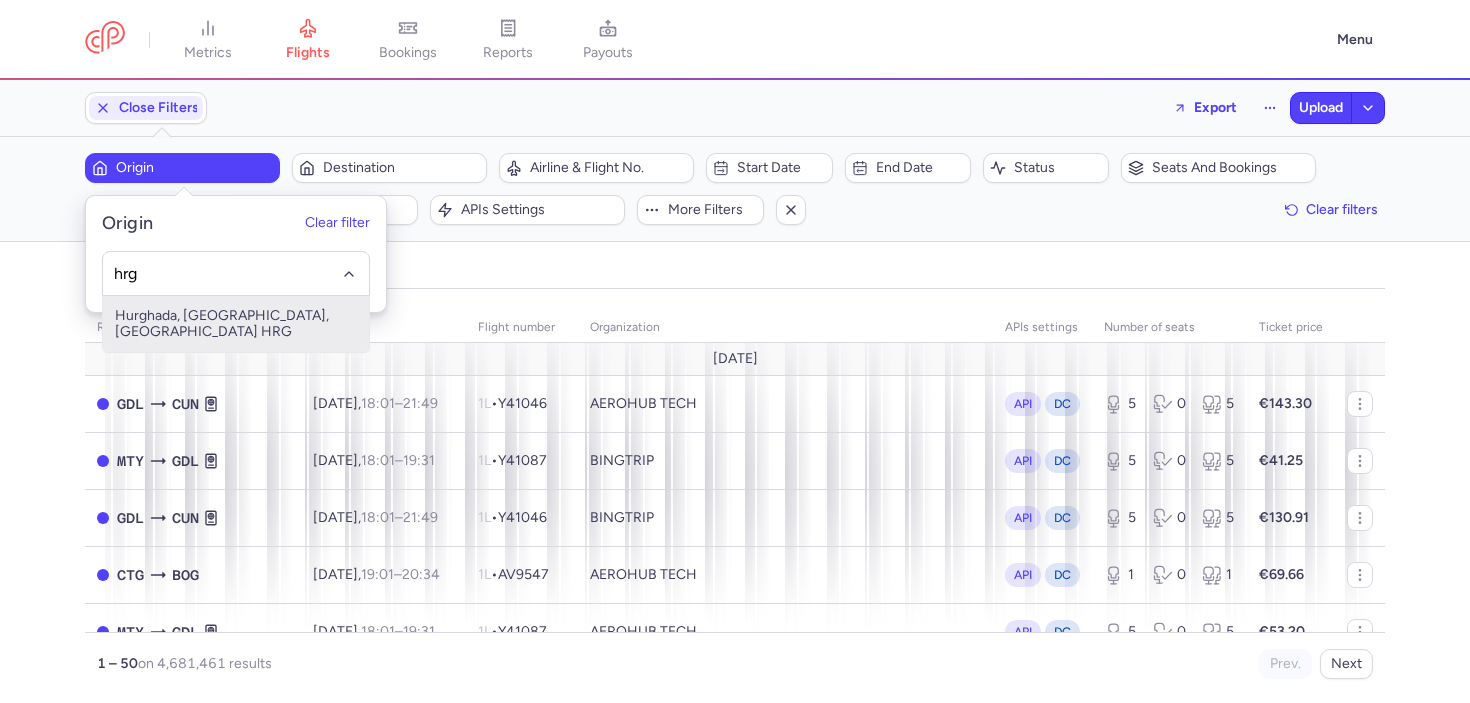 click on "Hurghada, Hurghada, Egypt HRG" at bounding box center (236, 324) 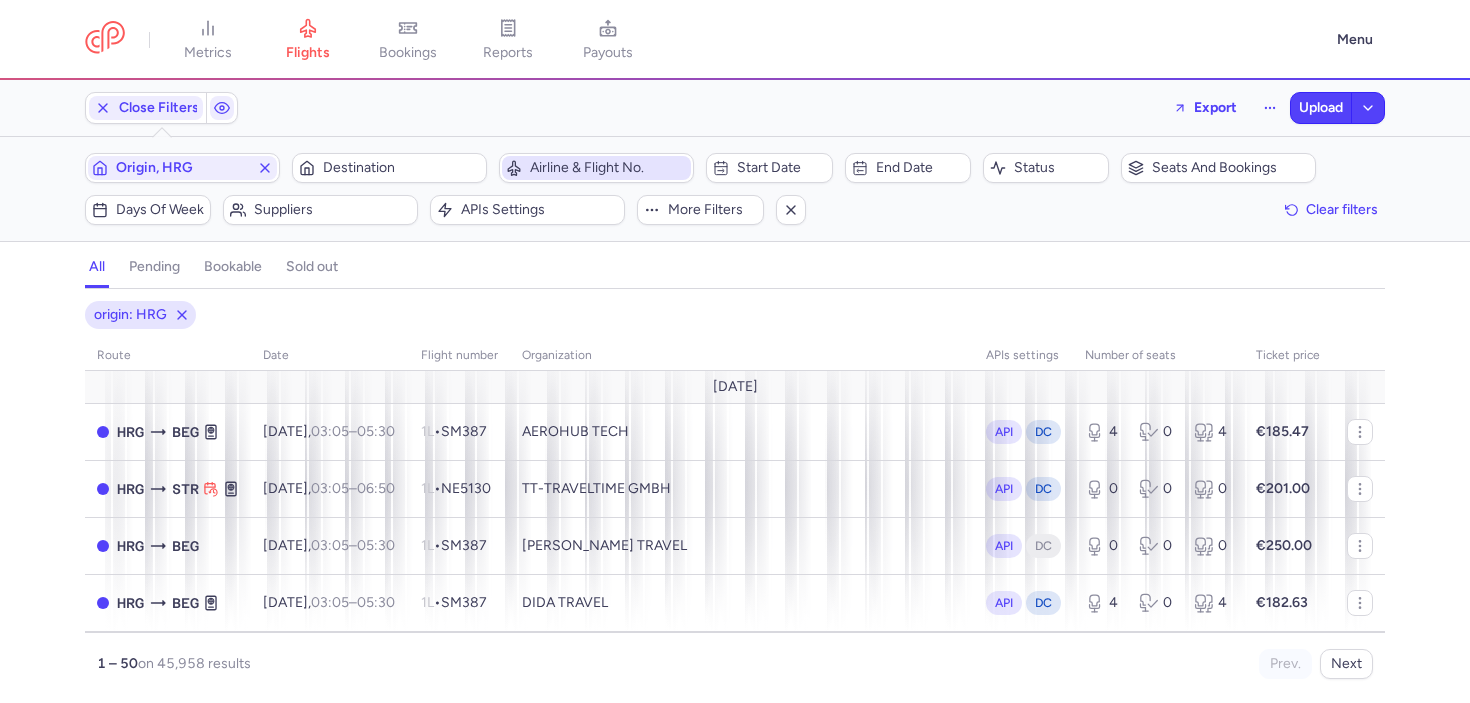 click on "Airline & Flight No." at bounding box center [596, 168] 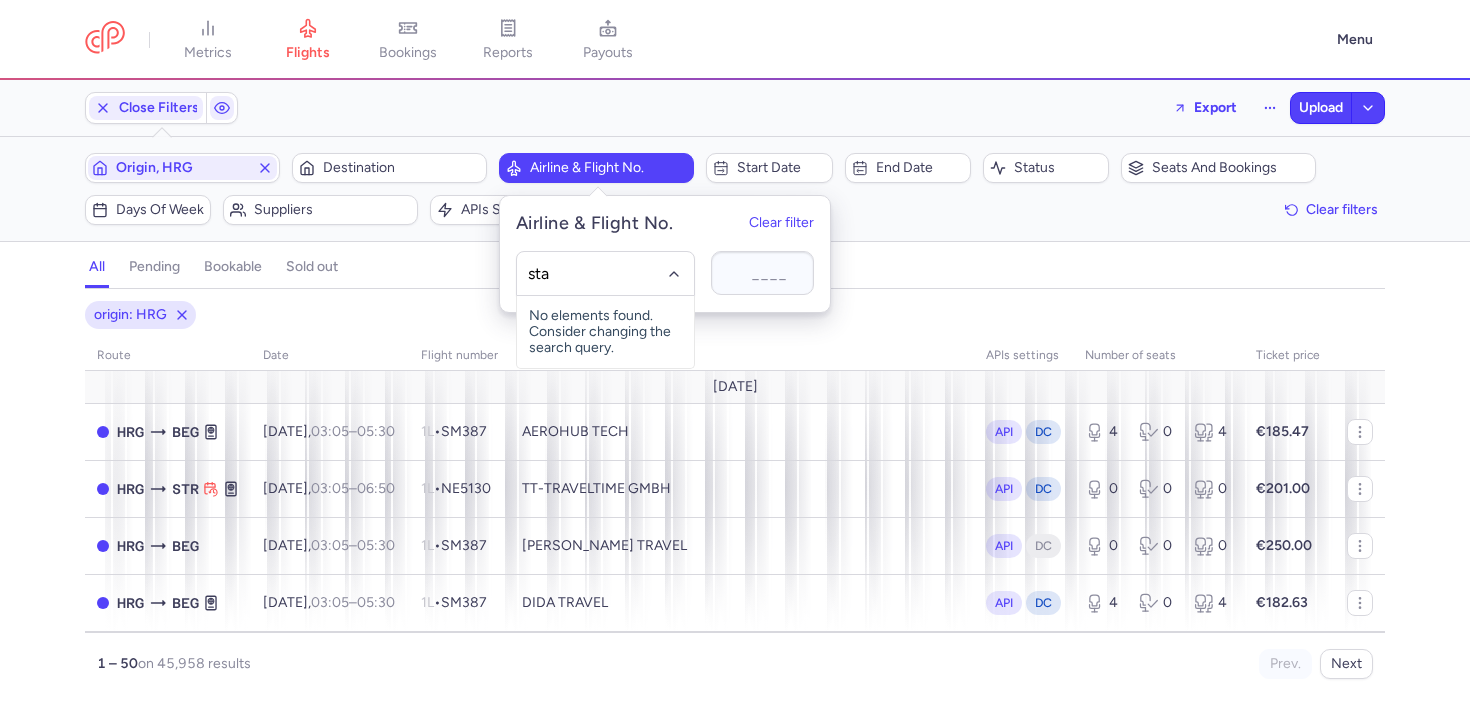 type on "star" 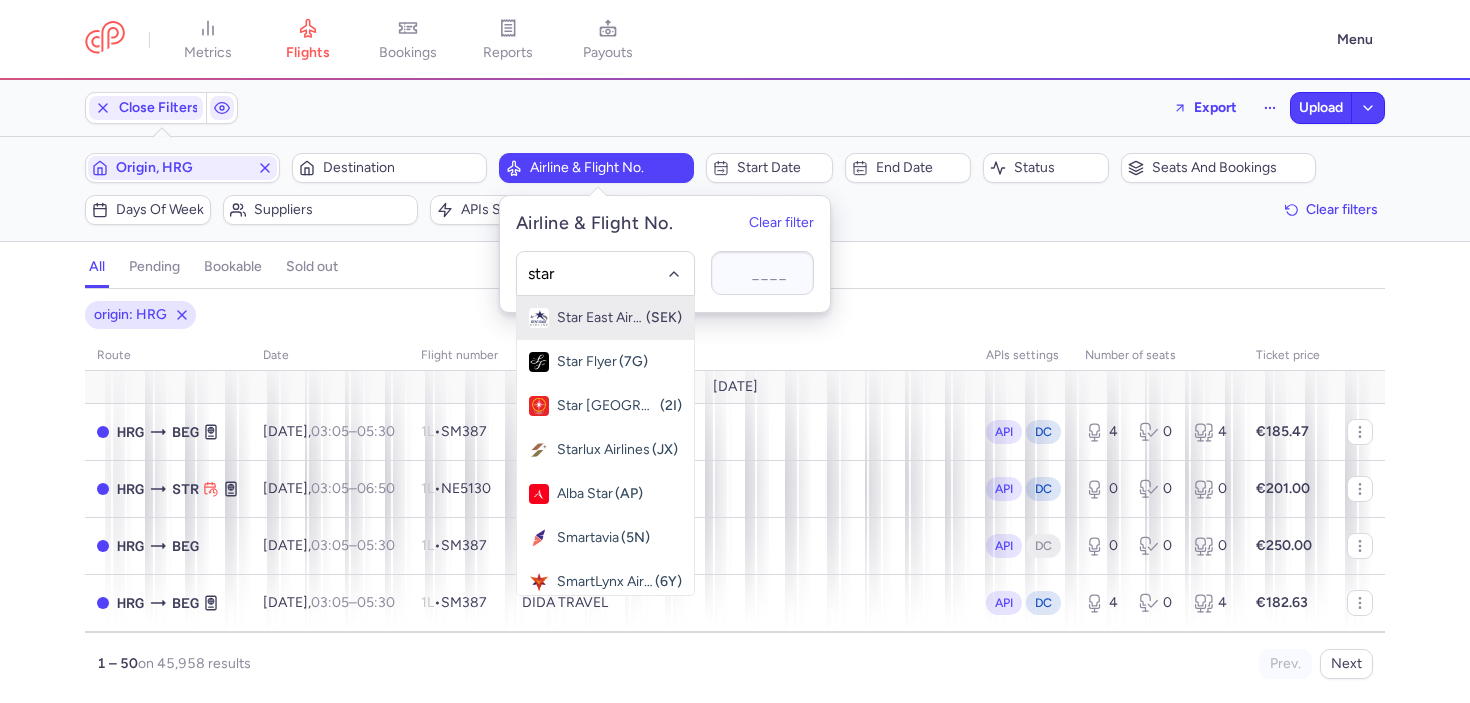 click on "Star East Airlines" at bounding box center (600, 318) 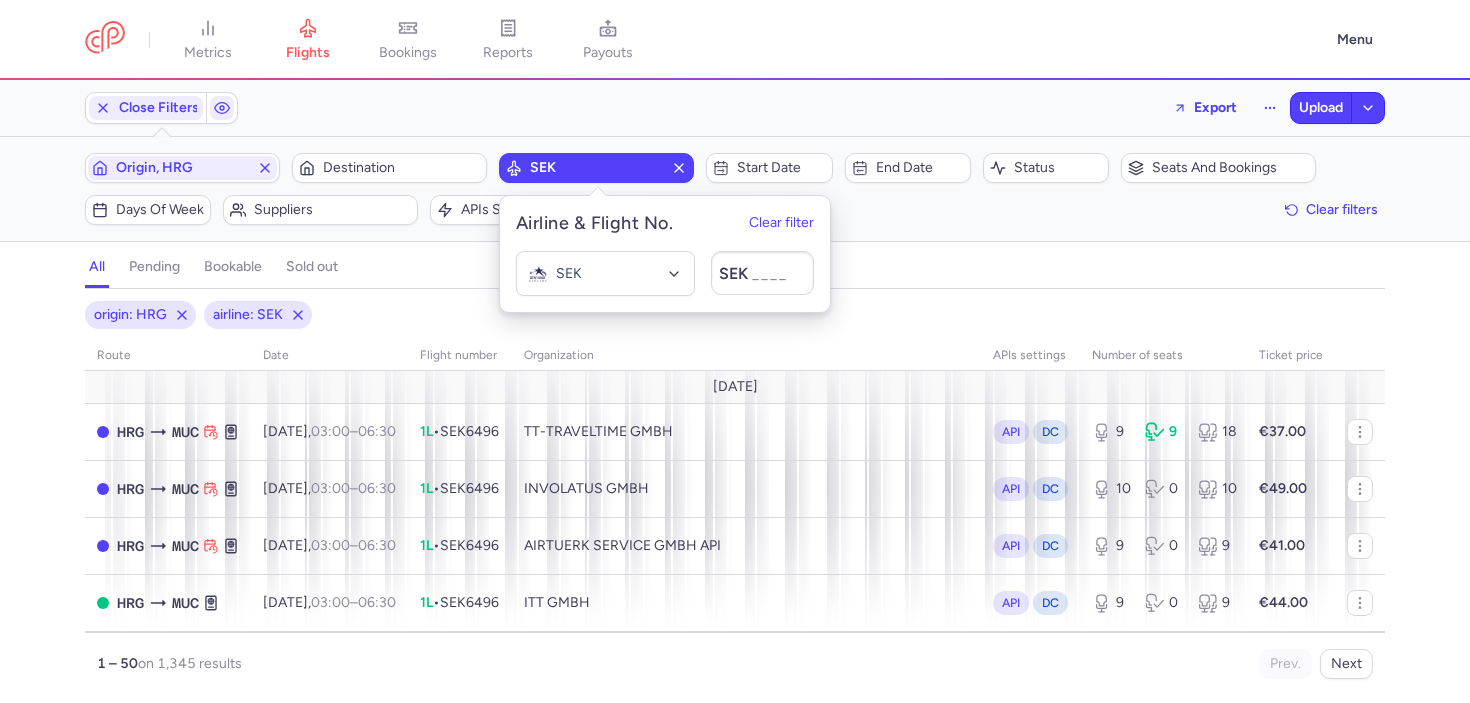 click on "origin: HRG airline: SEK route date Flight number organization APIs settings number of seats Ticket price July 25  HRG  MUC Sat, 12 Jul,  03:00  –  06:30  +0 1L  •   SEK6496  TT-TRAVELTIME GMBH API DC 9 9 18 €37.00  HRG  MUC Sat, 12 Jul,  03:00  –  06:30  +0 1L  •   SEK6496  INVOLATUS GMBH API DC 10 0 10 €49.00  HRG  MUC Sat, 12 Jul,  03:00  –  06:30  +0 1L  •   SEK6496  AIRTUERK SERVICE GMBH API API DC 9 0 9 €41.00  HRG  MUC Sat, 12 Jul,  03:00  –  06:30  +0 1L  •   SEK6496  ITT GMBH API DC 9 0 9 €44.00  HRG  MUC Sat, 12 Jul,  03:00  –  06:30  +0 1L  •   SEK6496  VTOURS GMBH API DC 10 0 10 €47.00  HRG  MUC Sat, 12 Jul,  03:00  –  06:30  +0 1L  •   SEK6496  SWISSGROUP INTERNATIONAL API DC 9 0 9 €39.00  HRG  CGN Sat, 12 Jul,  14:00  –  18:00  +0 1L  •   SEK6382  AIRTUERK SERVICE GMBH API API DC 4 0 4 €51.00  HRG  CGN Sat, 12 Jul,  14:00  –  18:00  +0 1L  •   SEK6382  INVOLATUS GMBH API DC 4 0 4 €55.00  HRG  CGN Sat, 12 Jul,  14:00  –  18:00  +0 1L  •  API DC" at bounding box center (735, 502) 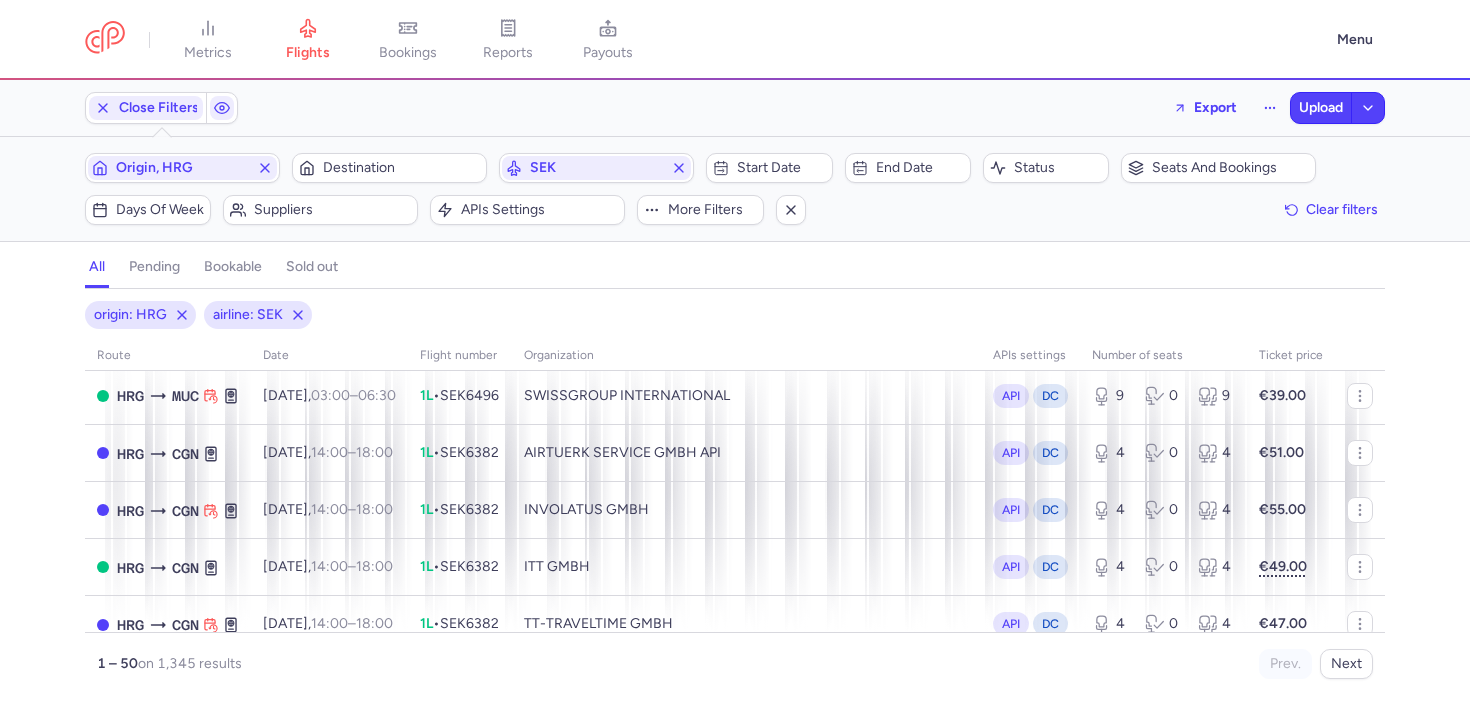 scroll, scrollTop: 328, scrollLeft: 0, axis: vertical 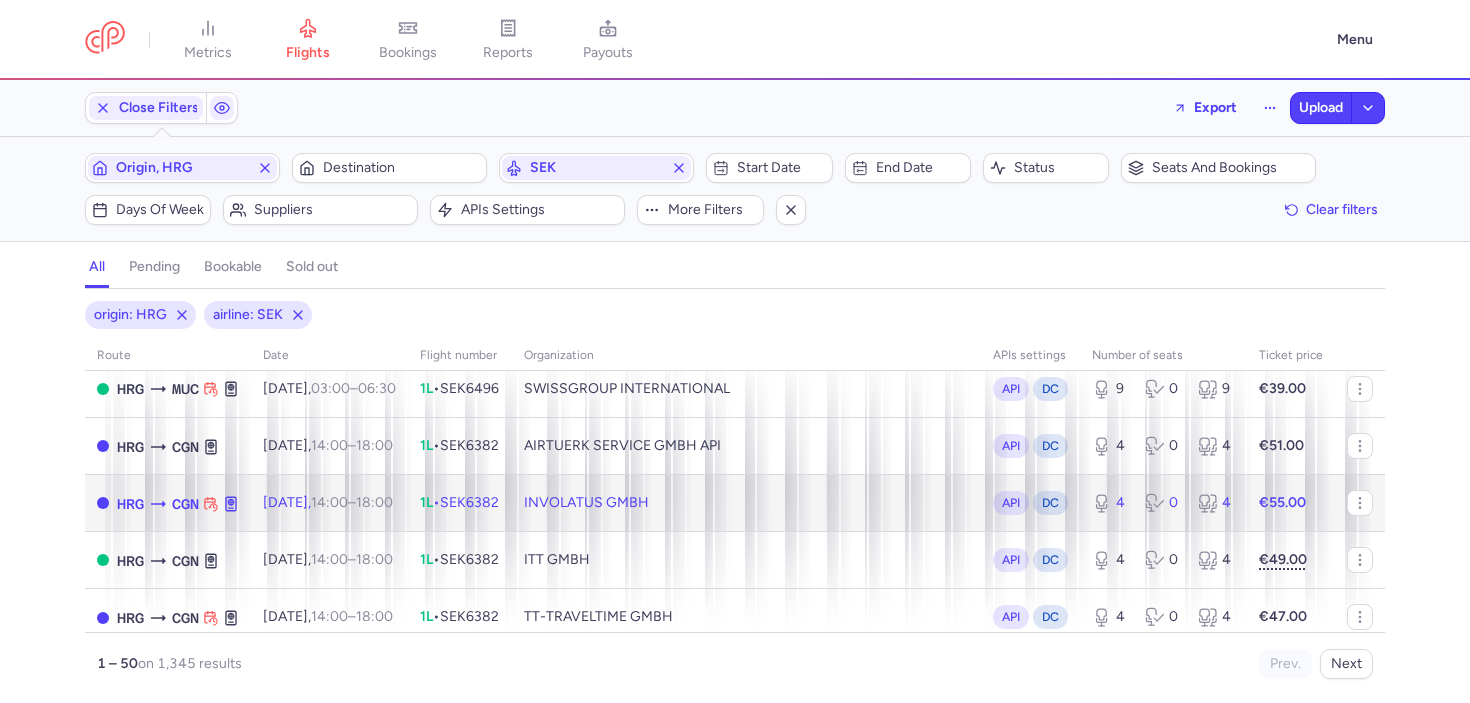 click on "Sat, 12 Jul,  14:00  –  18:00  +0" 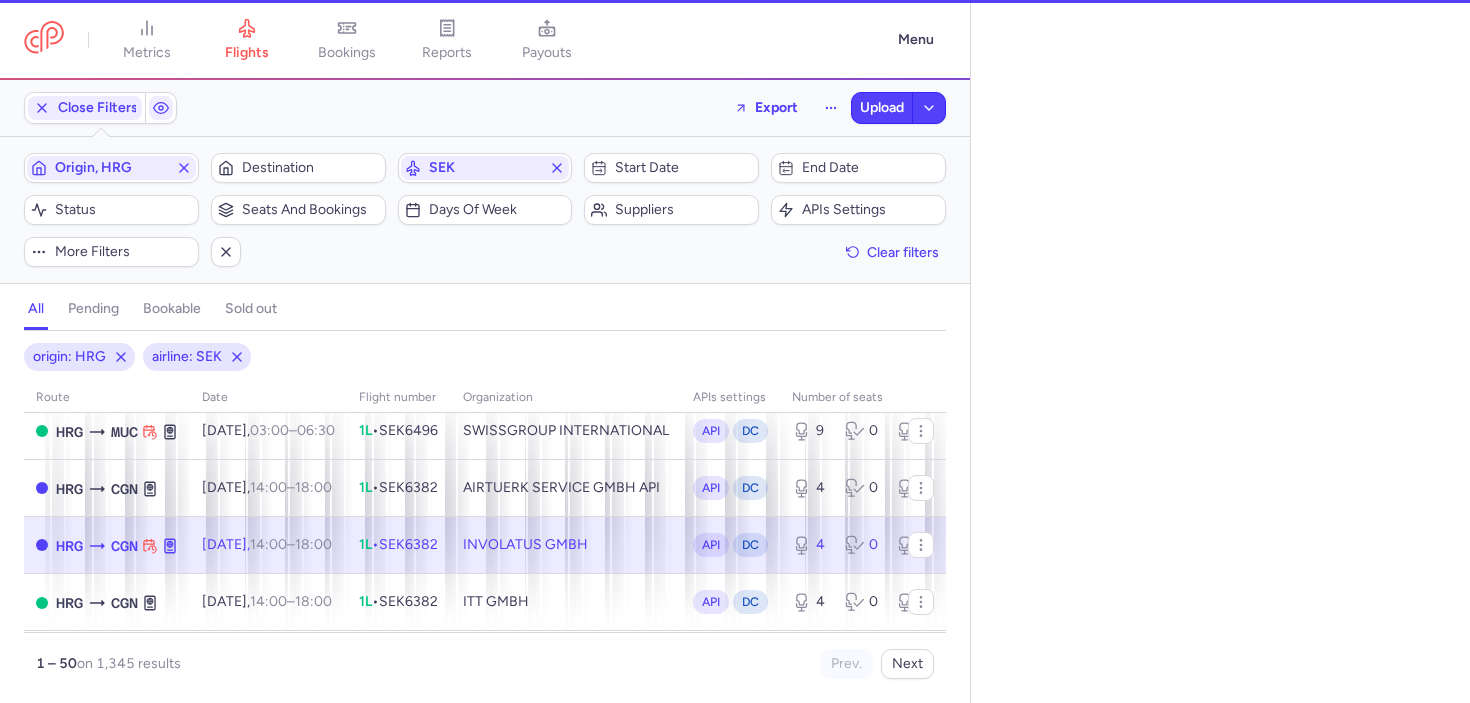 select on "days" 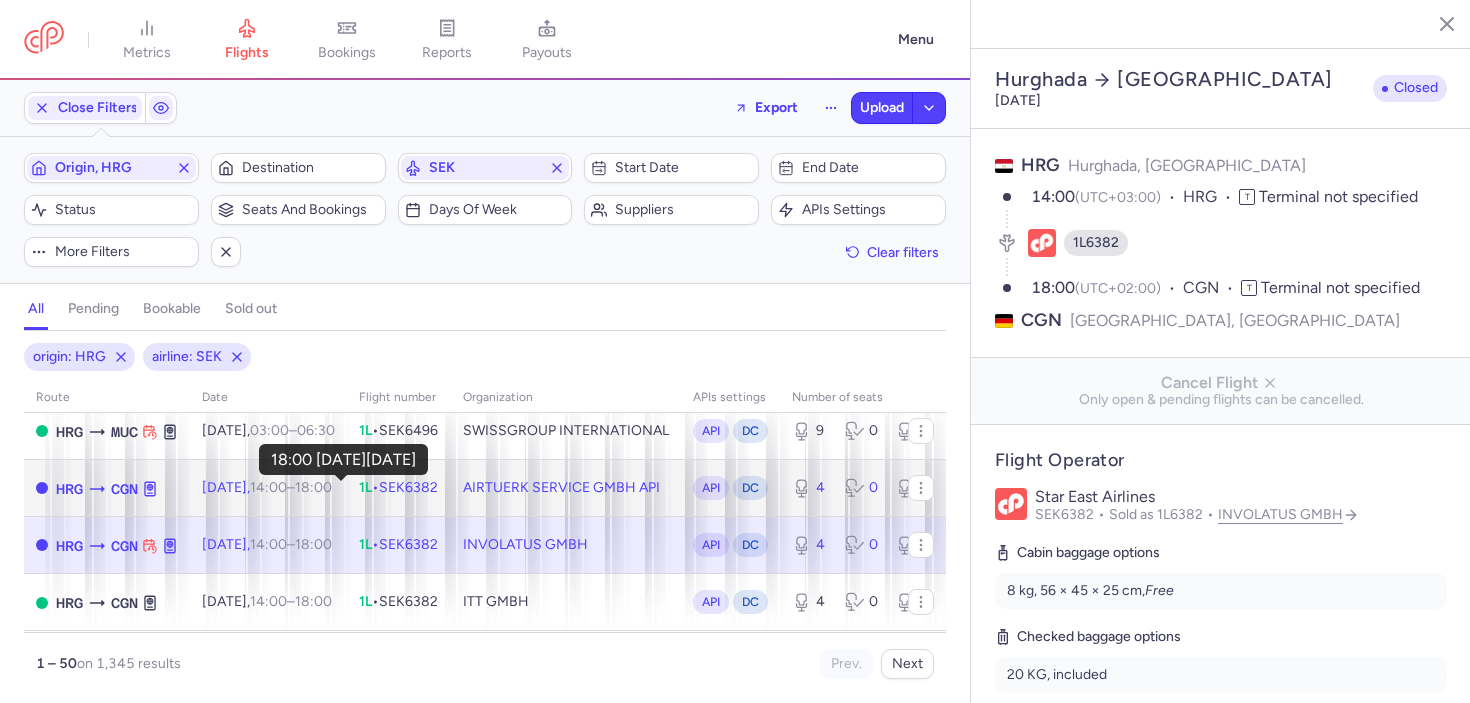 click on "18:00  +0" at bounding box center (313, 487) 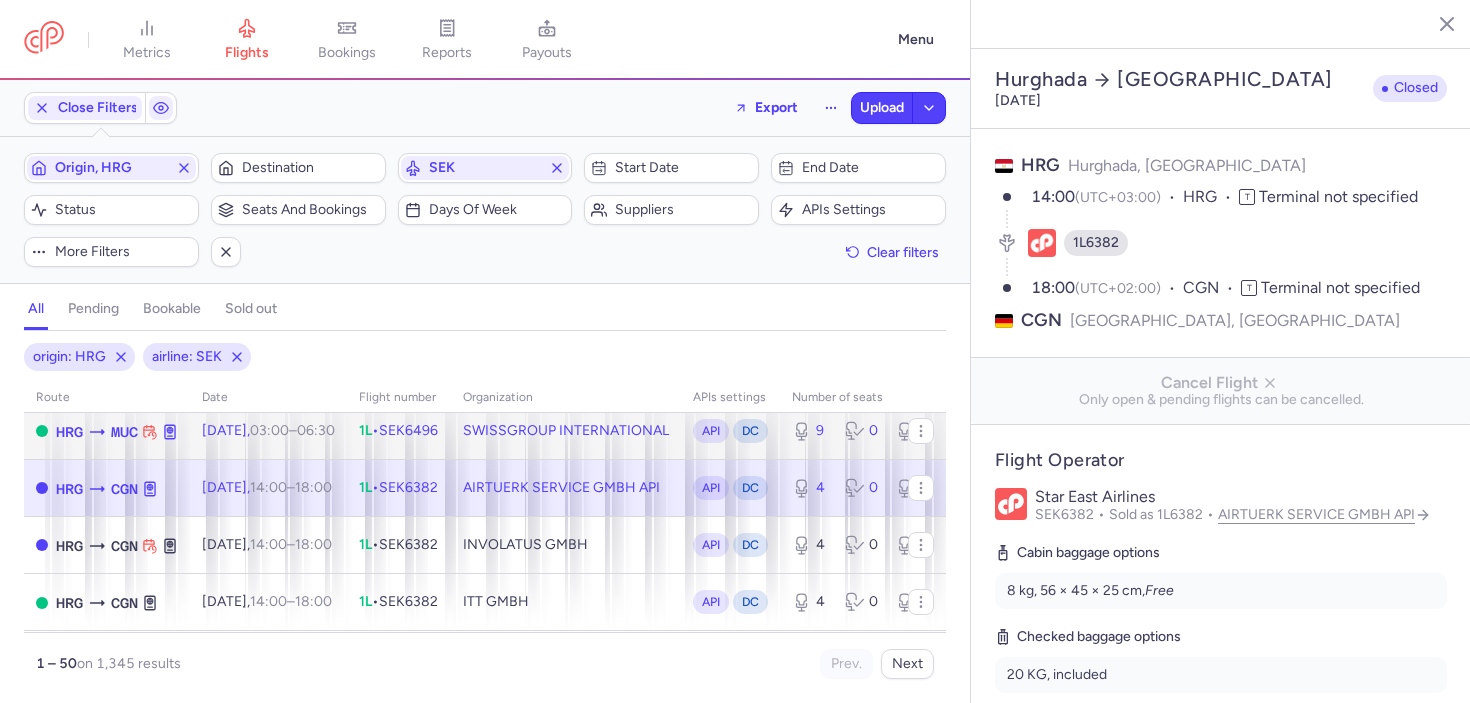 click on "06:30  +0" at bounding box center (316, 430) 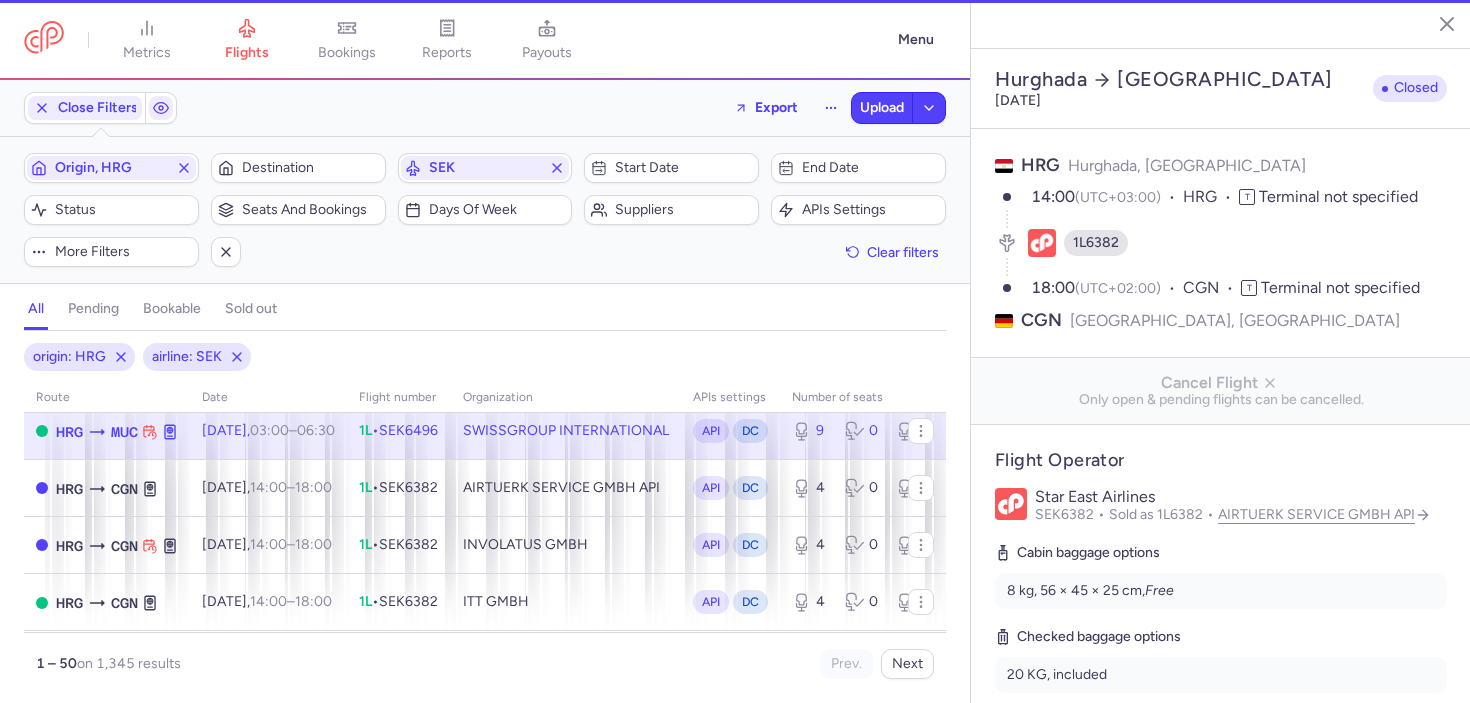 type on "9" 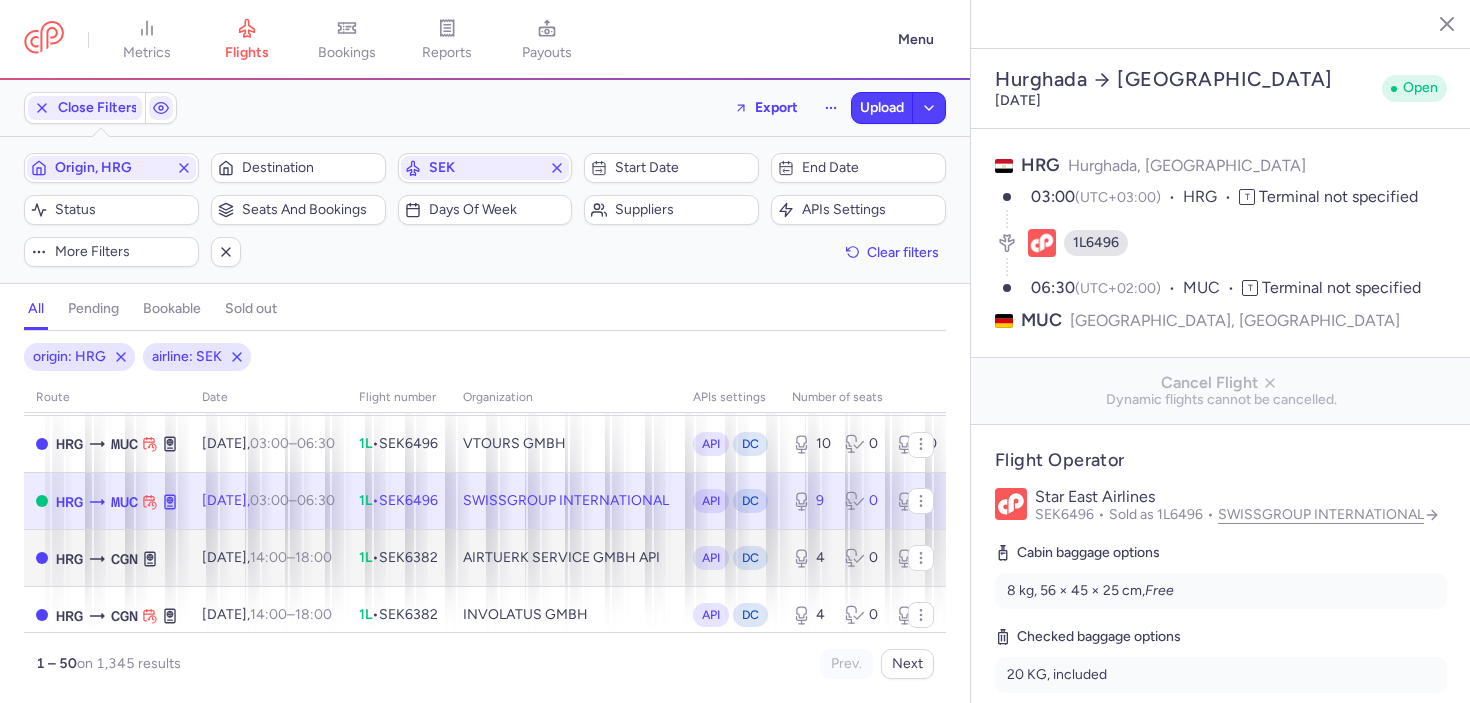 scroll, scrollTop: 243, scrollLeft: 0, axis: vertical 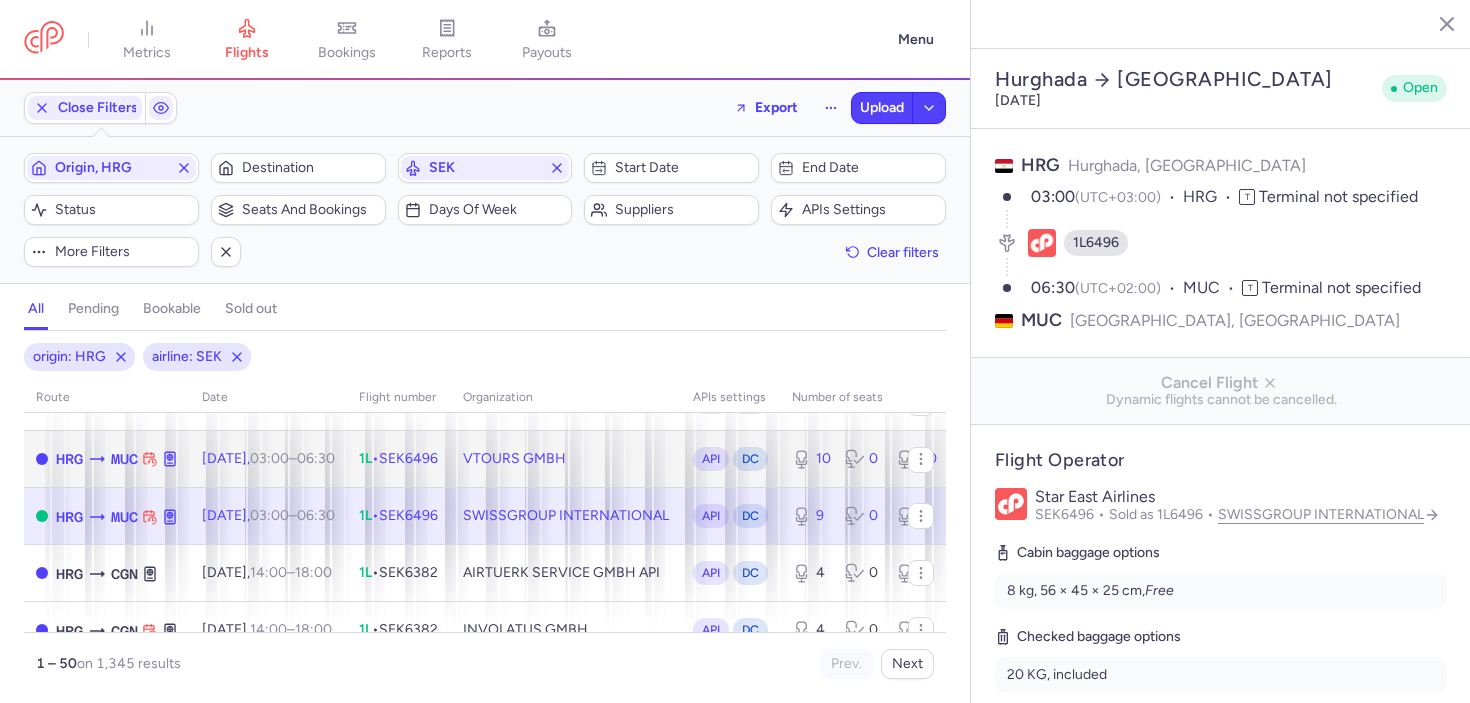 click on "03:00  –  06:30  +0" at bounding box center [292, 458] 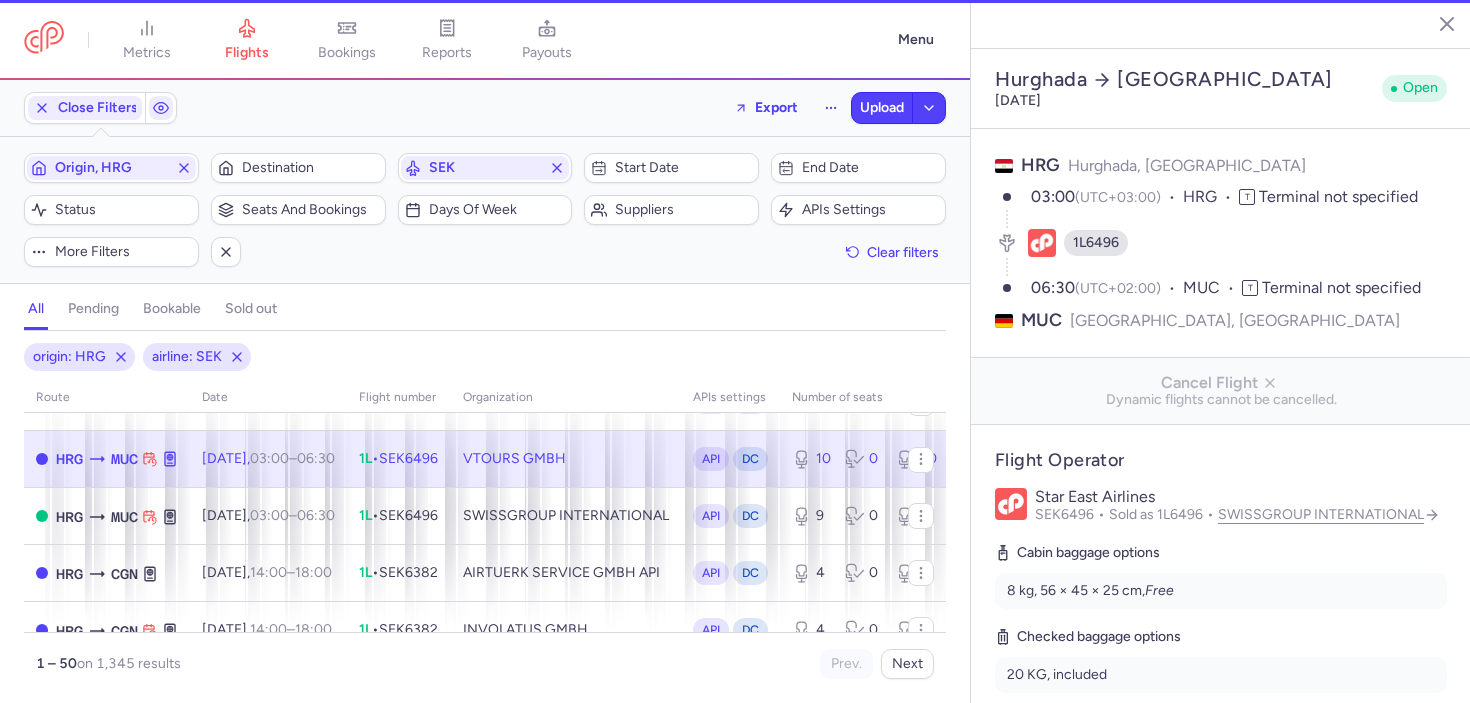 type on "10" 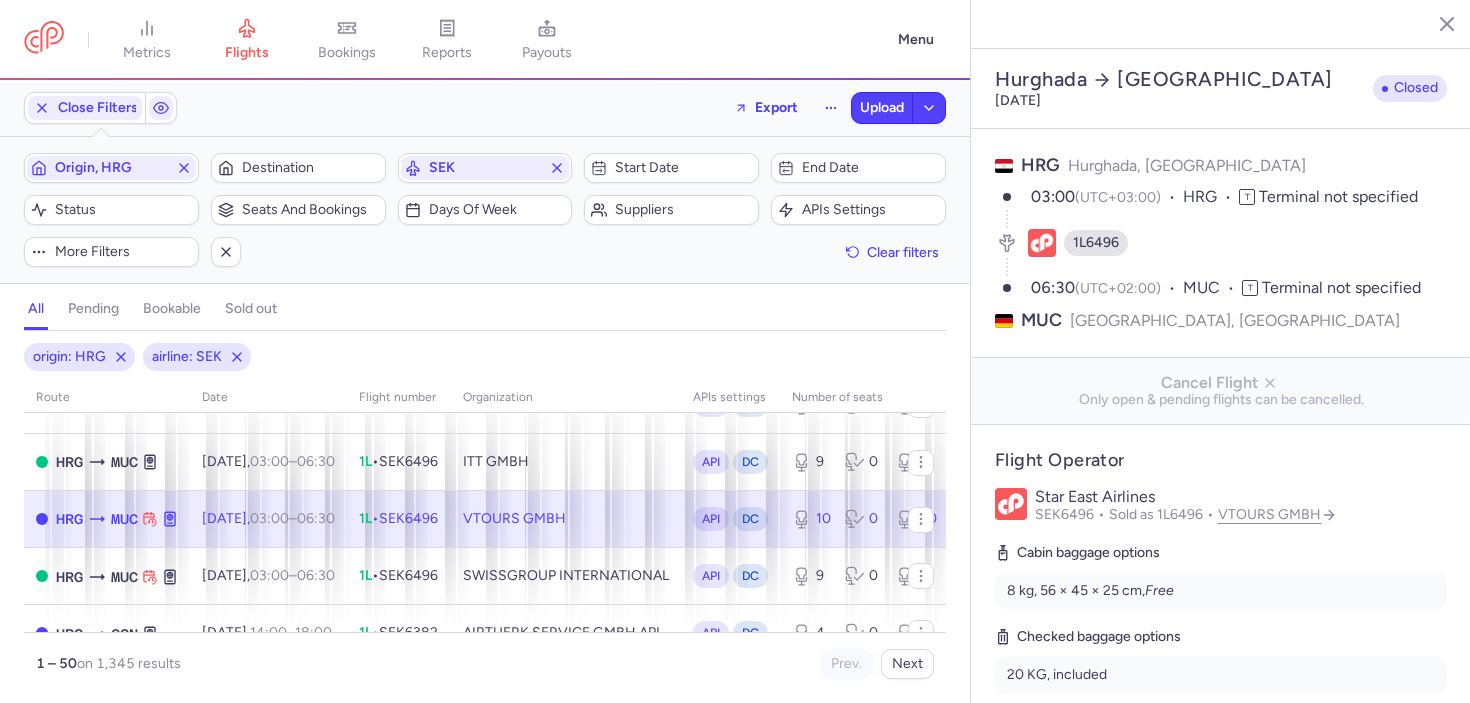 scroll, scrollTop: 162, scrollLeft: 0, axis: vertical 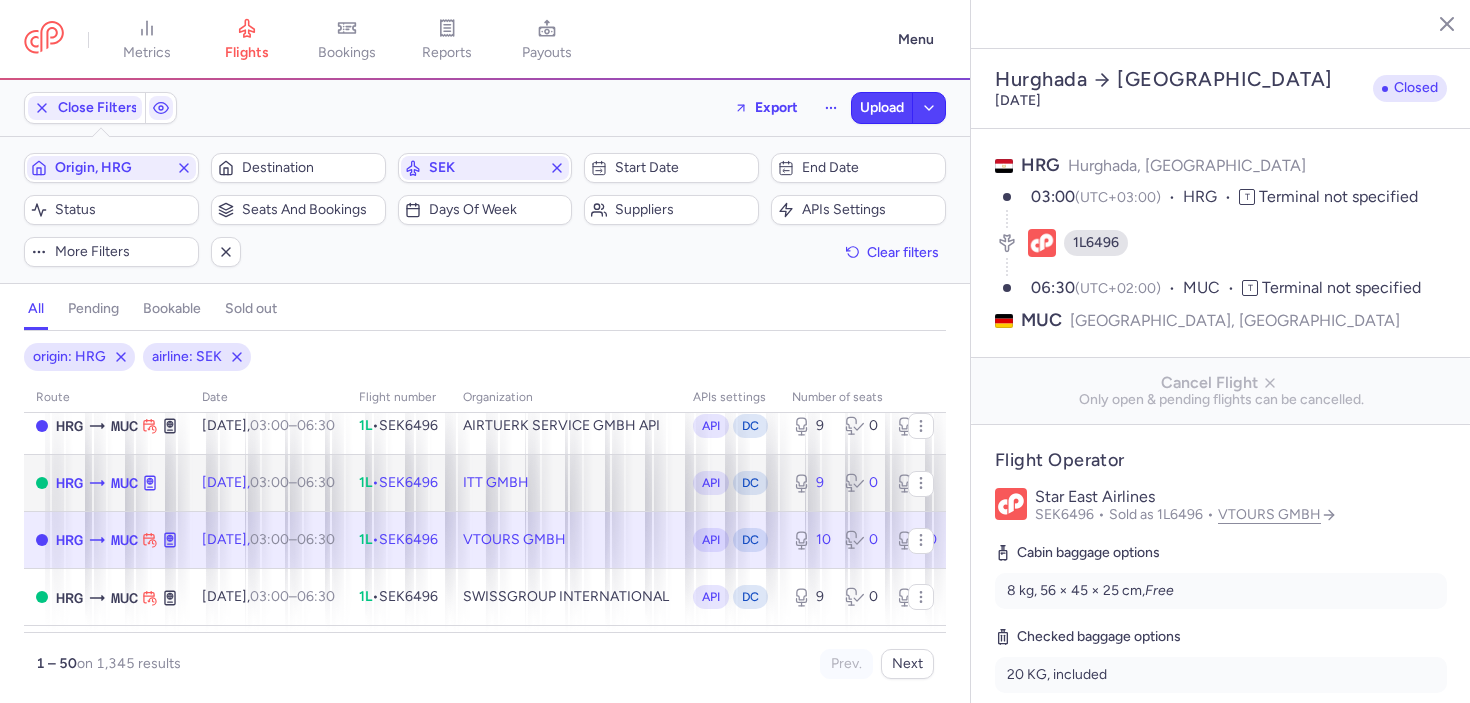 click on "03:00  –  06:30  +0" at bounding box center [292, 482] 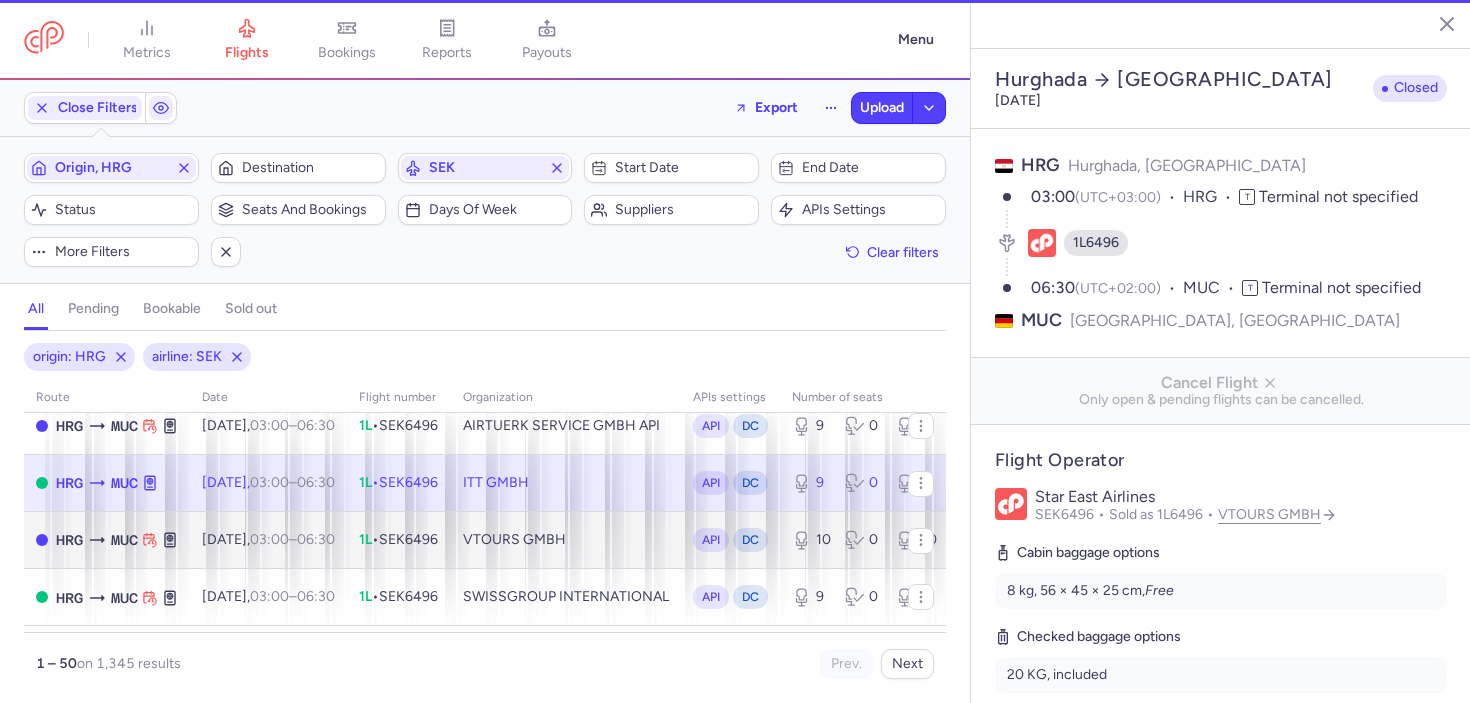 type on "9" 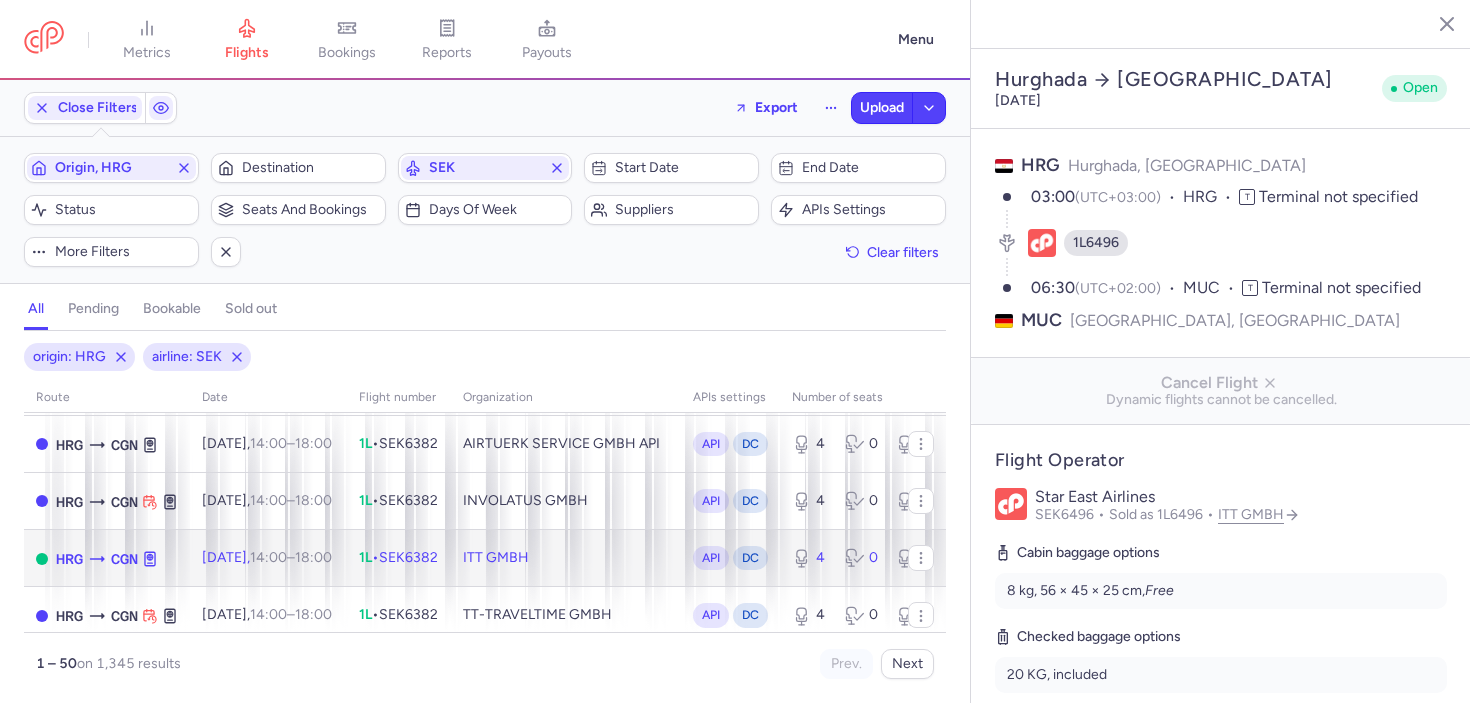 click on "14:00  –  18:00  +0" at bounding box center [291, 557] 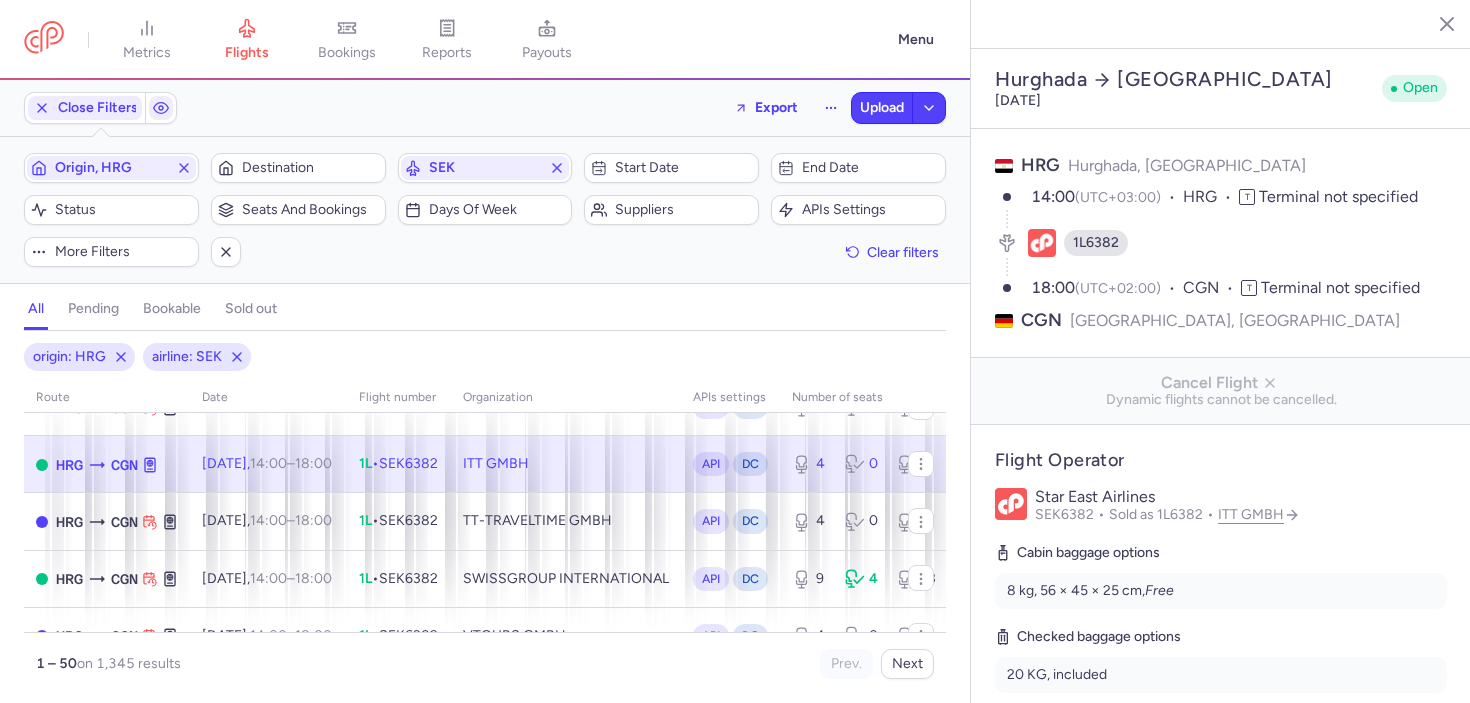 scroll, scrollTop: 478, scrollLeft: 0, axis: vertical 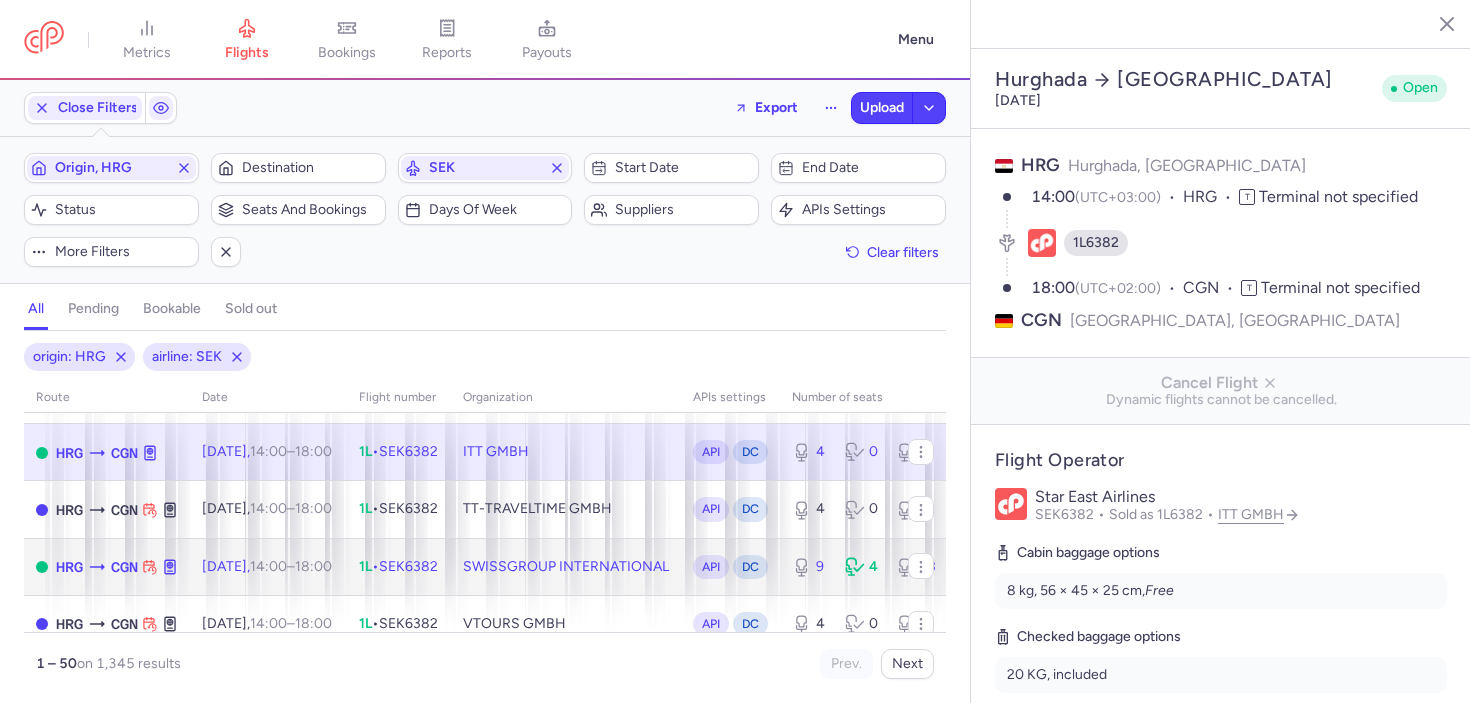 click on "14:00  –  18:00  +0" at bounding box center [291, 566] 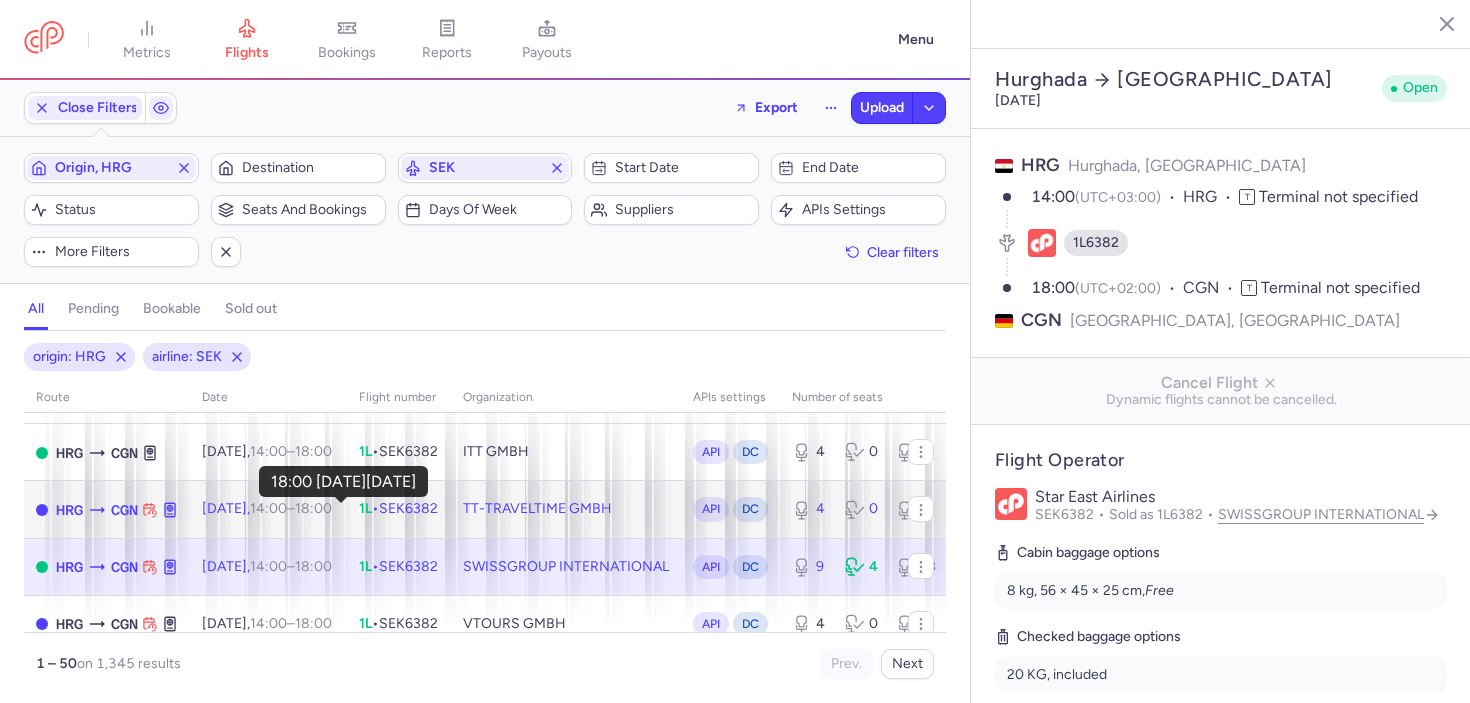 click on "18:00  +0" at bounding box center (313, 508) 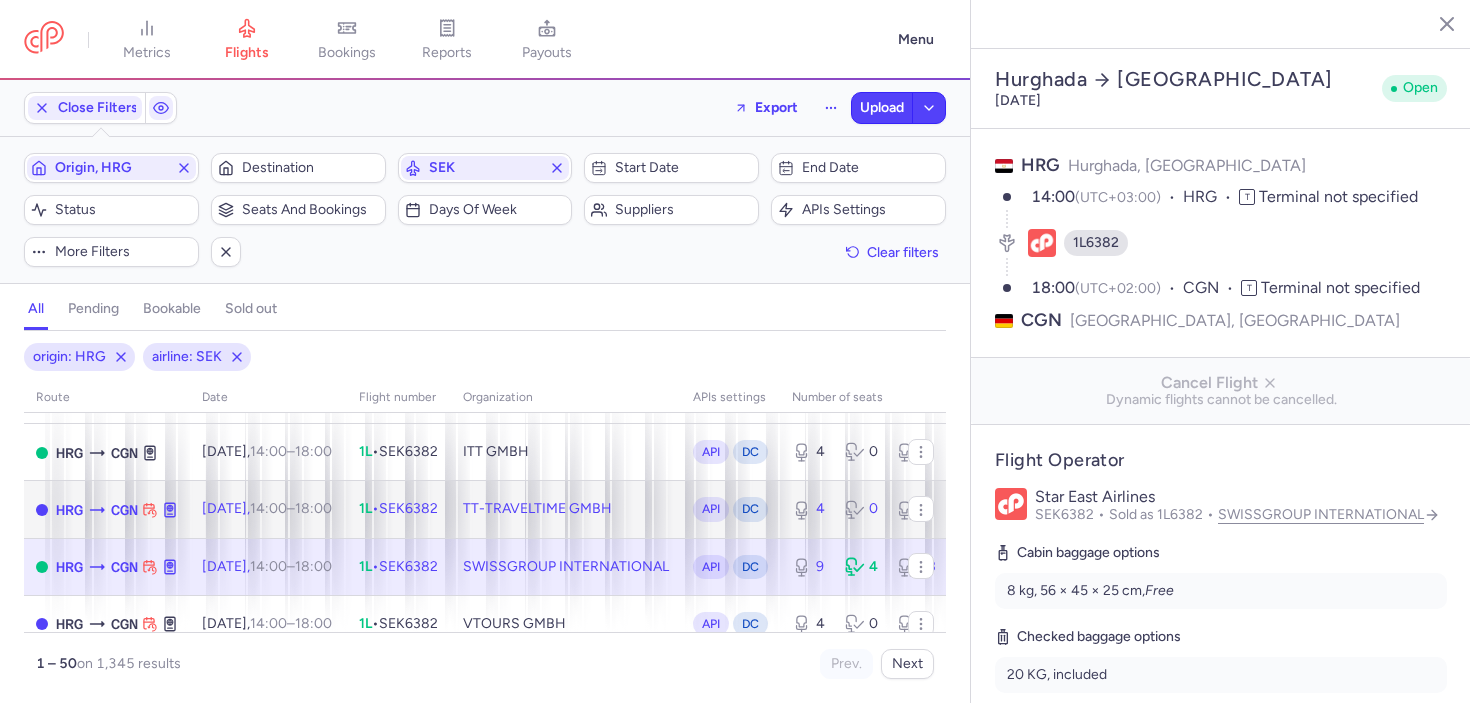 type on "4" 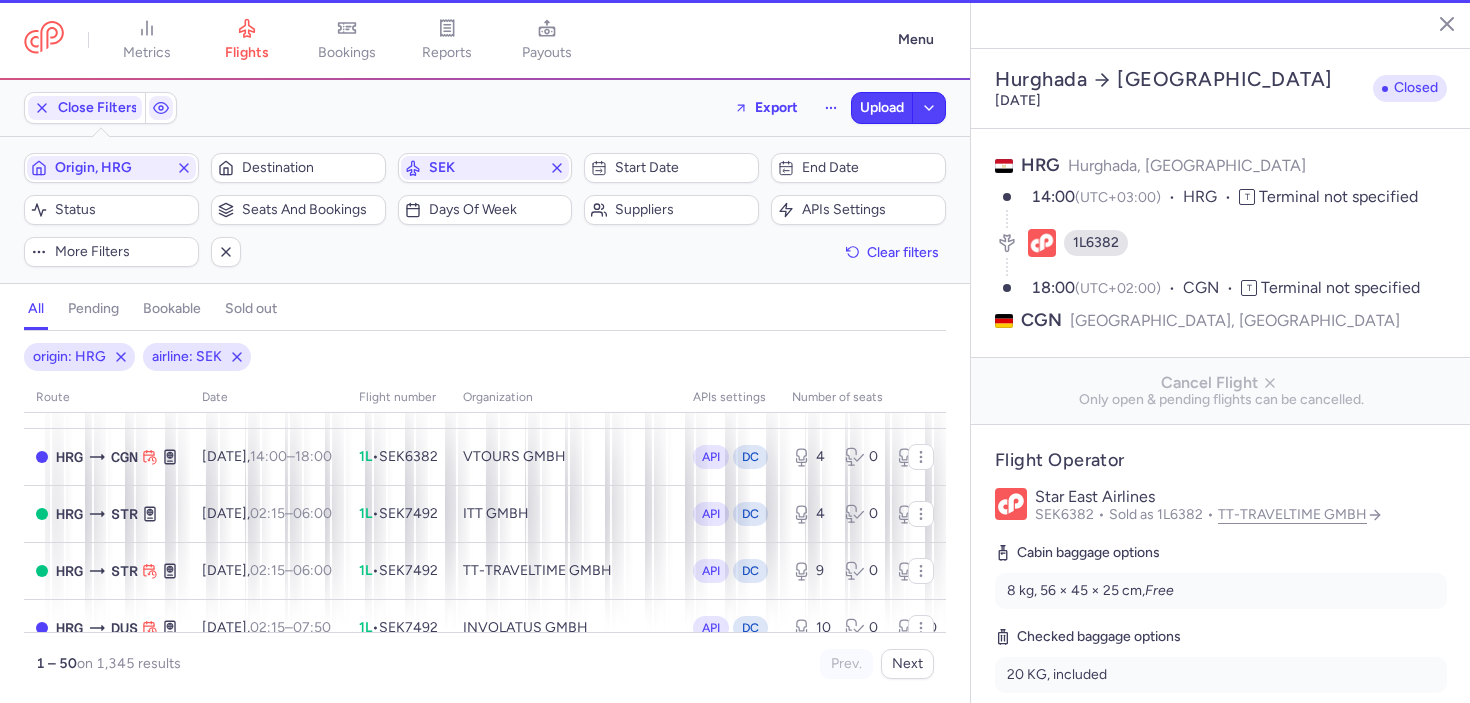 scroll, scrollTop: 679, scrollLeft: 0, axis: vertical 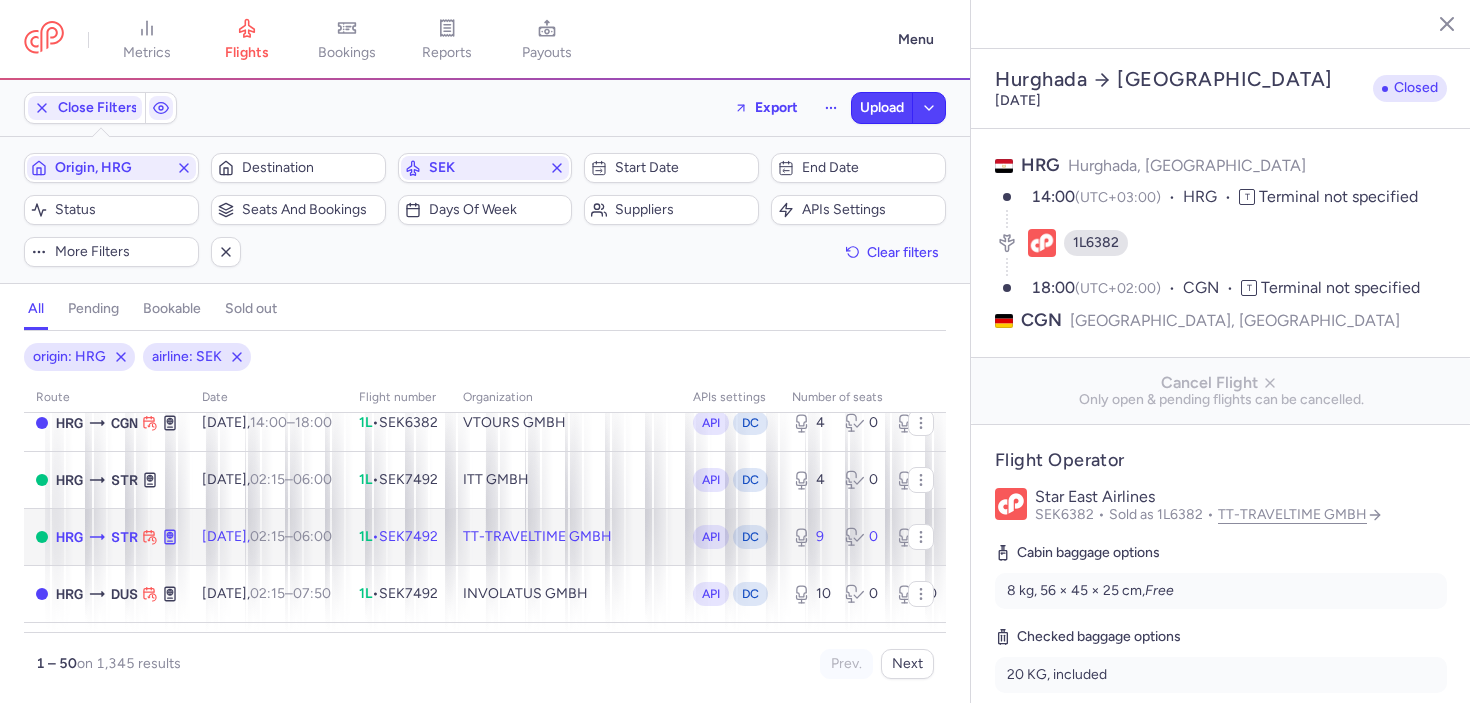 click on "06:00  +0" at bounding box center [312, 536] 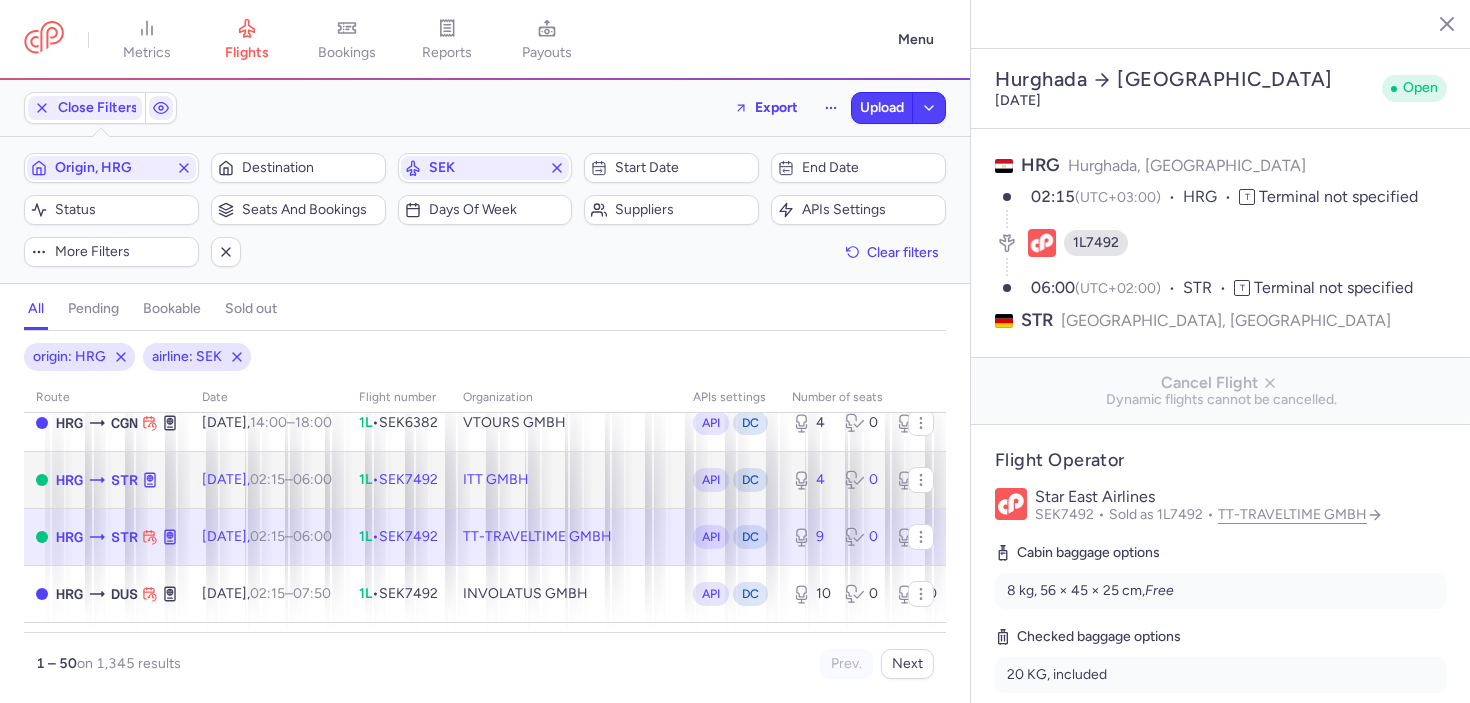 click on "06:00  +0" at bounding box center (312, 479) 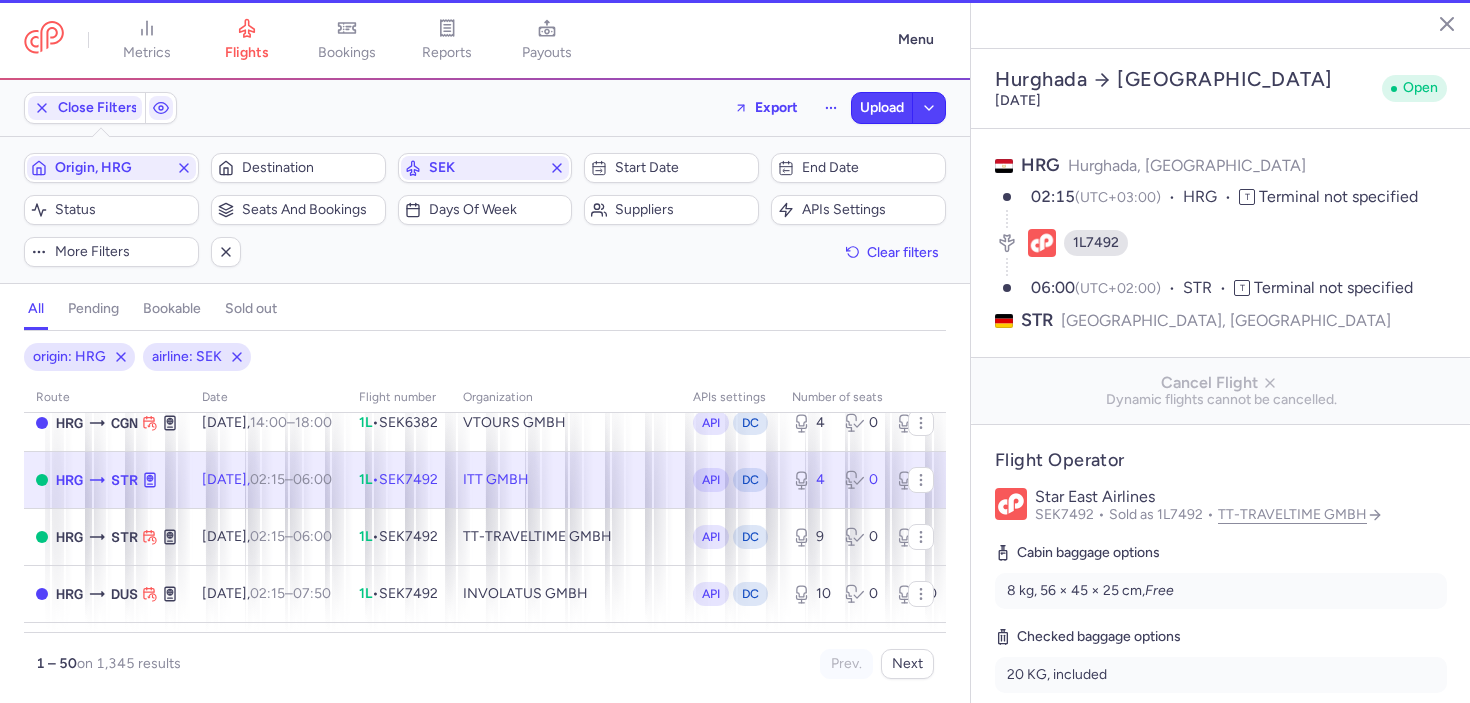 type on "4" 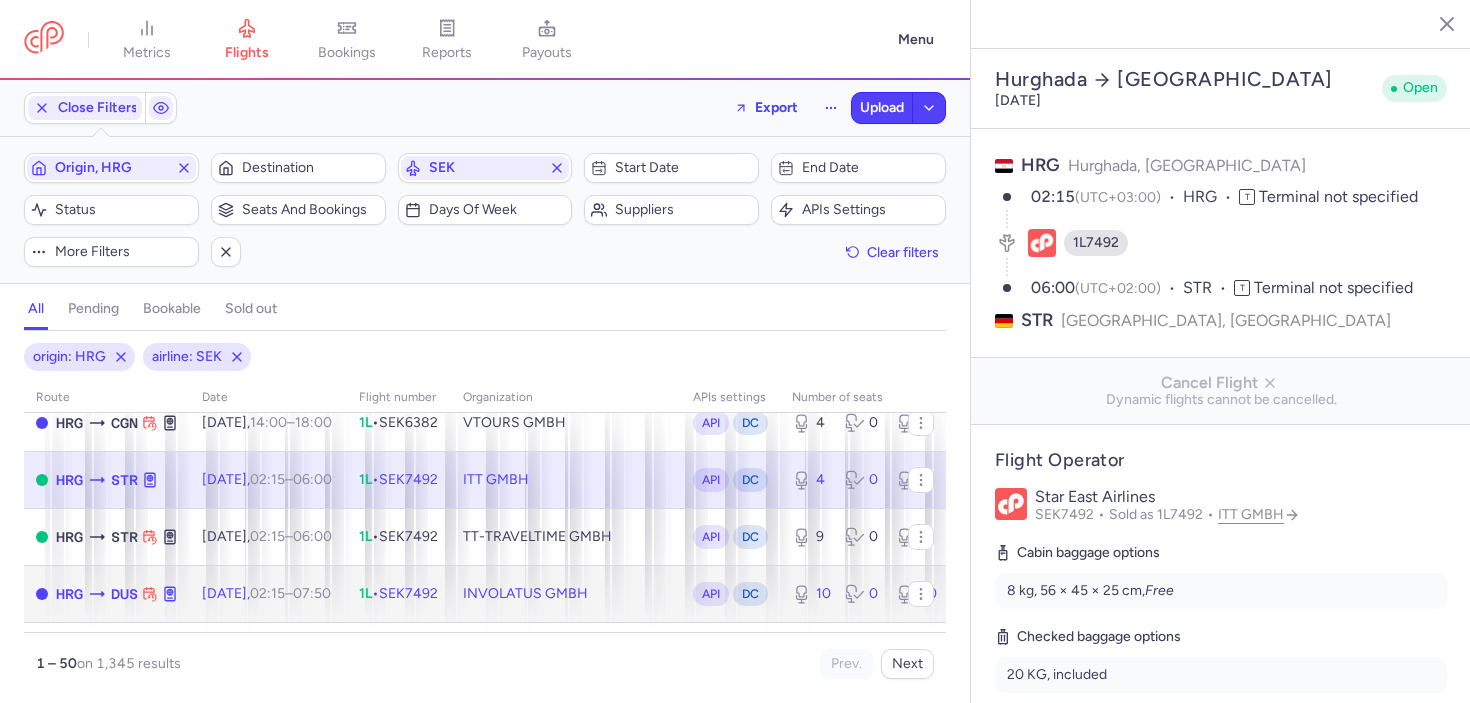 click on "Sun, 13 Jul,  02:15  –  07:50  +0" 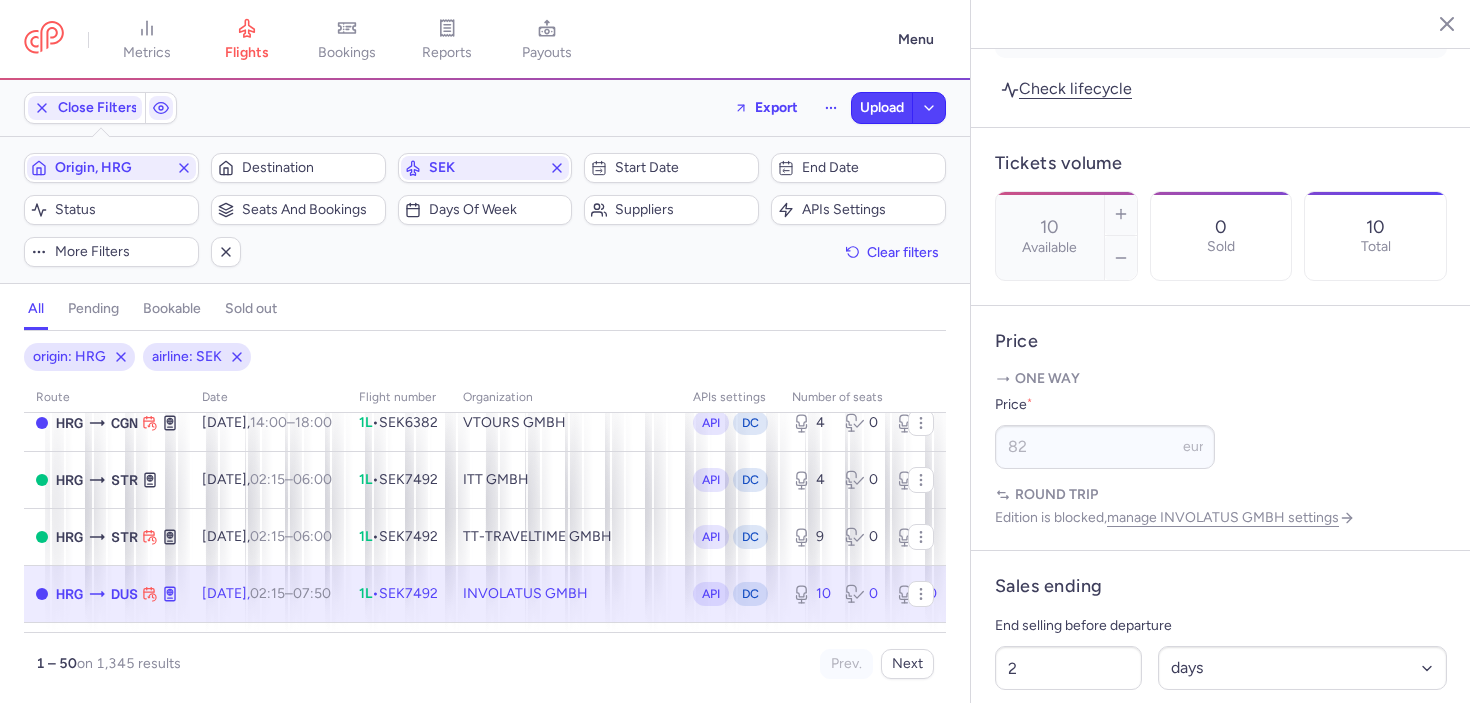 scroll, scrollTop: 862, scrollLeft: 0, axis: vertical 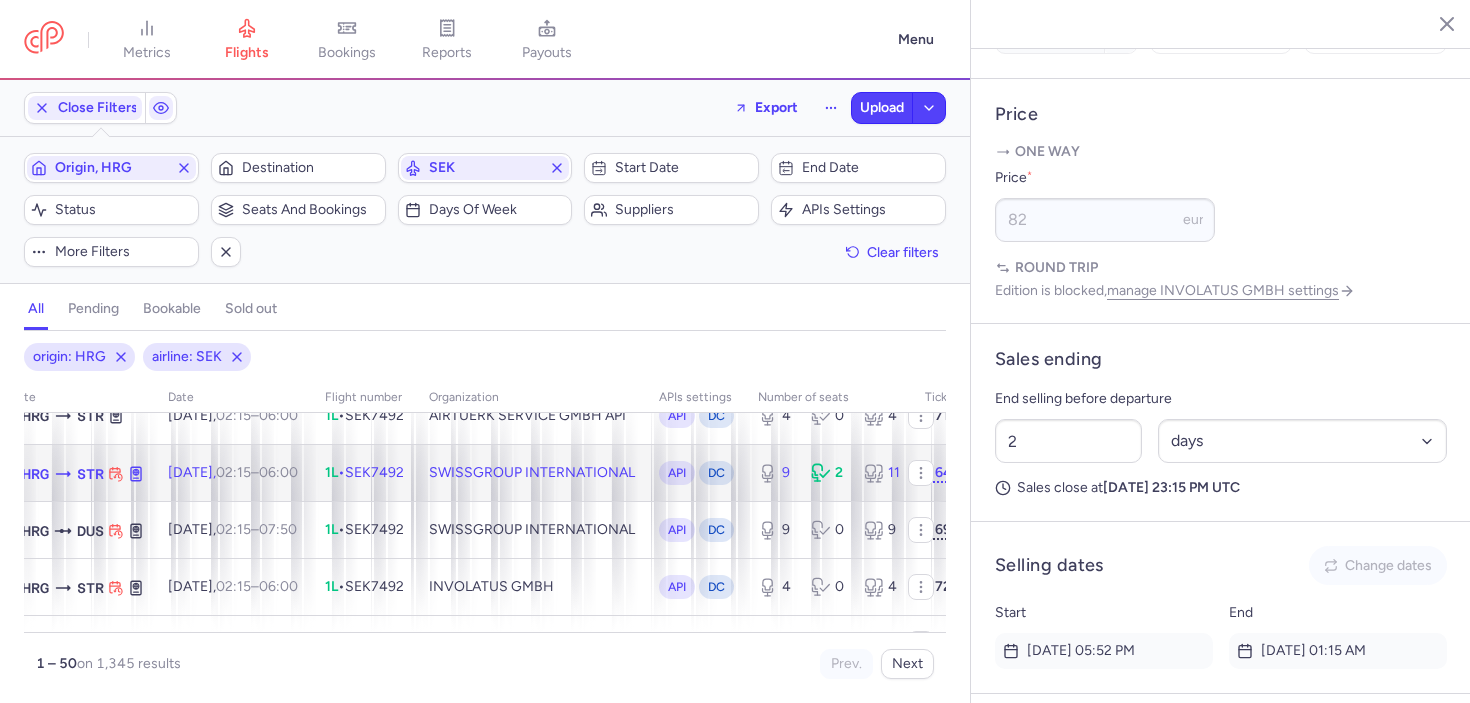 click on "SWISSGROUP INTERNATIONAL" 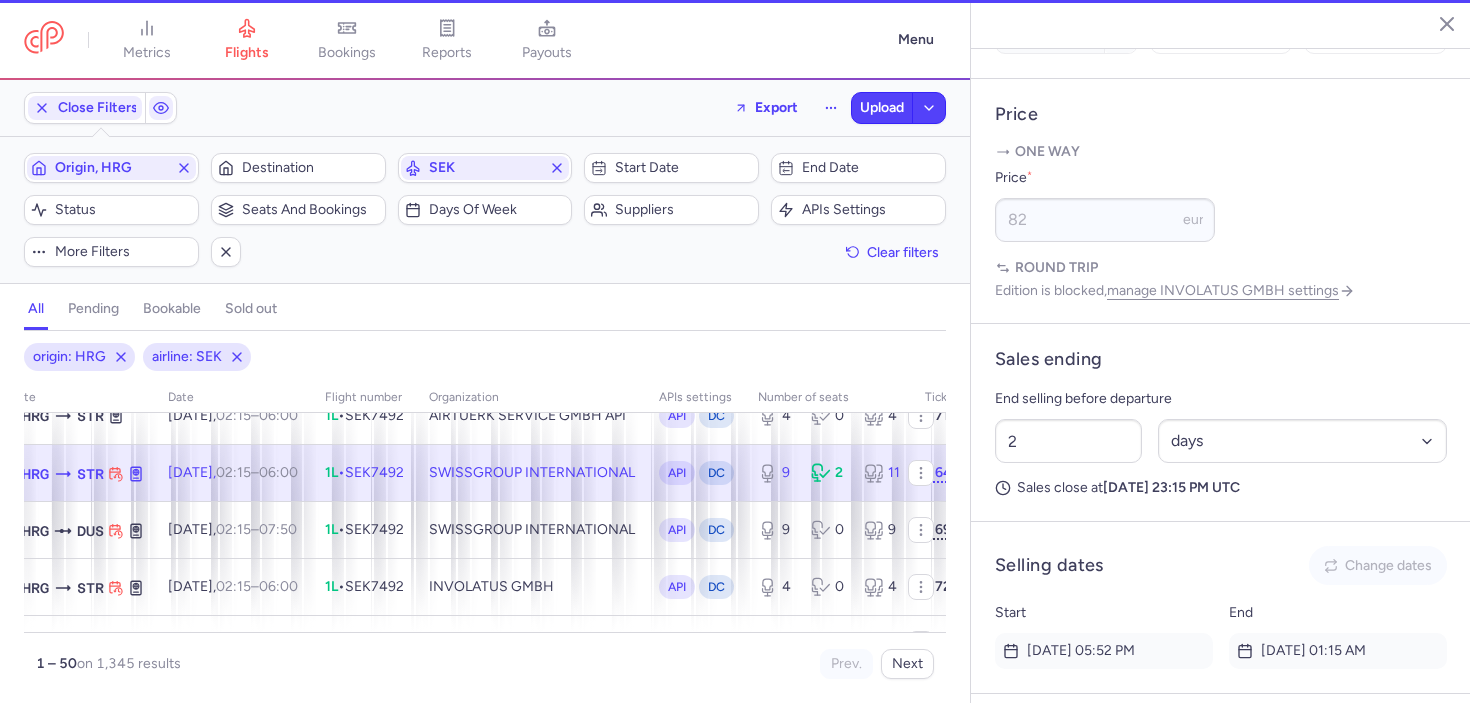 type on "9" 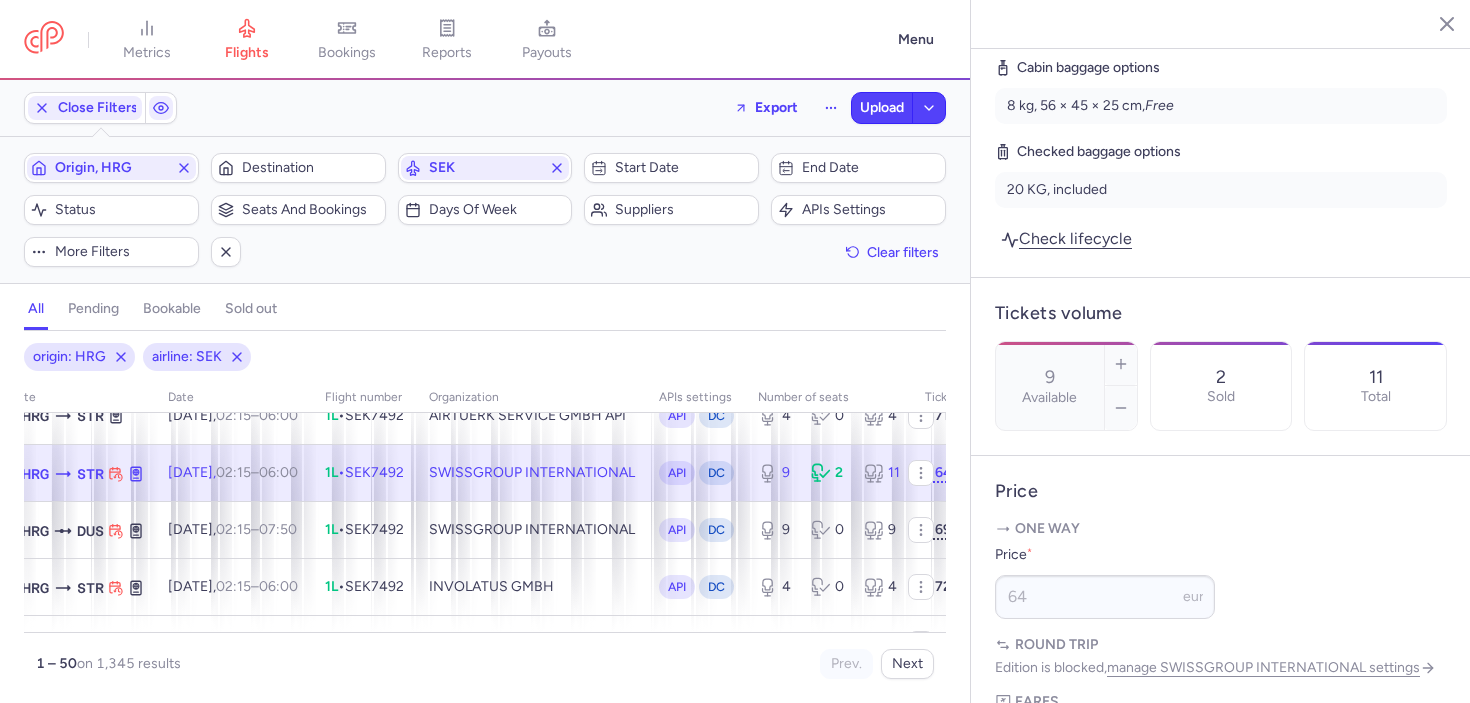 scroll, scrollTop: 0, scrollLeft: 0, axis: both 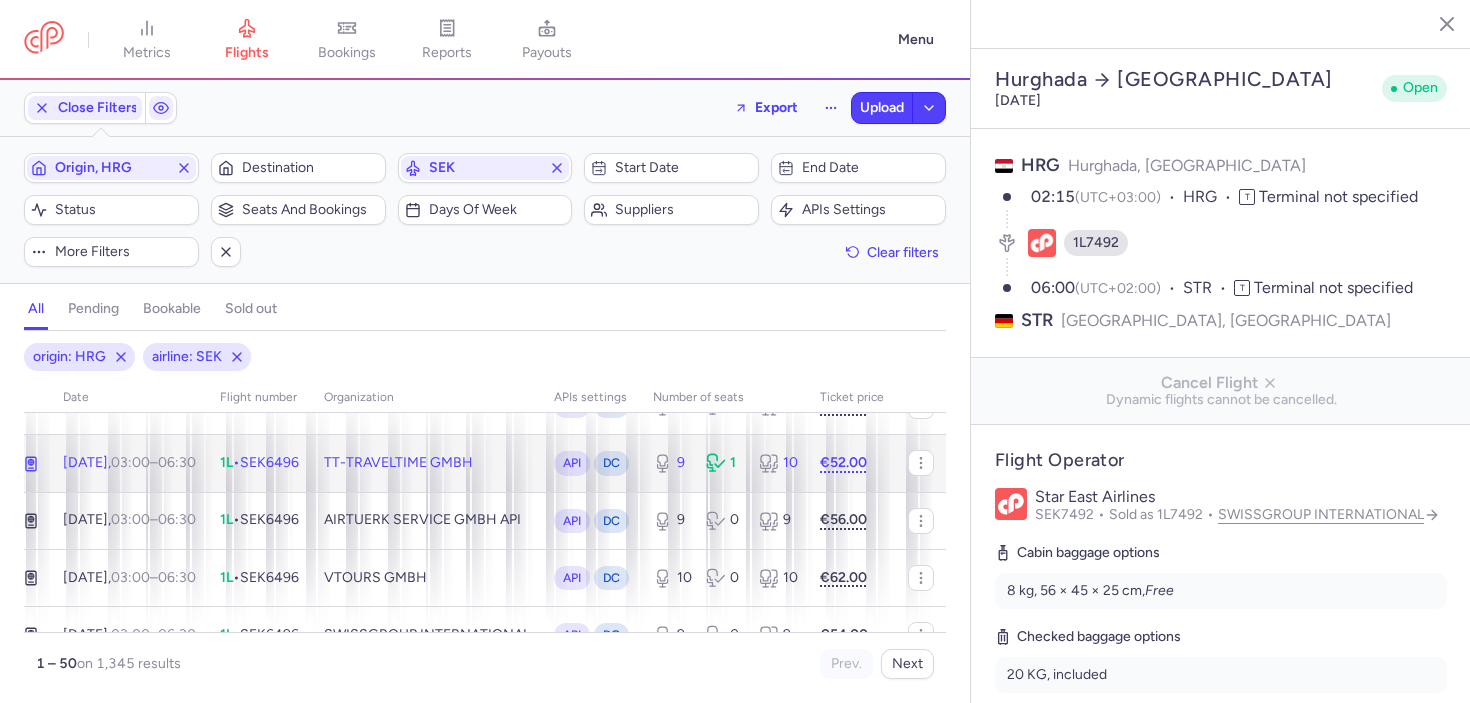 click on "TT-TRAVELTIME GMBH" 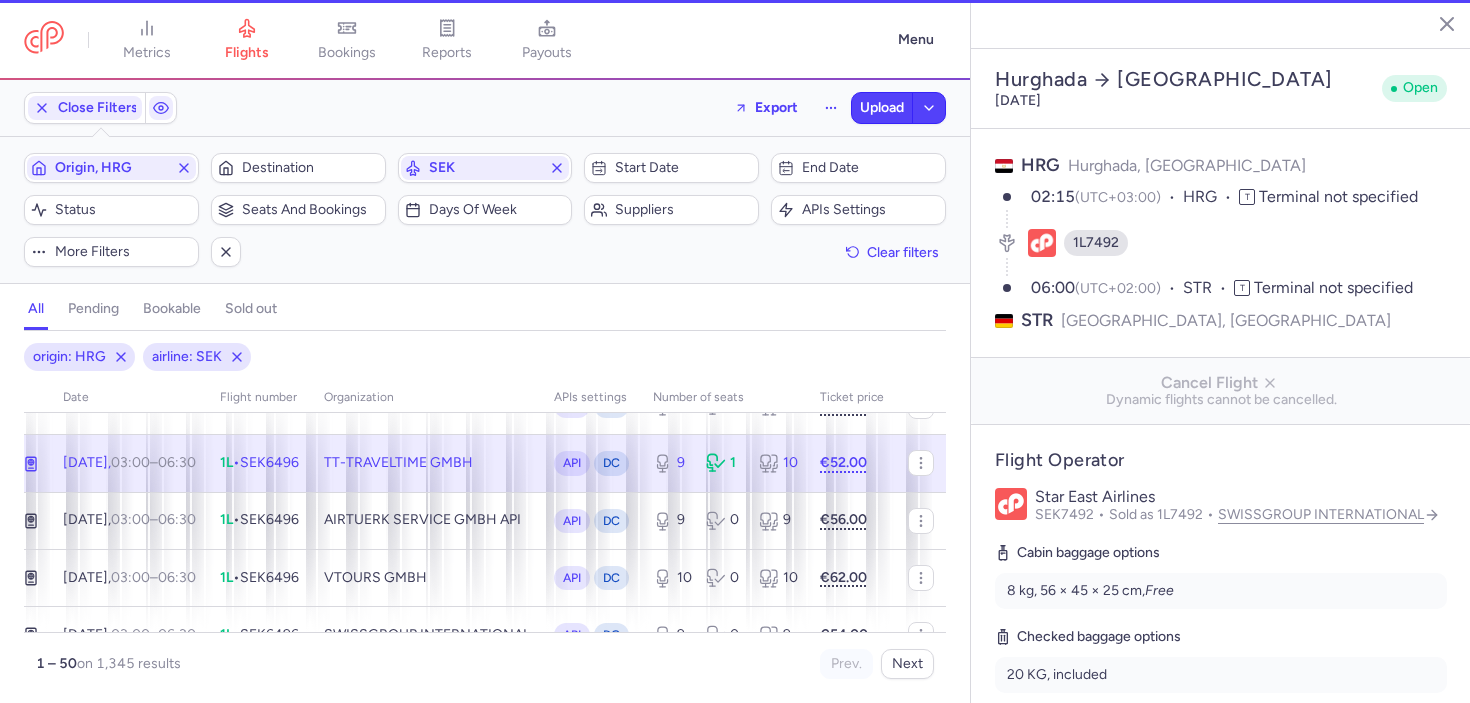 type on "1" 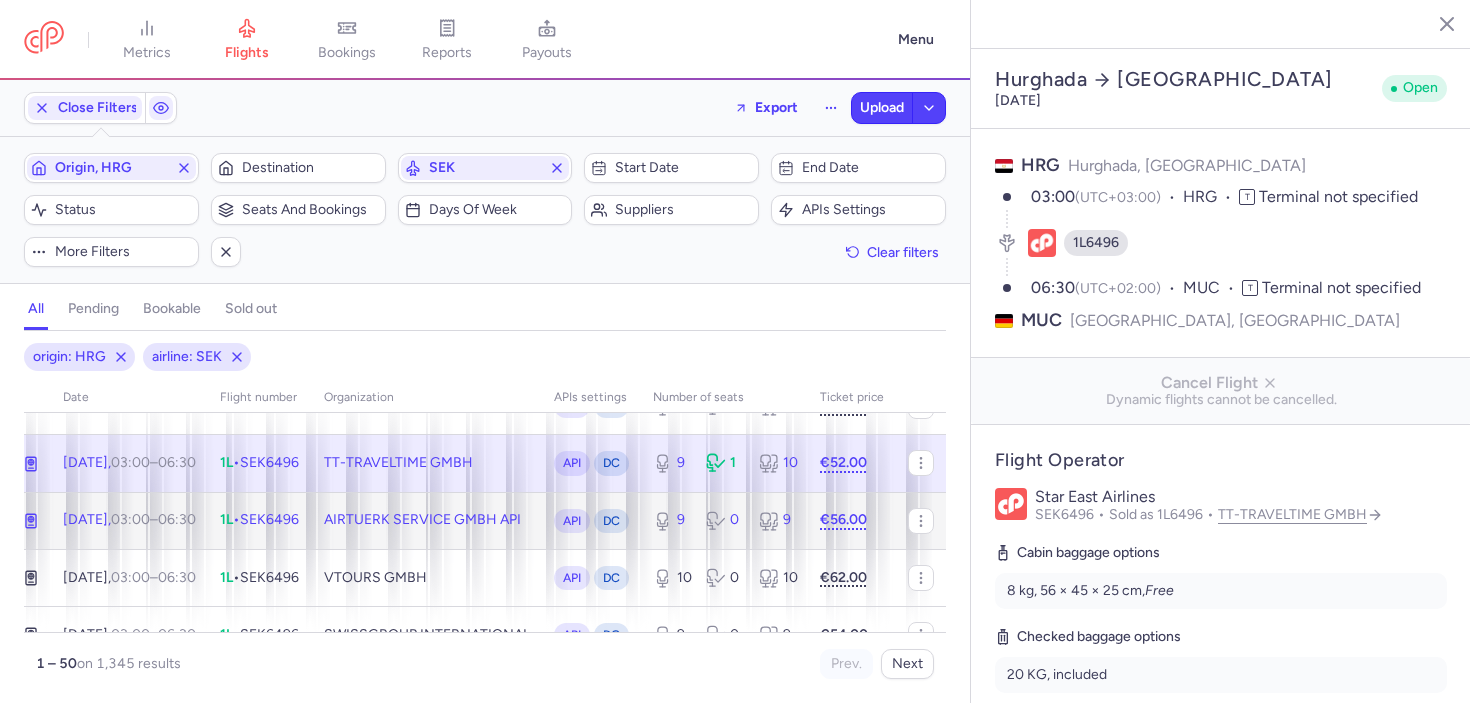 click on "AIRTUERK SERVICE GMBH API" 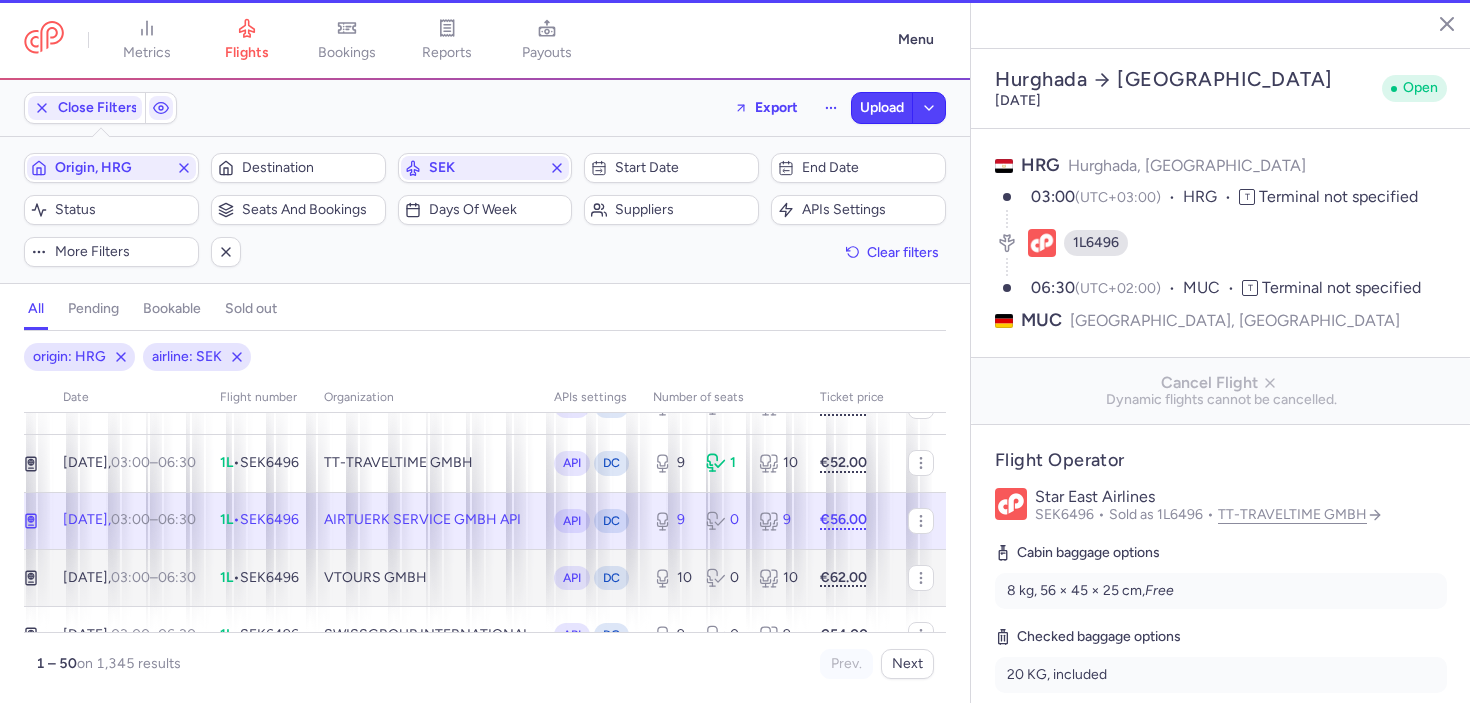 type on "2" 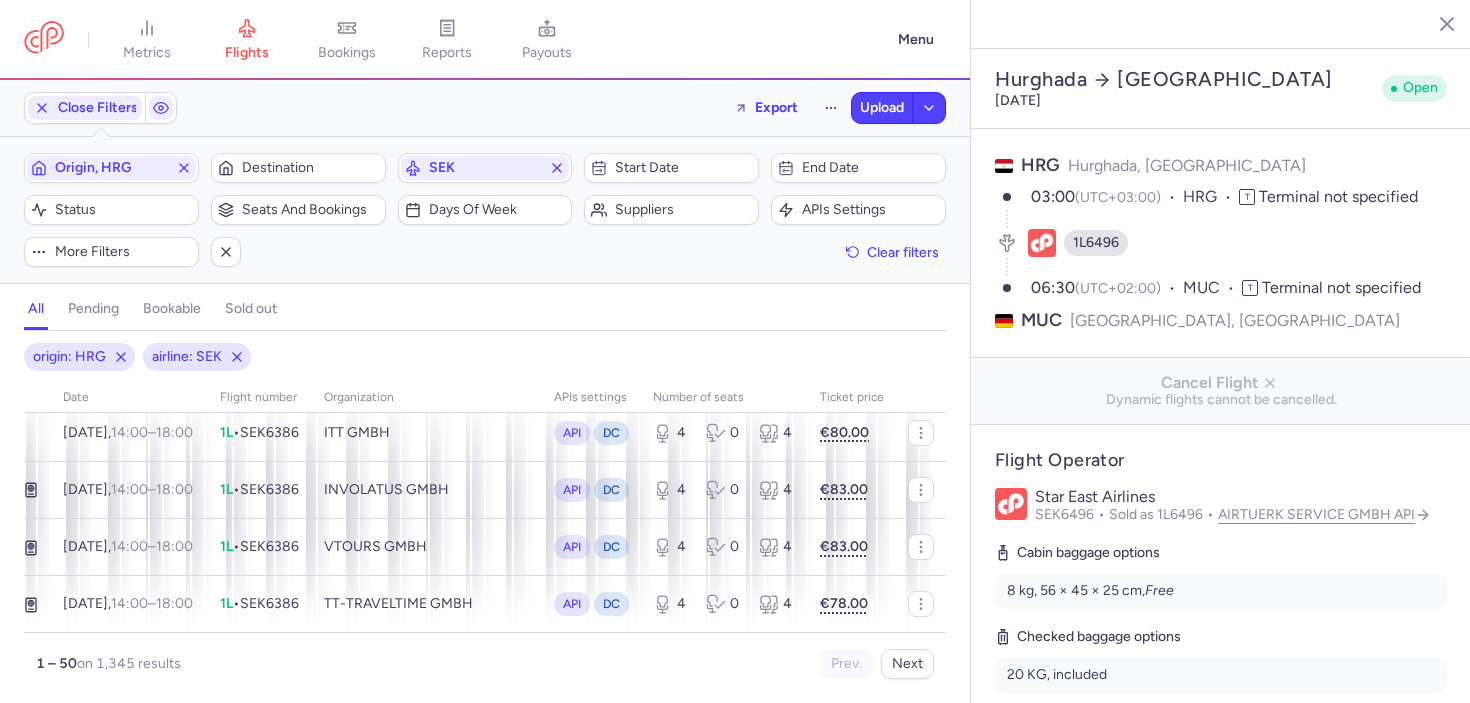 scroll, scrollTop: 2404, scrollLeft: 0, axis: vertical 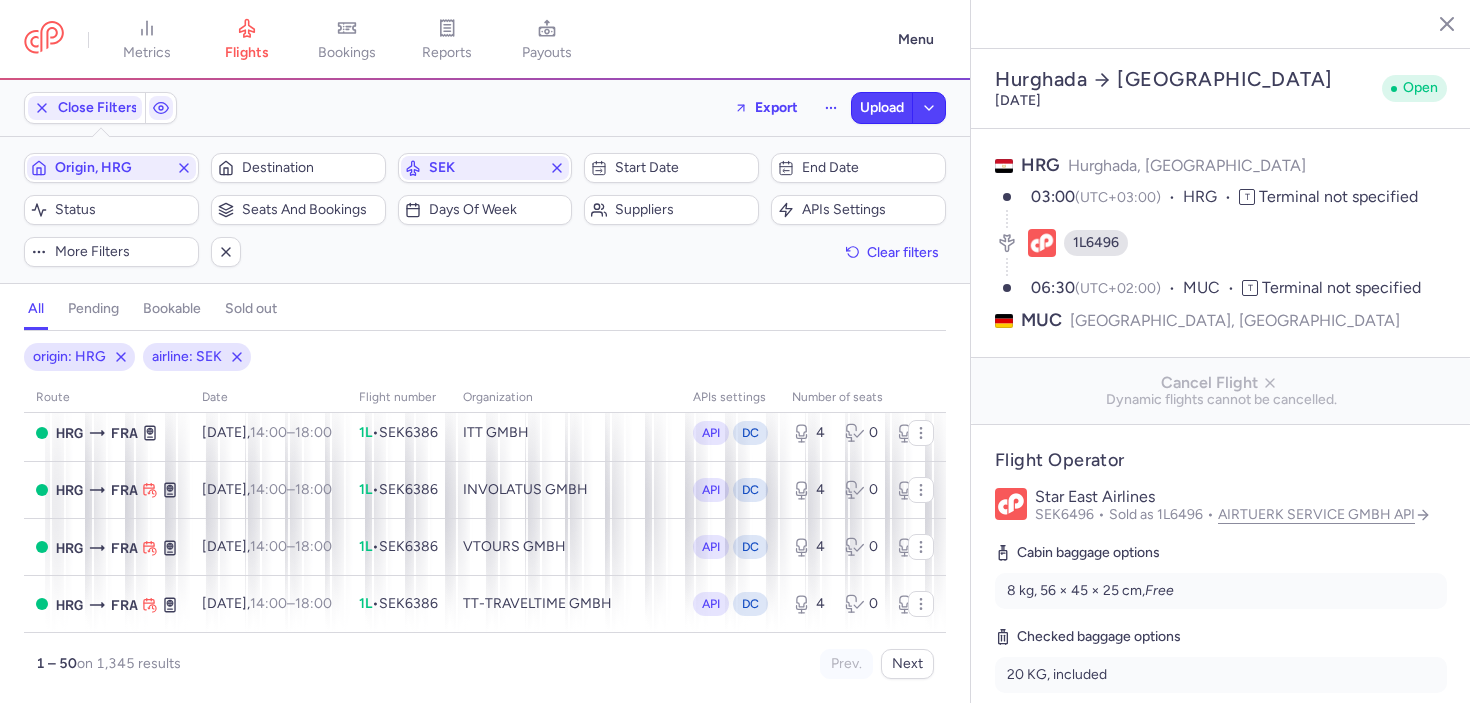 click on "Star East Airlines" at bounding box center [1241, 497] 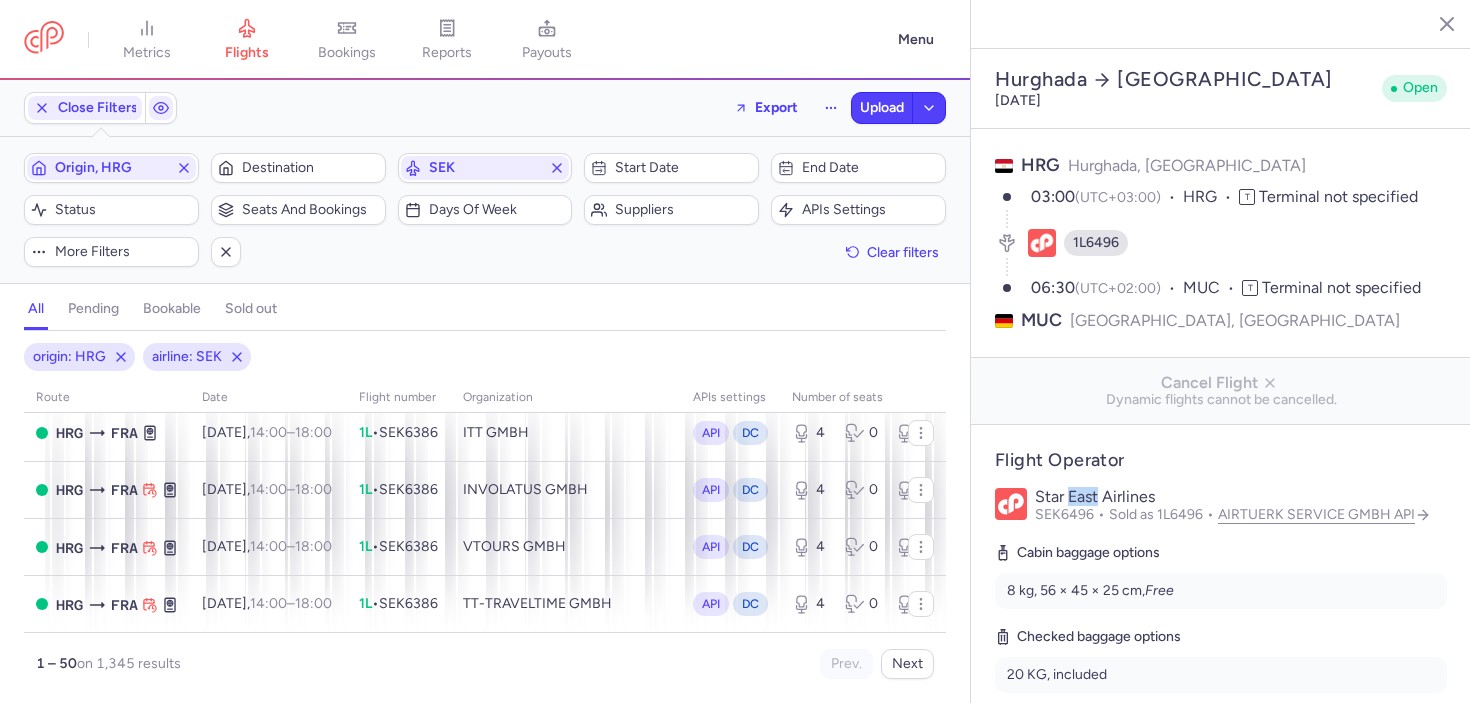 click on "Star East Airlines" at bounding box center [1241, 497] 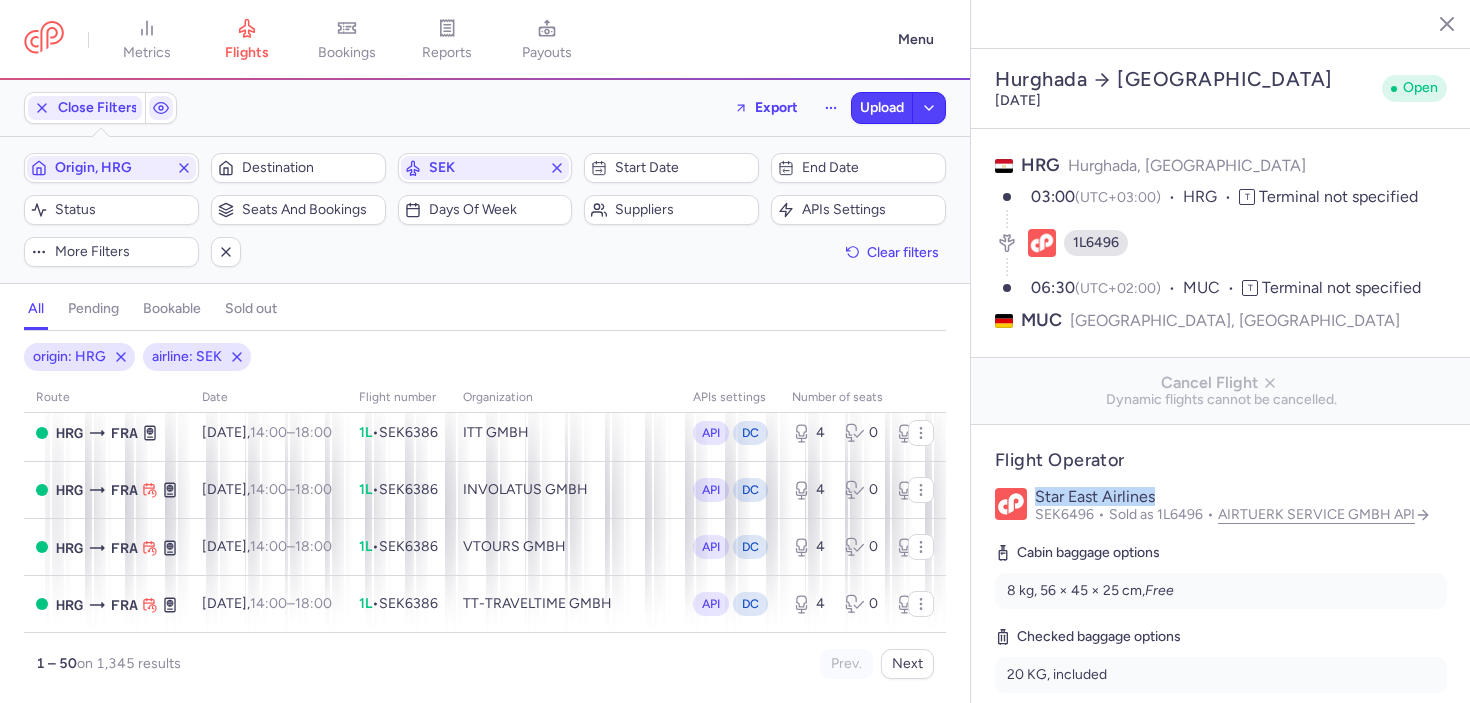 click on "Star East Airlines" at bounding box center (1241, 497) 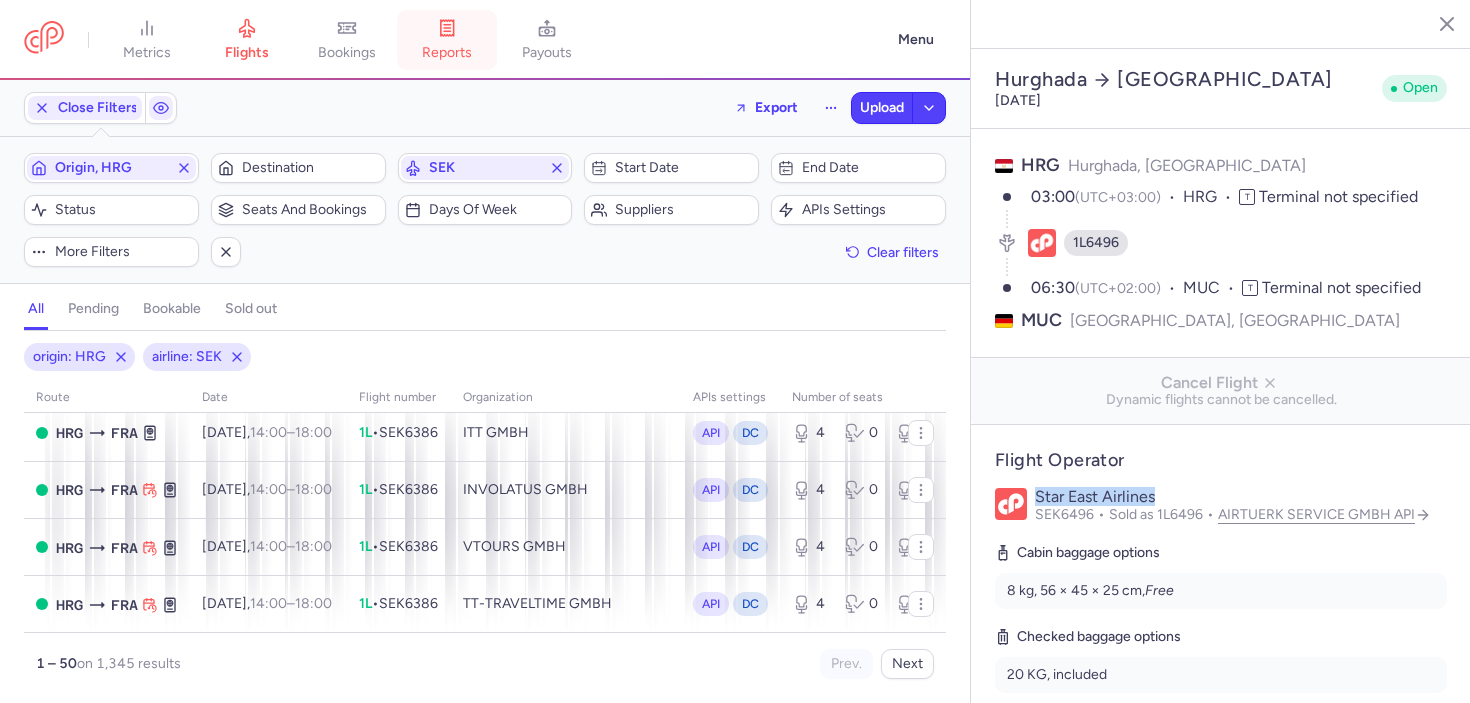 scroll, scrollTop: 2389, scrollLeft: 0, axis: vertical 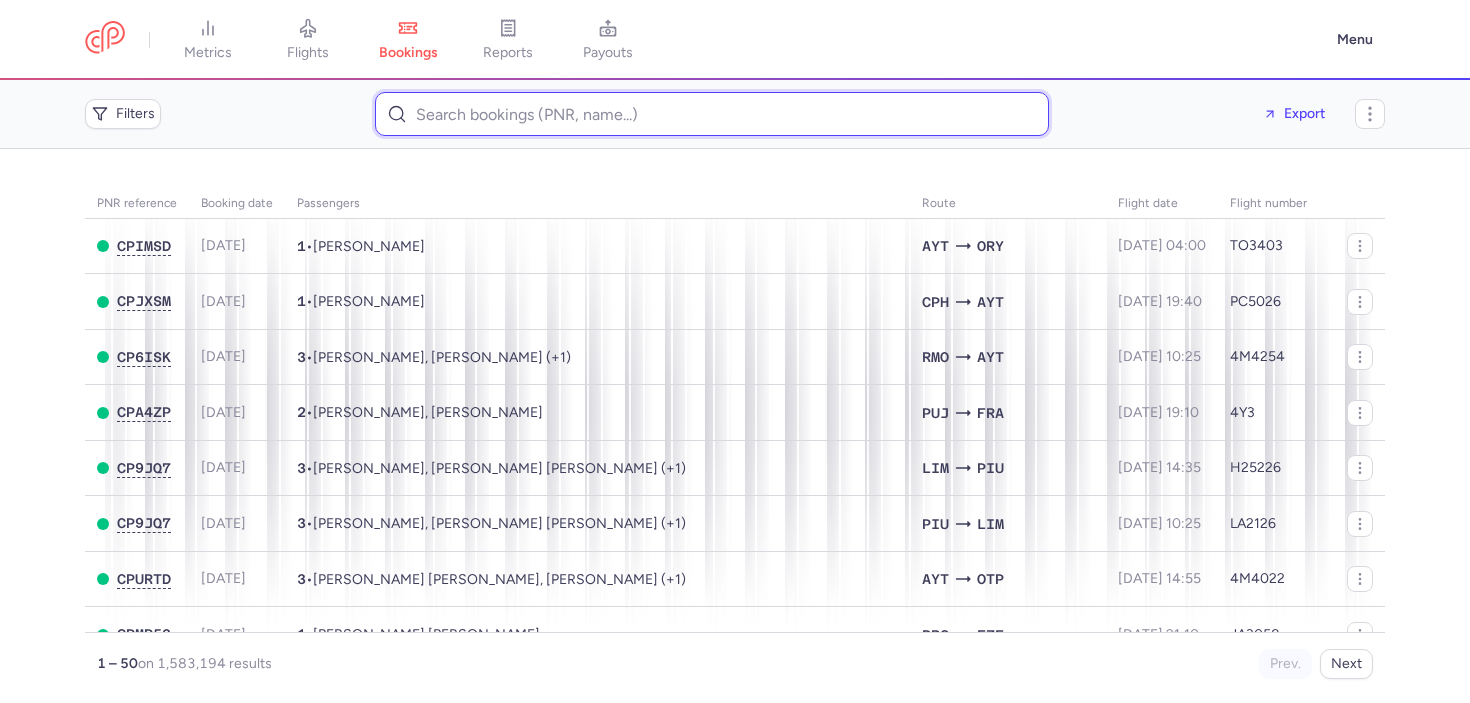 click at bounding box center [712, 114] 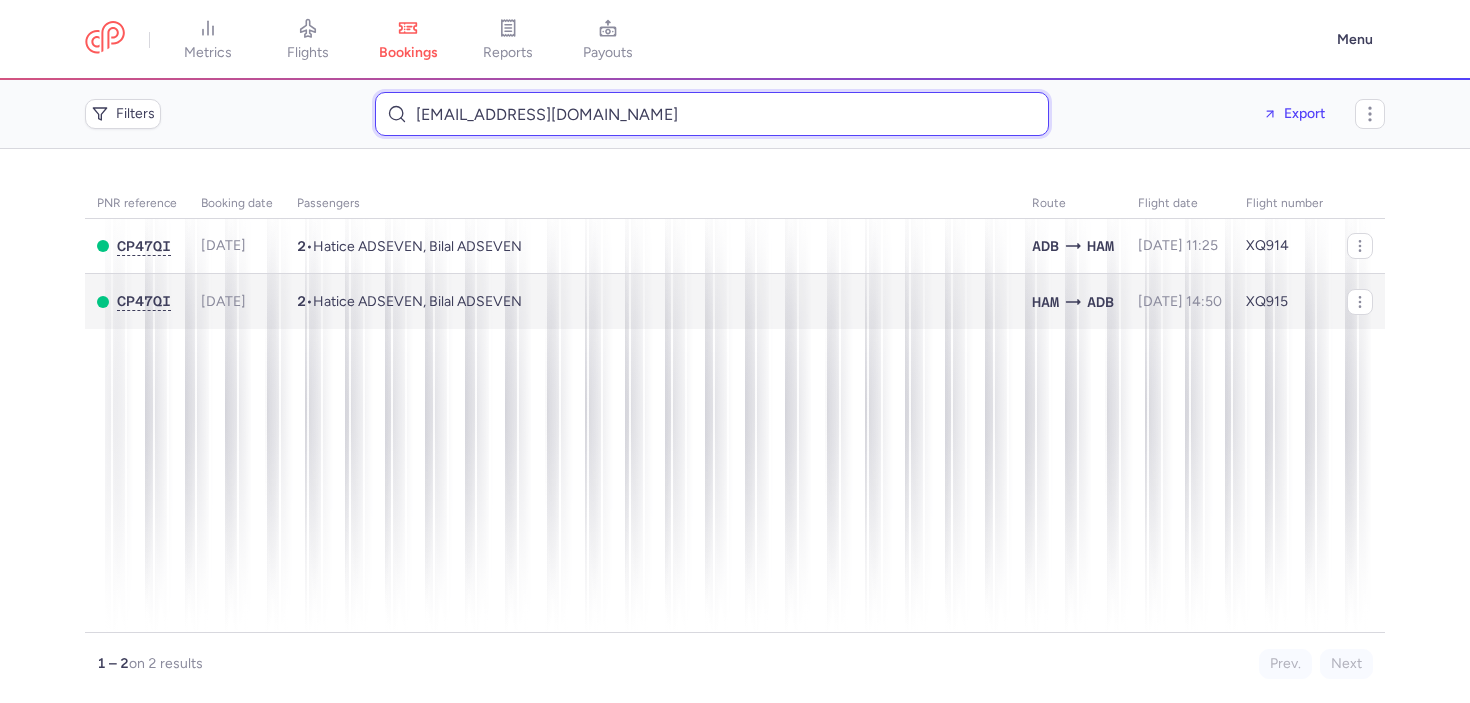 type on "semaadseven@icloud.com" 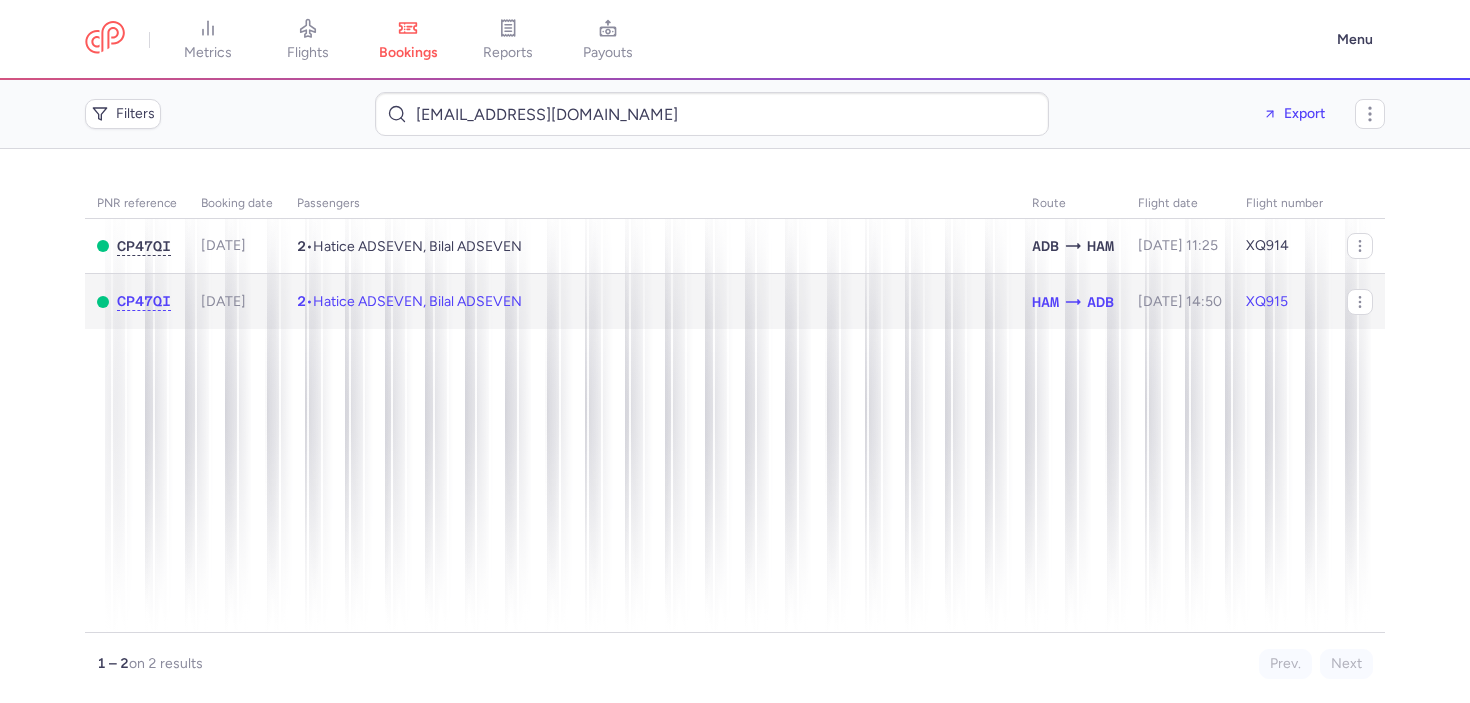 click on "2  •  Hatice ADSEVEN, Bilal ADSEVEN" at bounding box center [652, 301] 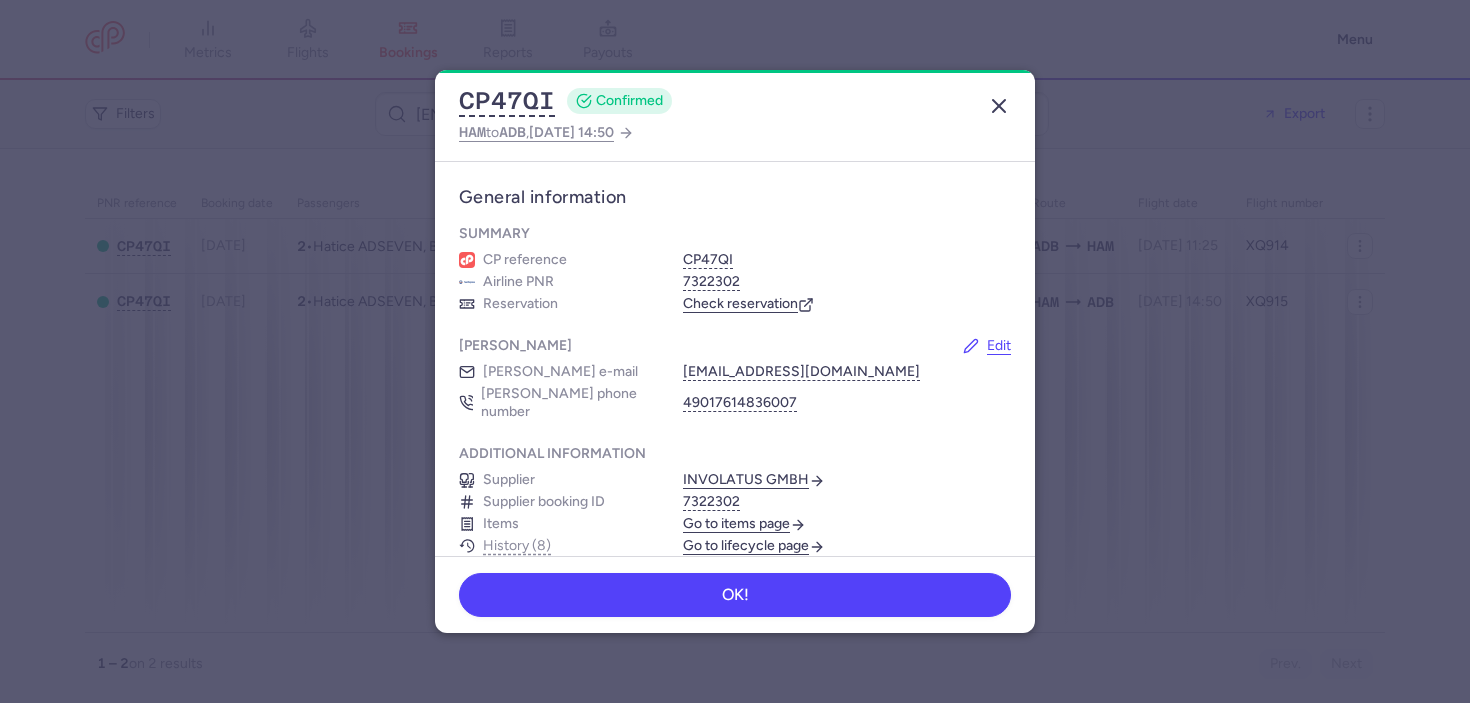click 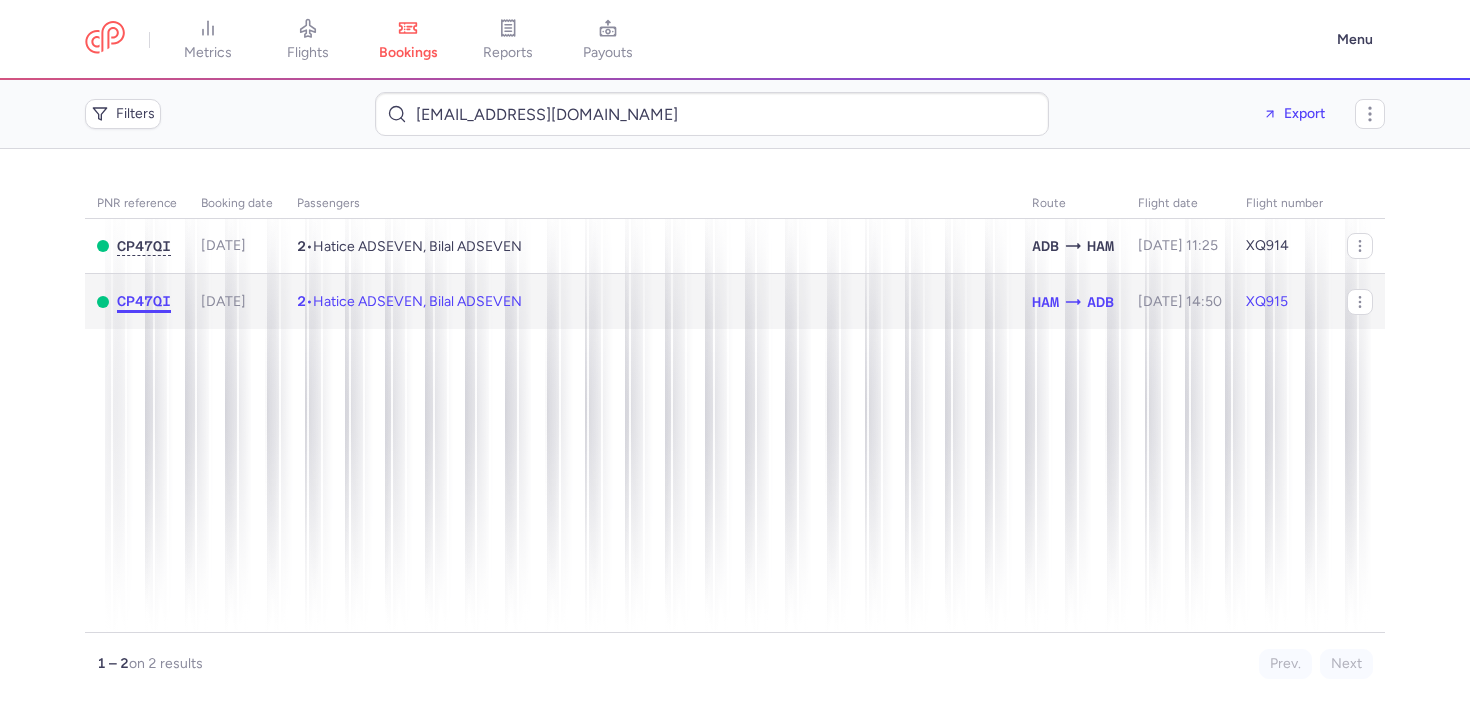 click on "CP47QI" at bounding box center (144, 301) 